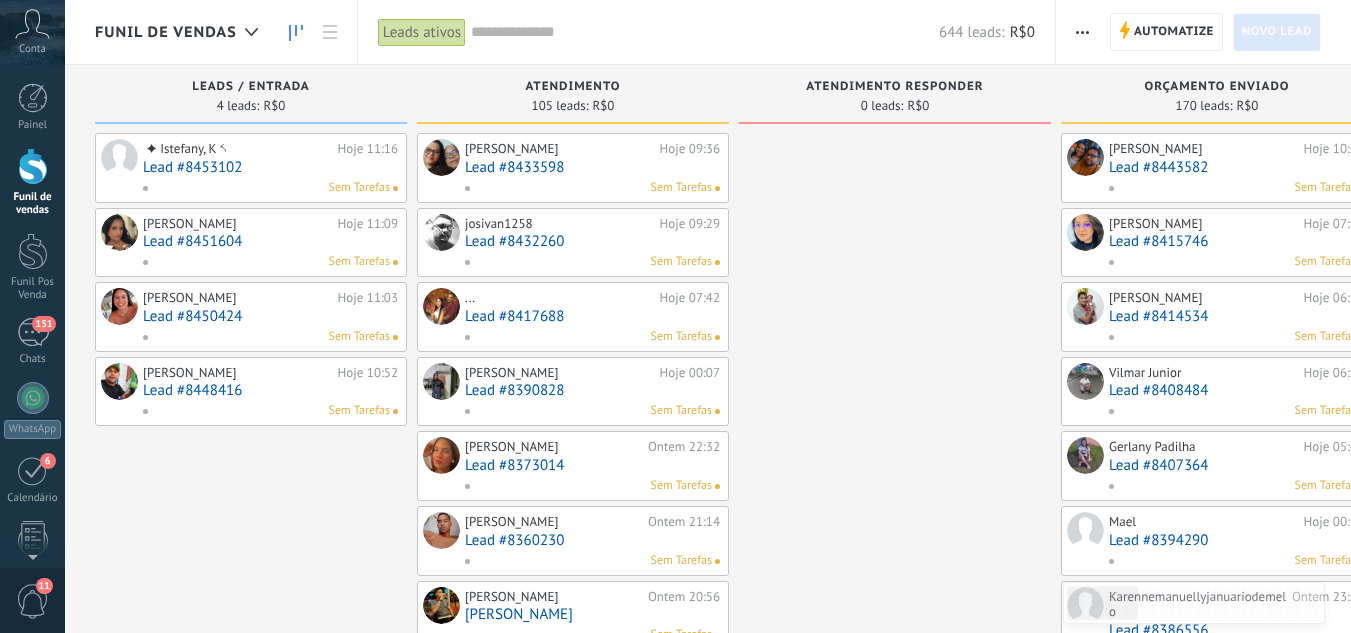 scroll, scrollTop: 0, scrollLeft: 0, axis: both 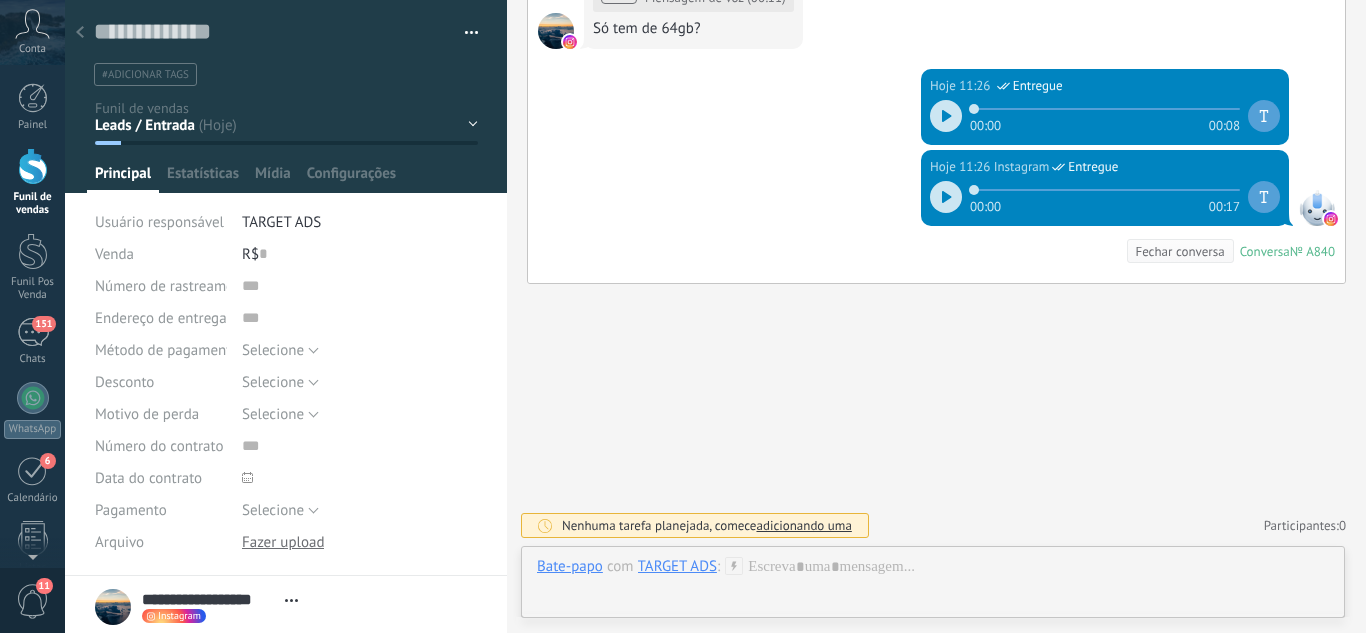 click at bounding box center [286, 96] 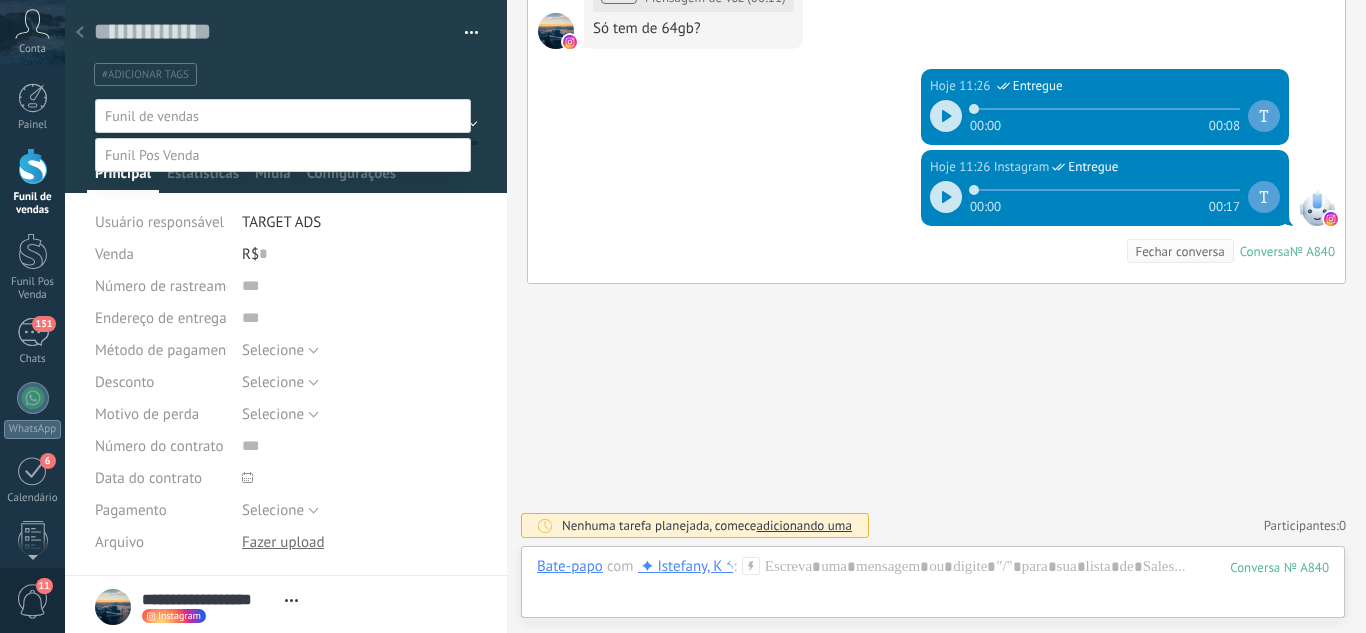 click on "Orçamento Enviado" at bounding box center (0, 0) 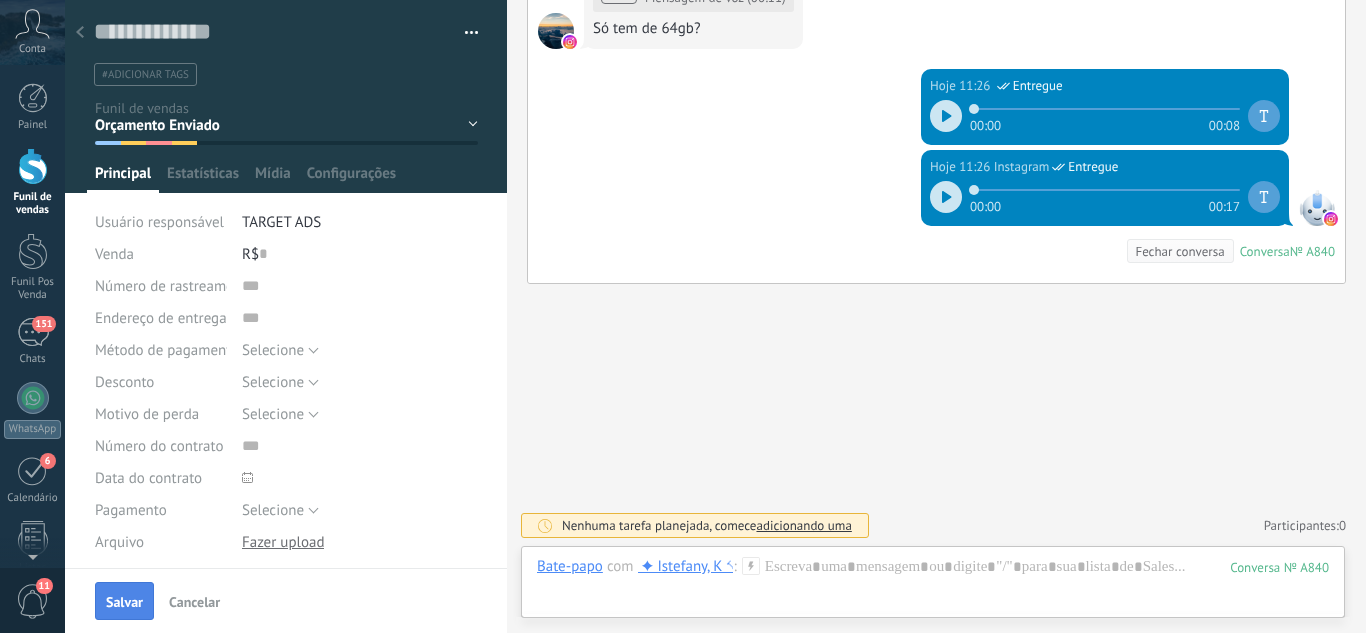 click on "Salvar" at bounding box center (124, 602) 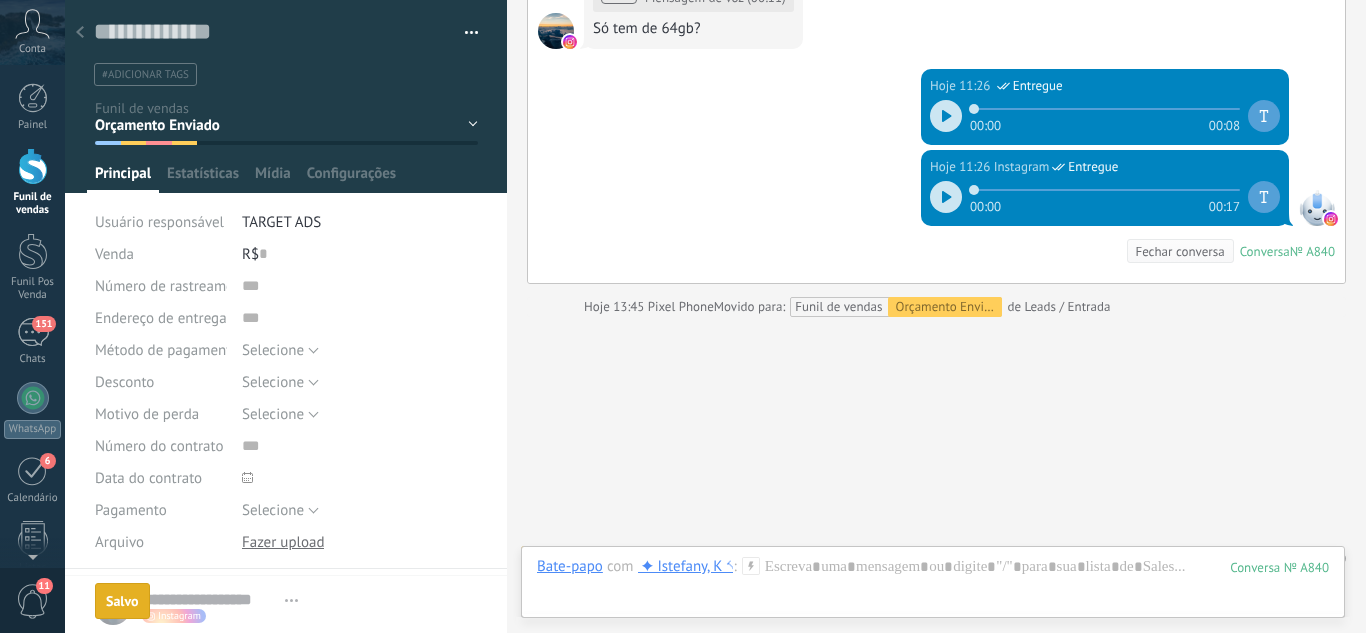scroll, scrollTop: 800, scrollLeft: 0, axis: vertical 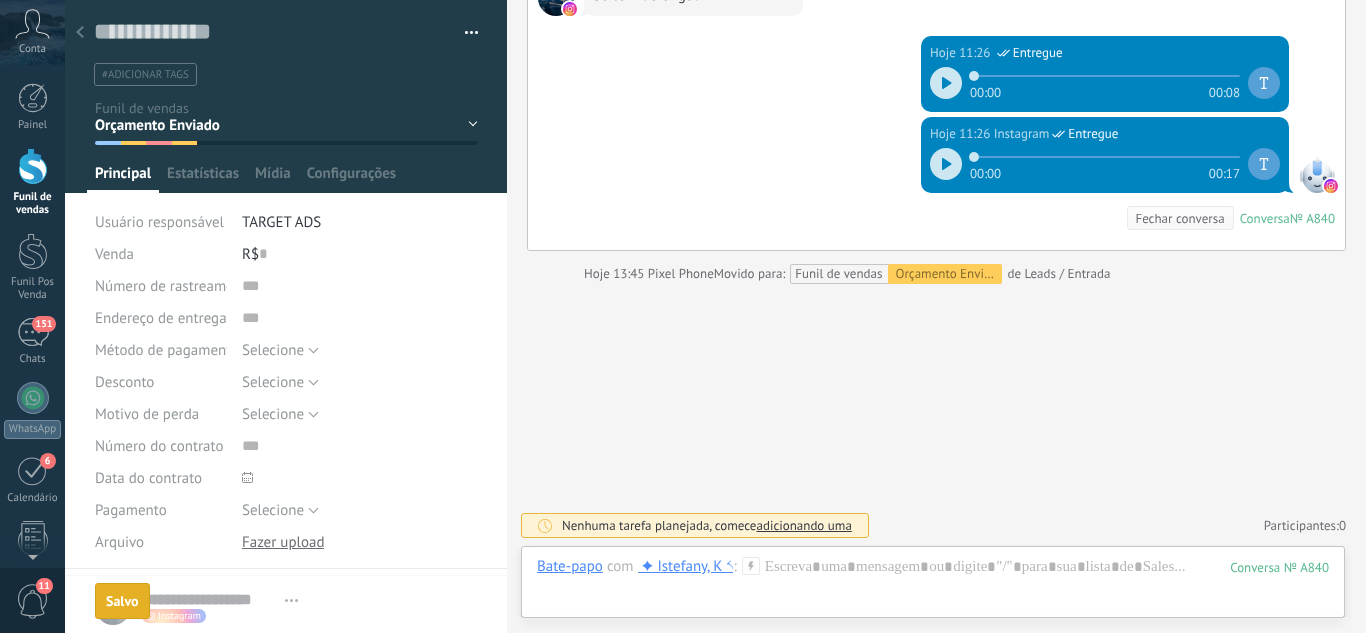 click 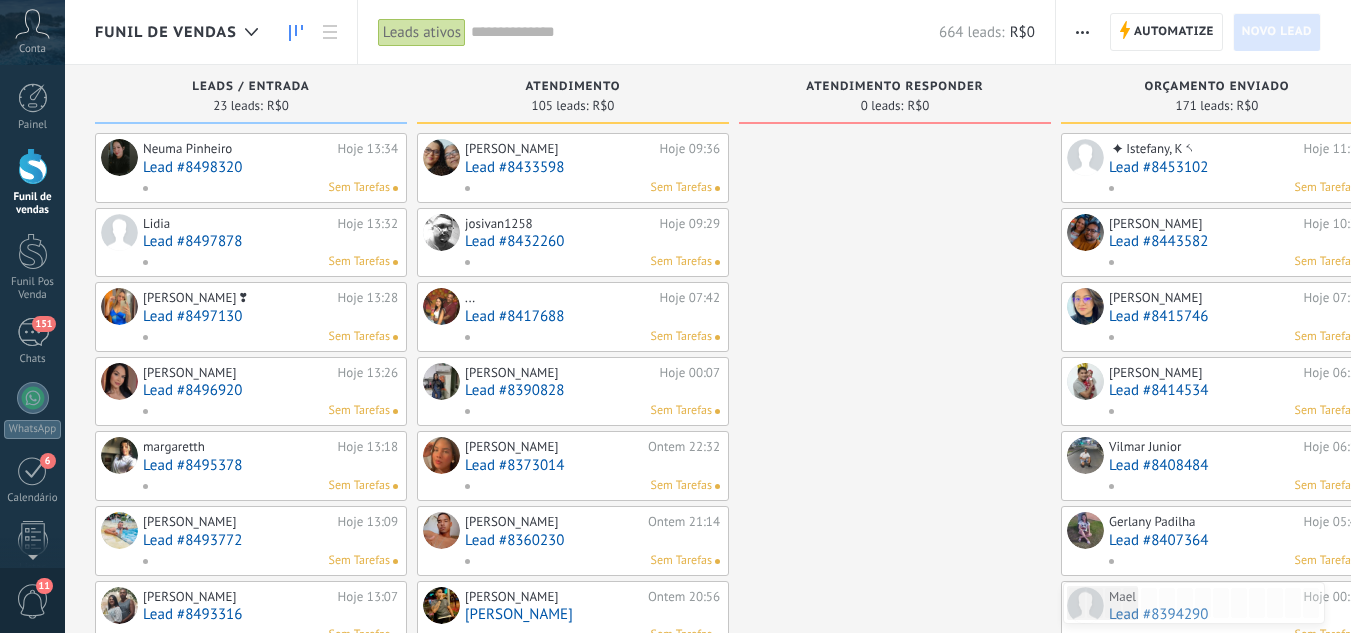 click on "Lead #8498320" at bounding box center [270, 167] 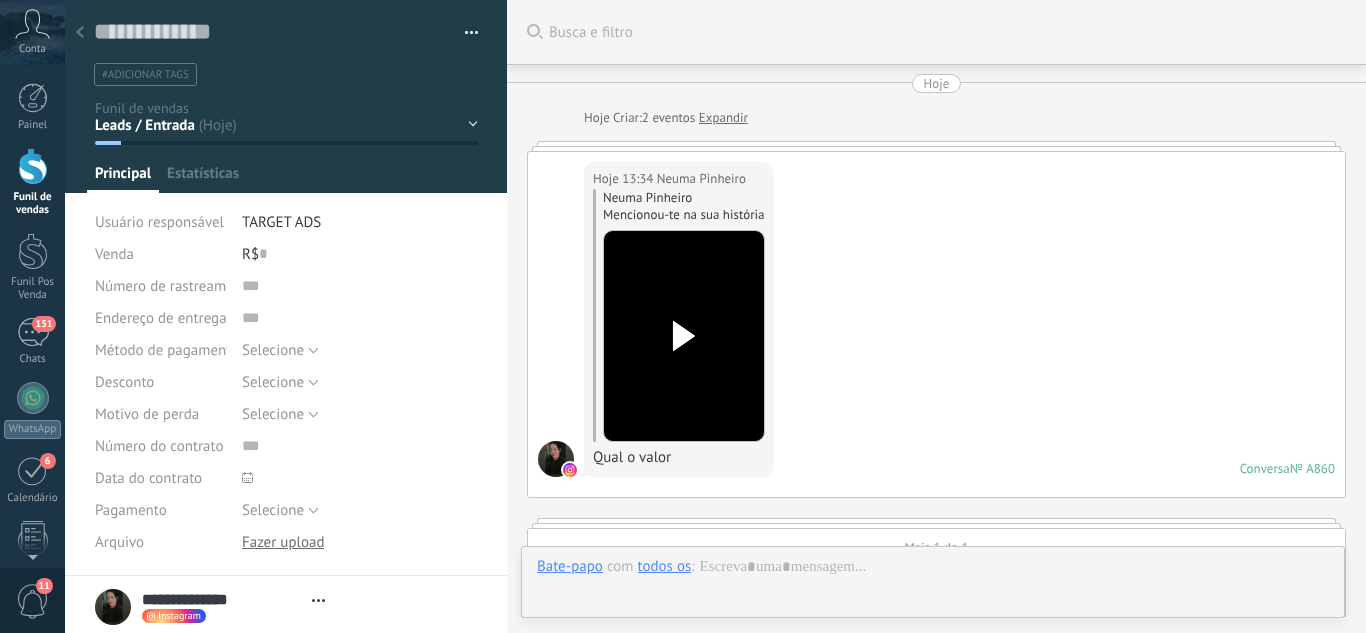 scroll, scrollTop: 1324, scrollLeft: 0, axis: vertical 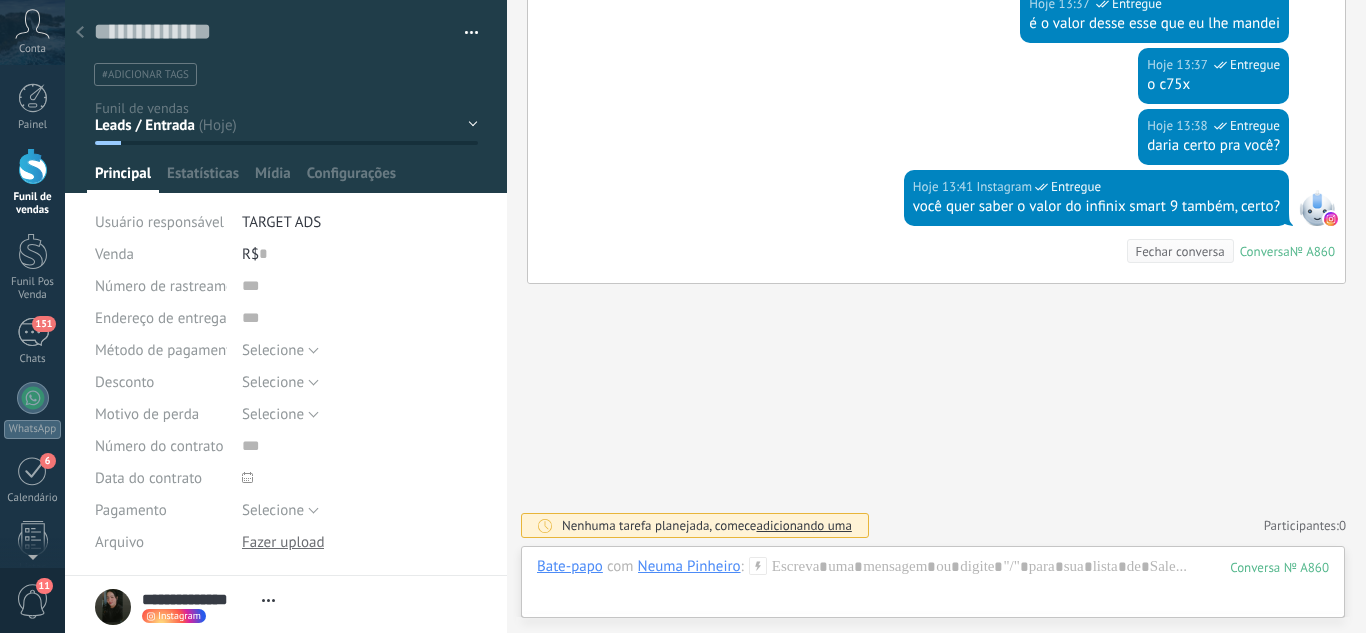 click on "Leads / Entrada
Atendimento
Atendimento Responder
Orçamento Enviado
Orçamento Responder
Negociação / Fechamento
-" at bounding box center (0, 0) 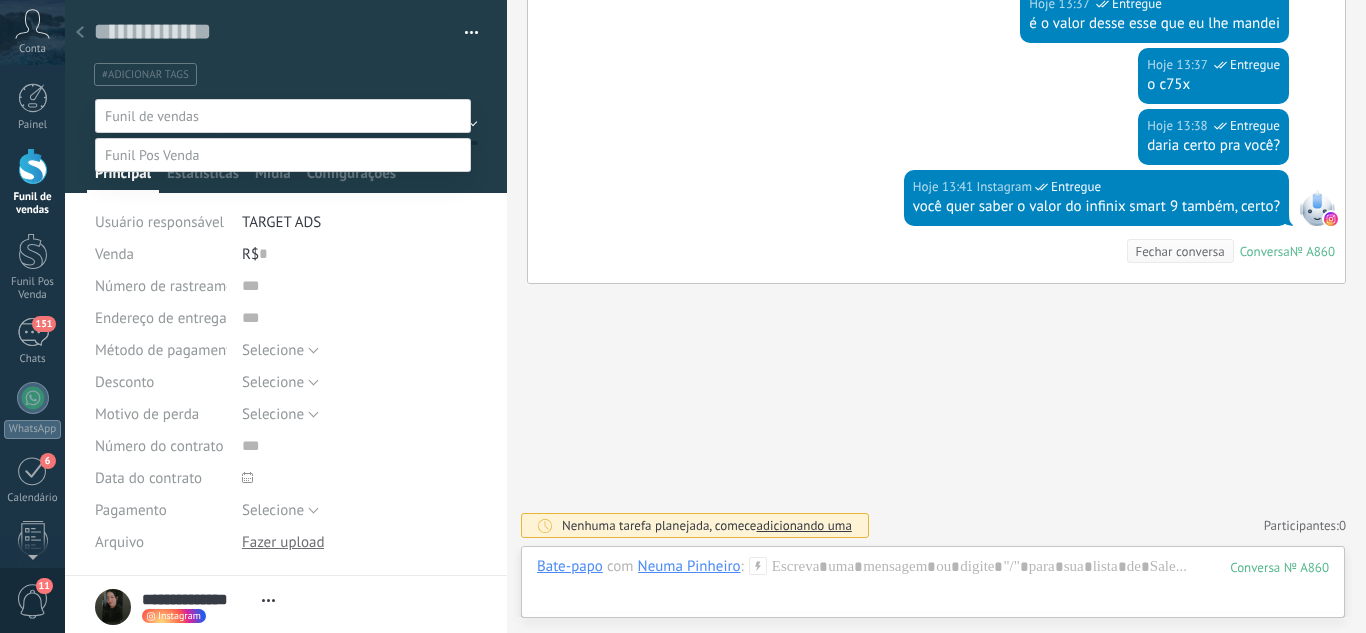 click on "Orçamento Enviado" at bounding box center (0, 0) 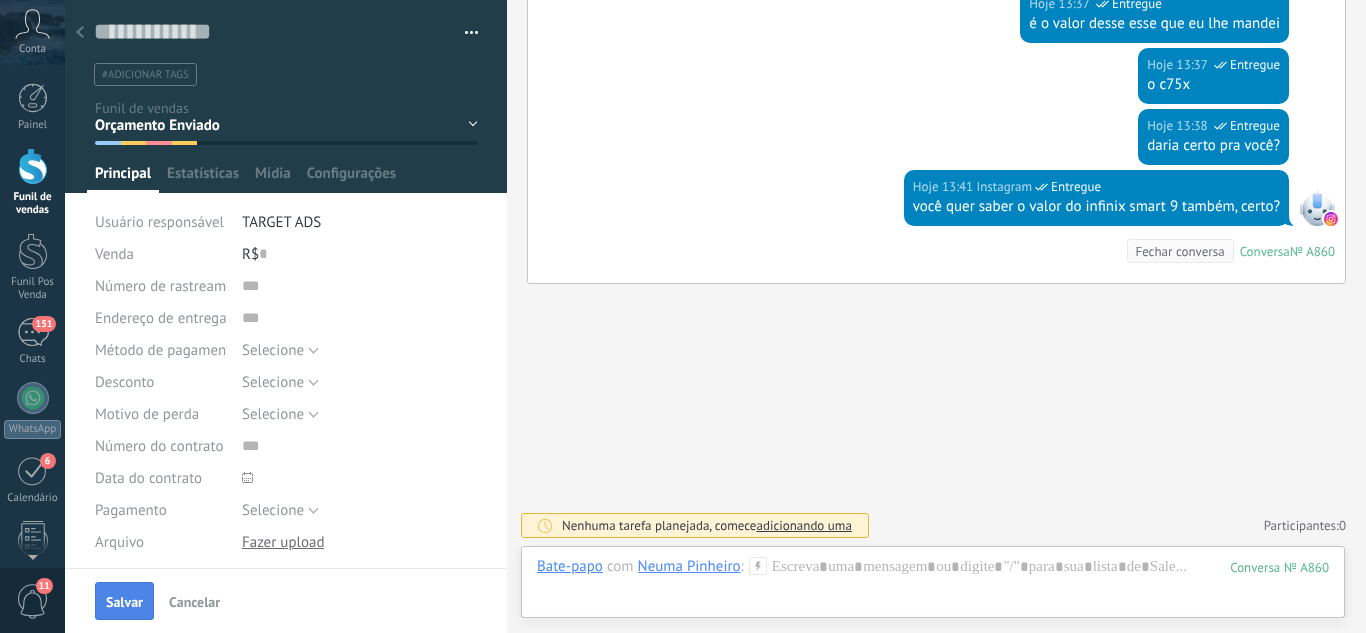 click on "Salvar" at bounding box center [124, 602] 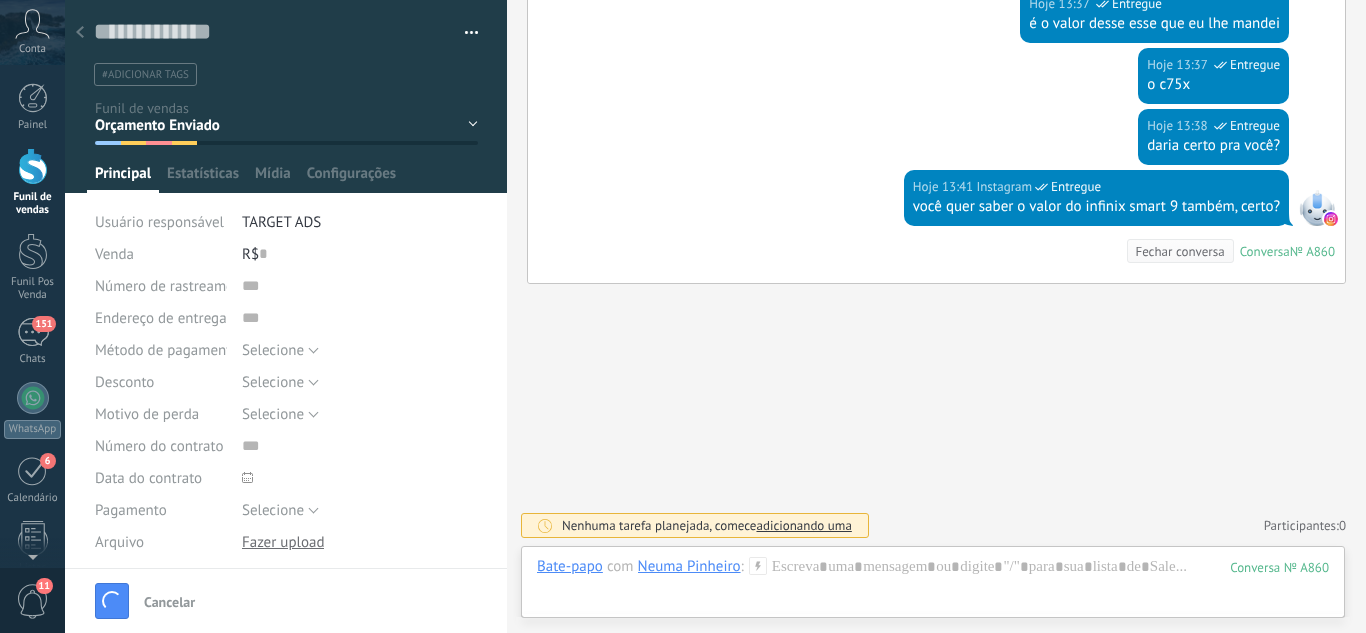 scroll, scrollTop: 1357, scrollLeft: 0, axis: vertical 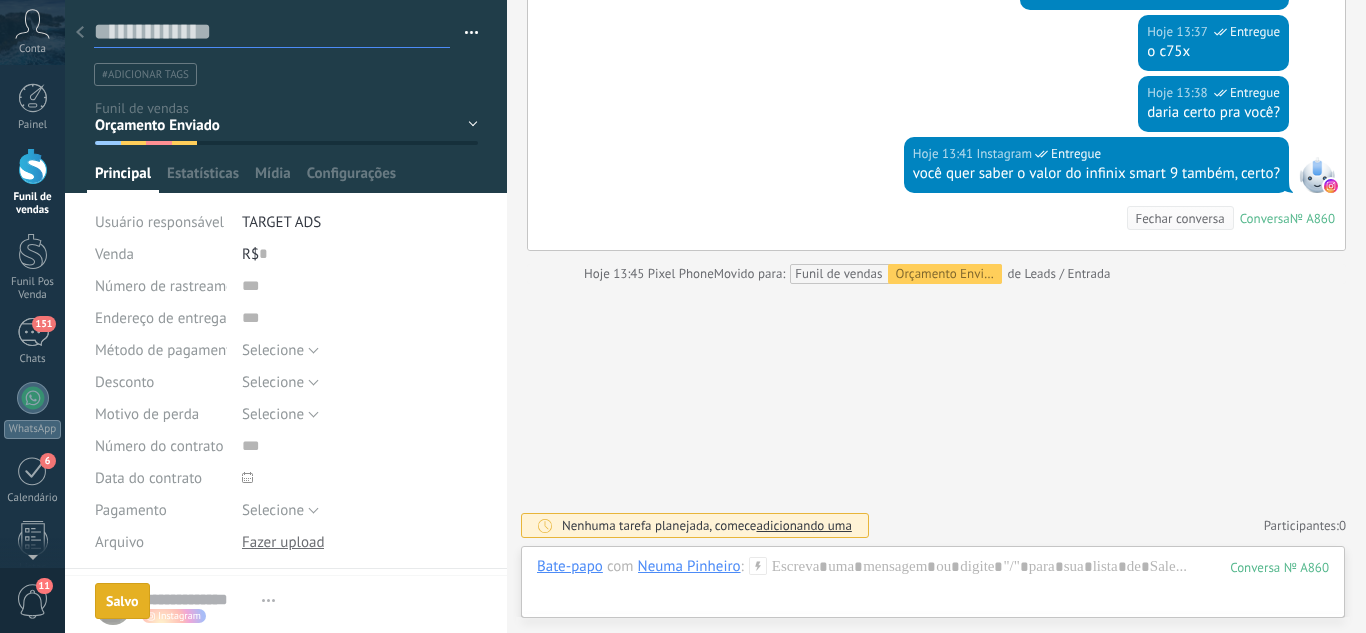 click at bounding box center [272, 32] 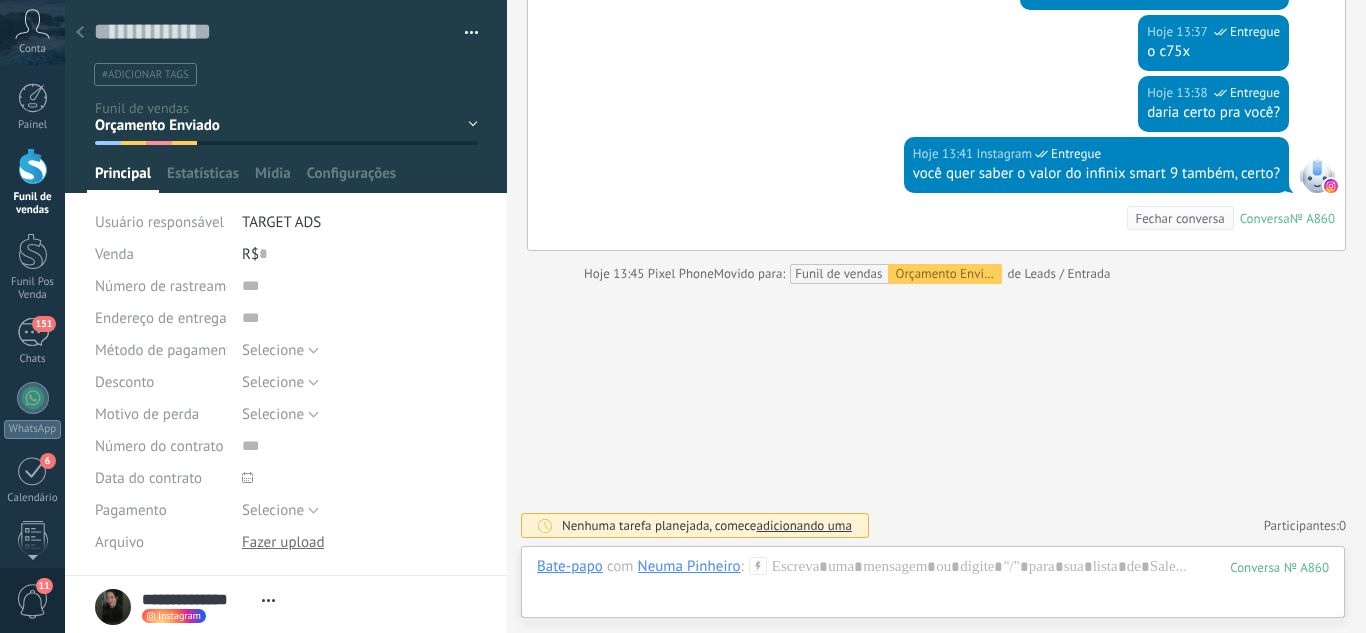 click at bounding box center (80, 33) 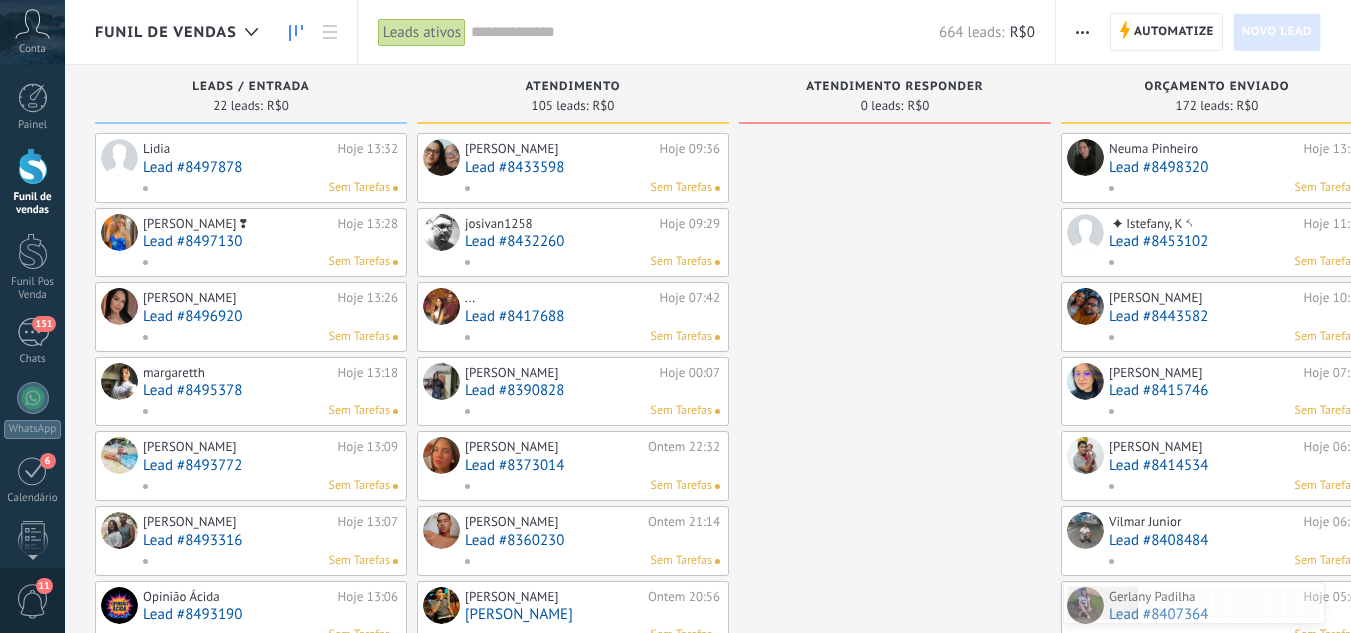 click on "Lead #8497878" at bounding box center [270, 167] 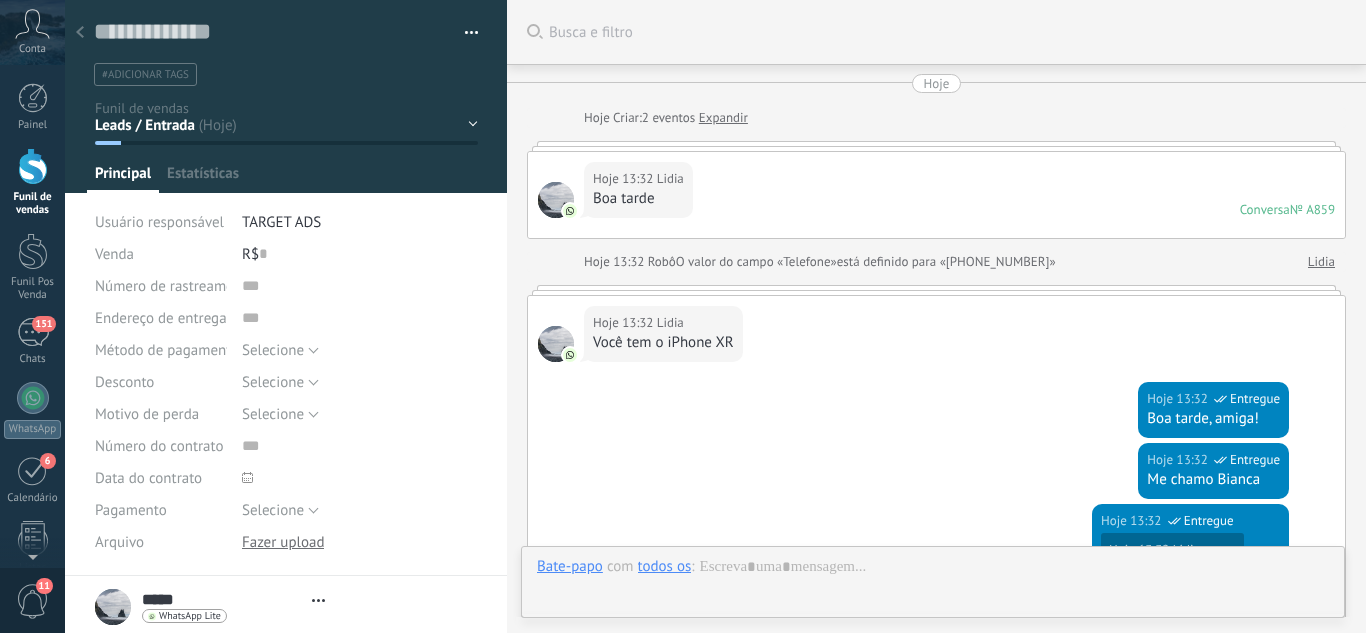 scroll, scrollTop: 577, scrollLeft: 0, axis: vertical 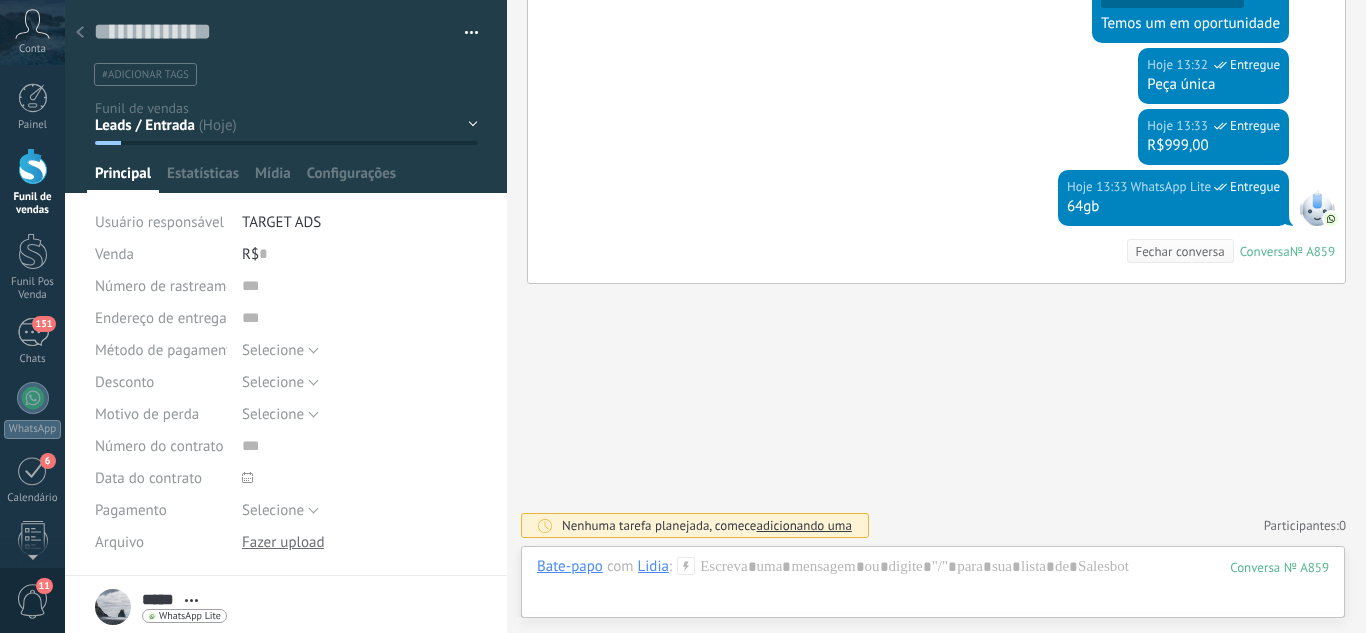 click on "Leads / Entrada
Atendimento
Atendimento Responder
Orçamento Enviado
Orçamento Responder
Negociação / Fechamento
-" at bounding box center [0, 0] 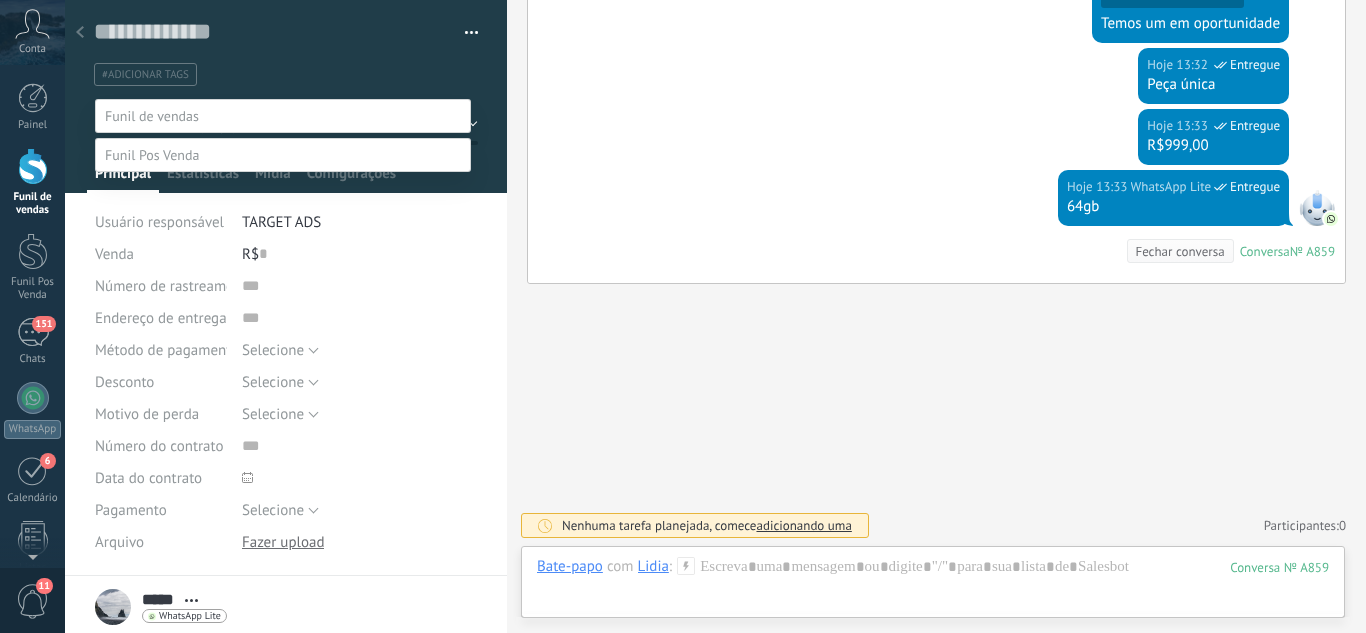 click on "Orçamento Enviado" at bounding box center [0, 0] 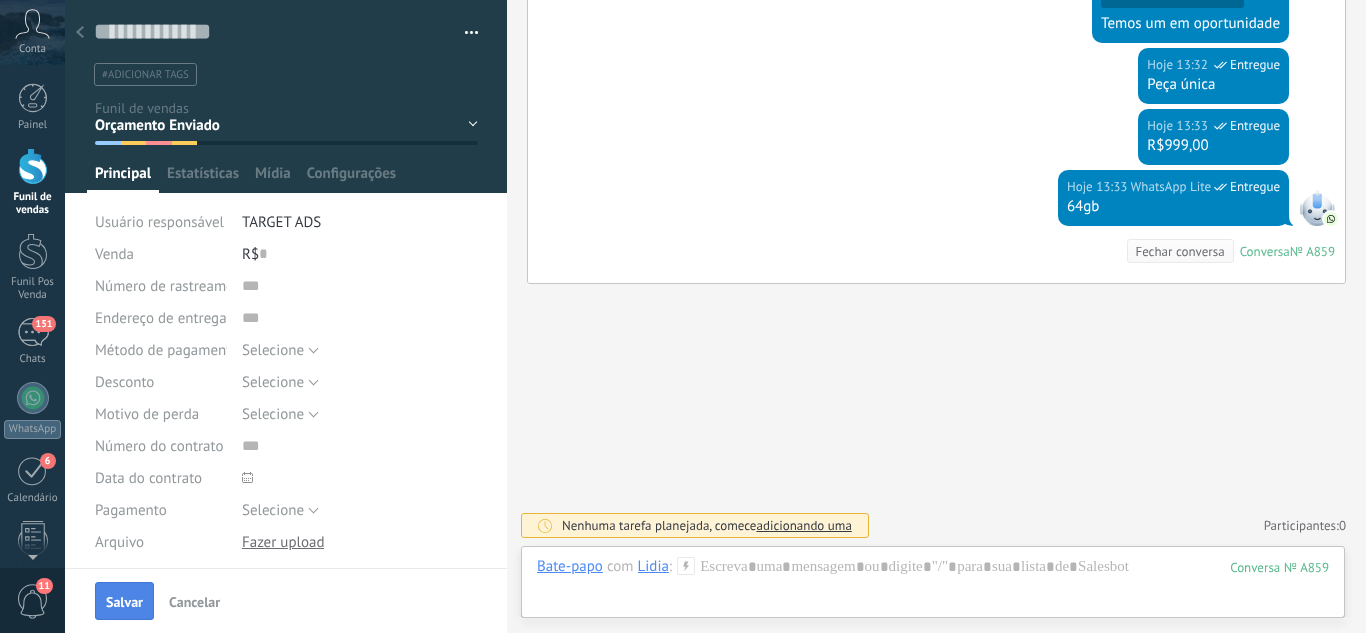 click on "Salvar" at bounding box center [124, 601] 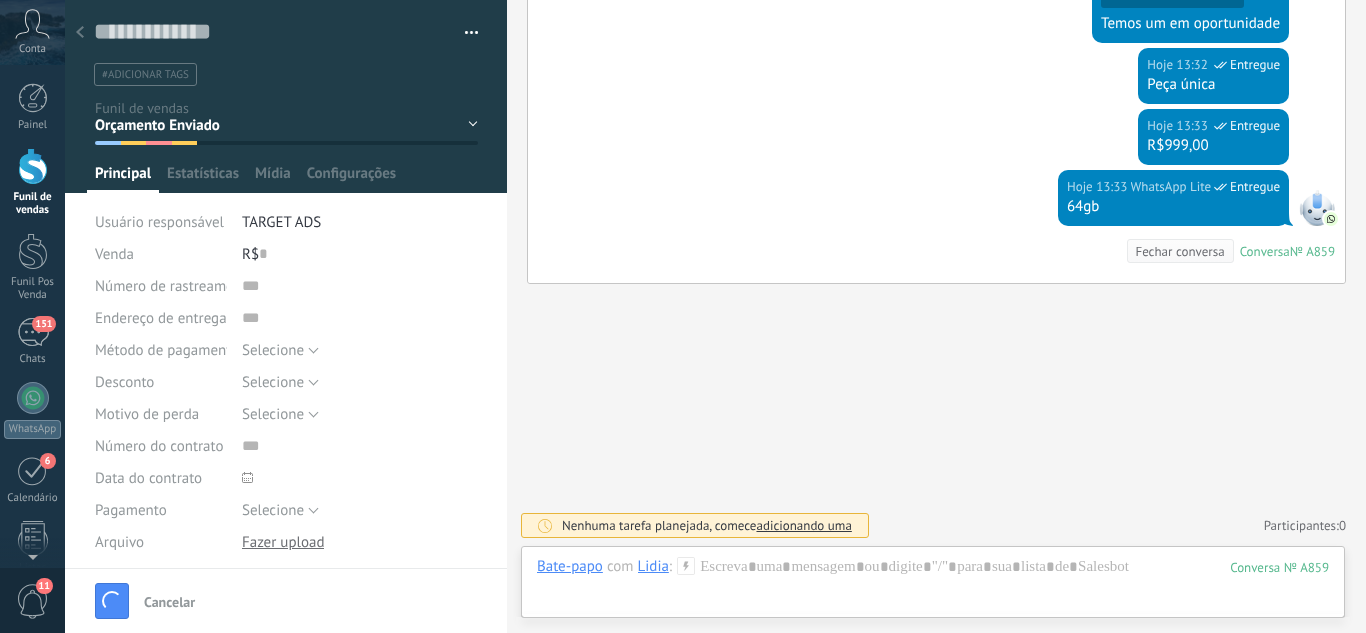 scroll, scrollTop: 610, scrollLeft: 0, axis: vertical 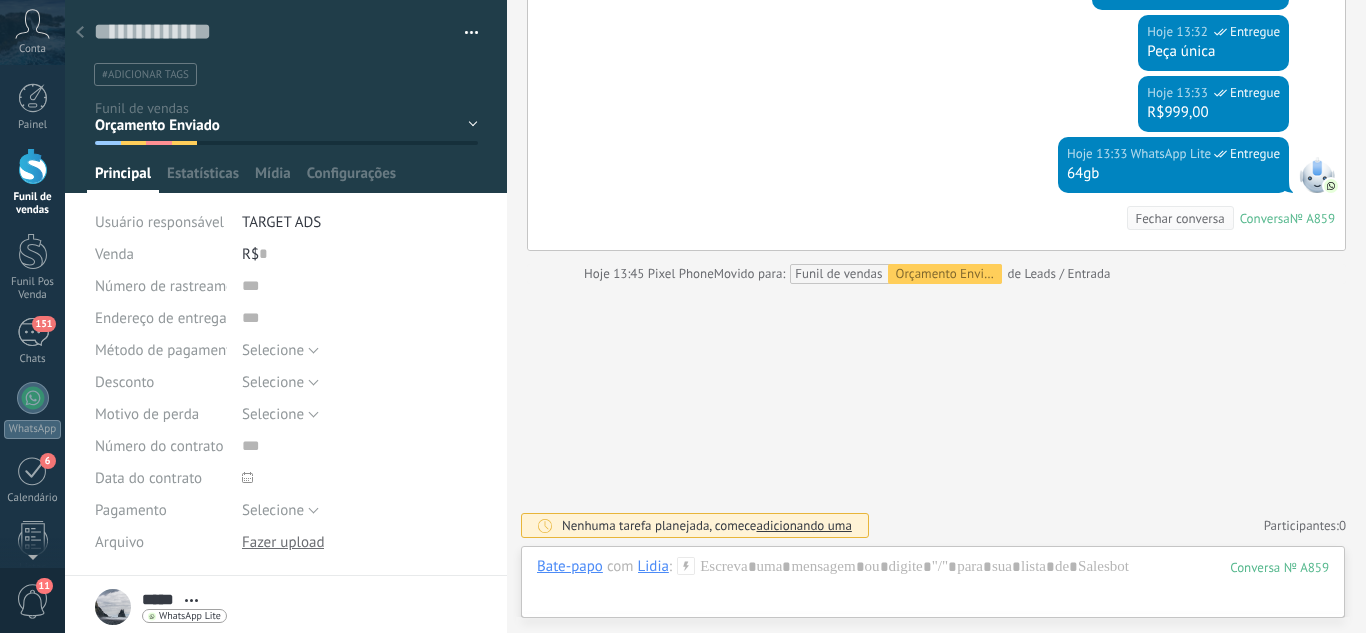 click 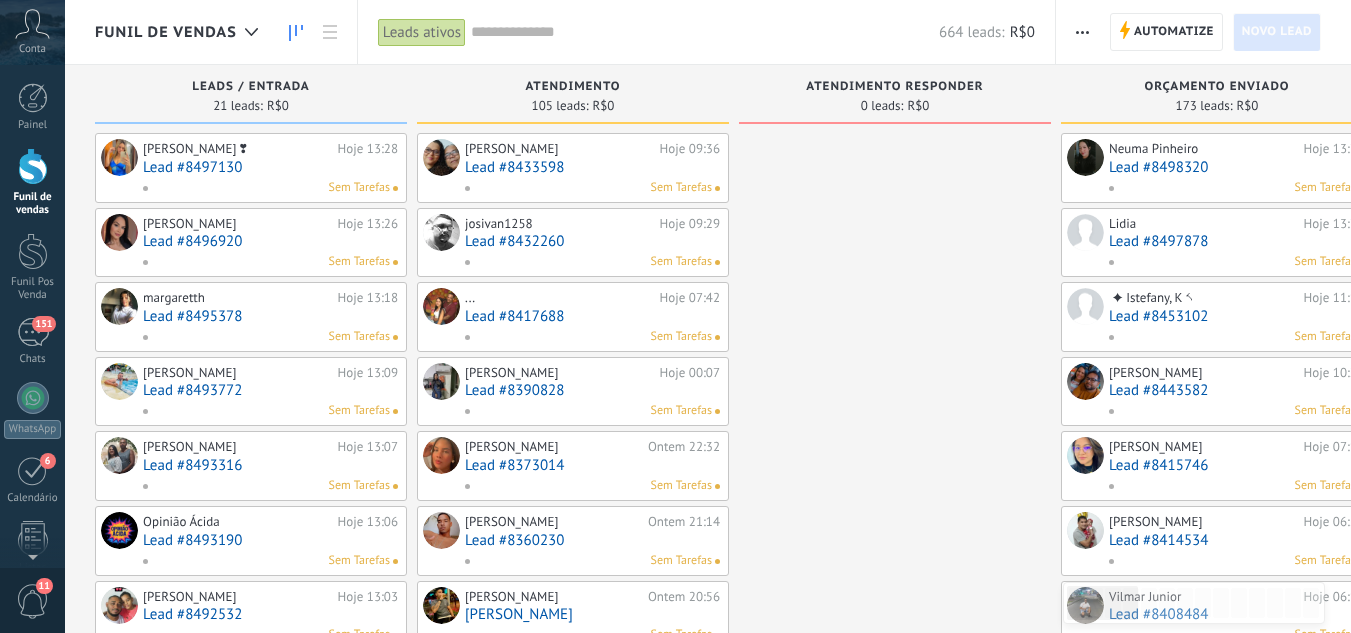 click on "Lead #8497130" at bounding box center [270, 167] 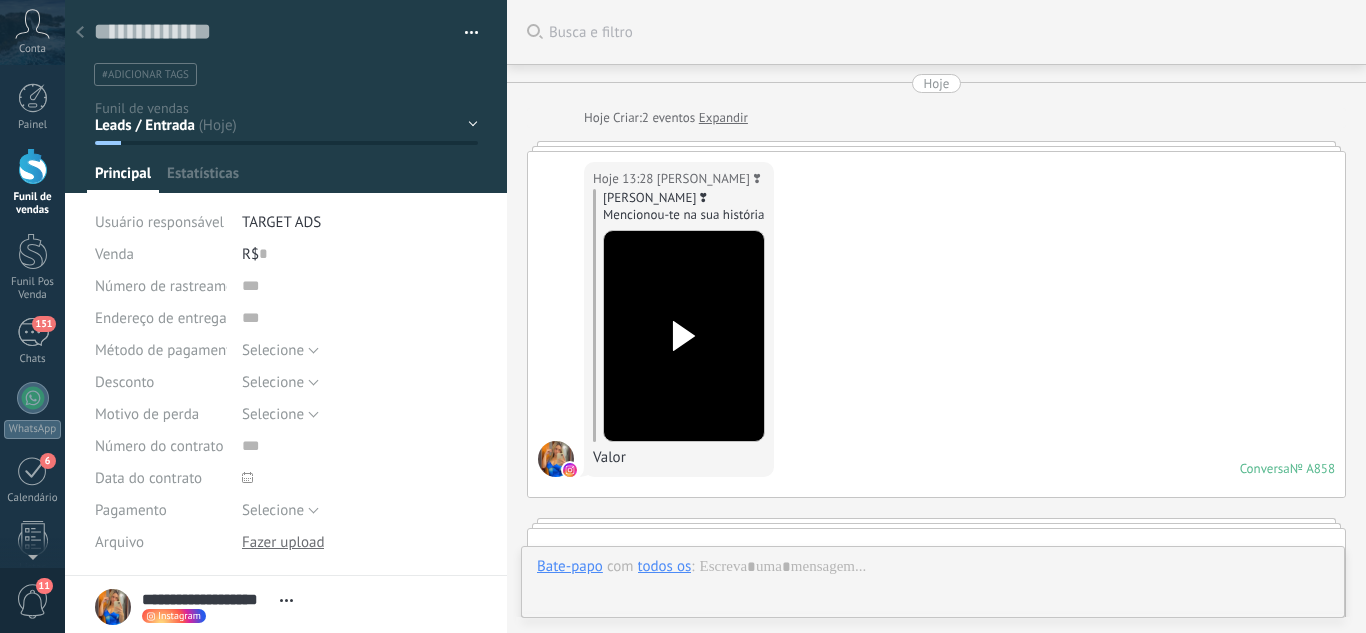 scroll, scrollTop: 30, scrollLeft: 0, axis: vertical 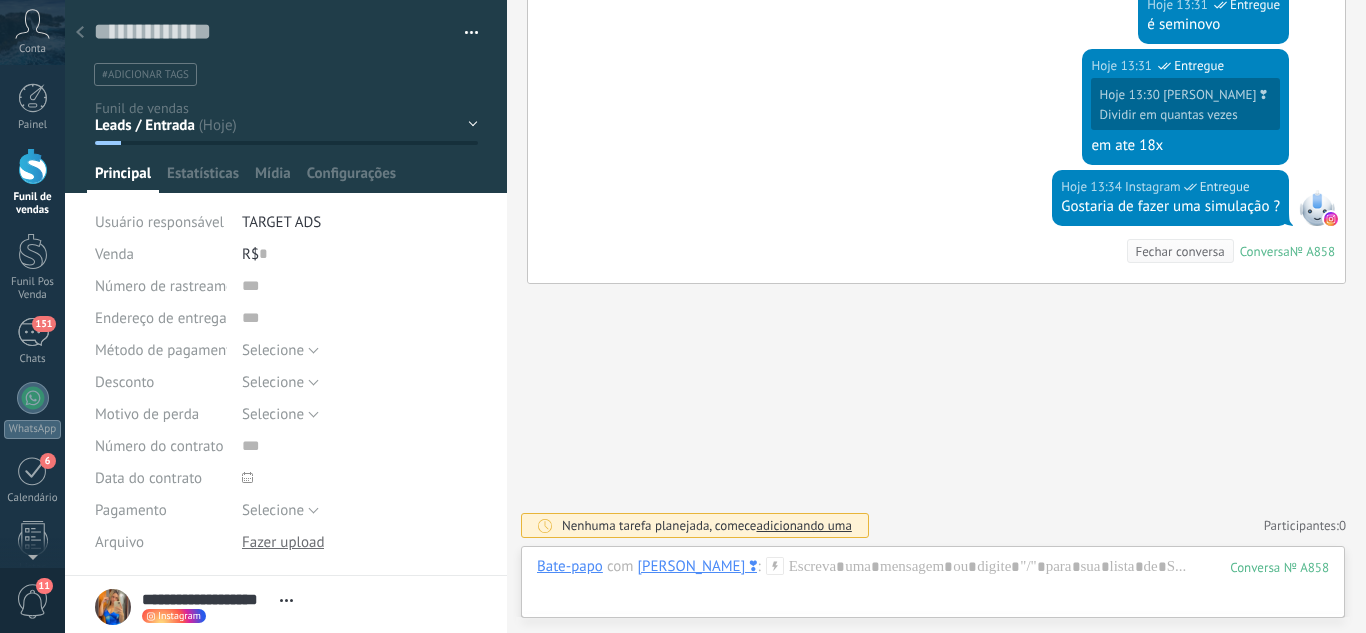 click on "Leads / Entrada
Atendimento
Atendimento Responder
Orçamento Enviado
Orçamento Responder
Negociação / Fechamento
-" at bounding box center (0, 0) 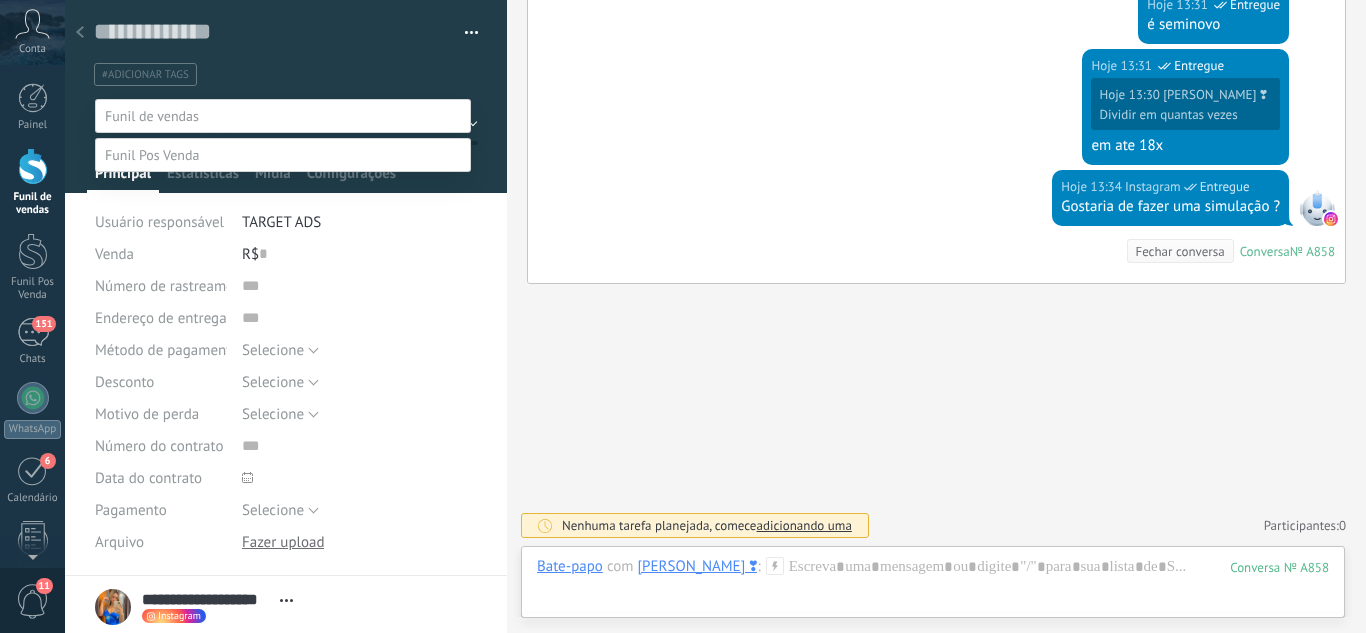 click on "Orçamento Enviado" at bounding box center [0, 0] 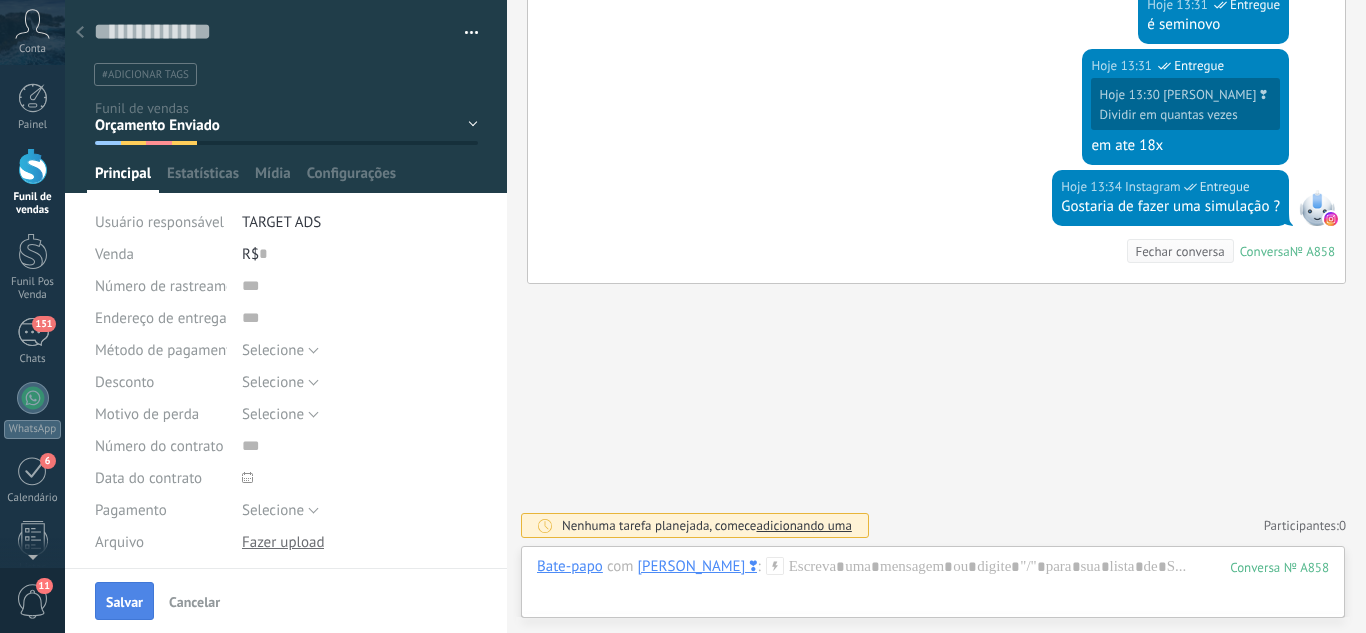click on "Salvar" at bounding box center [124, 602] 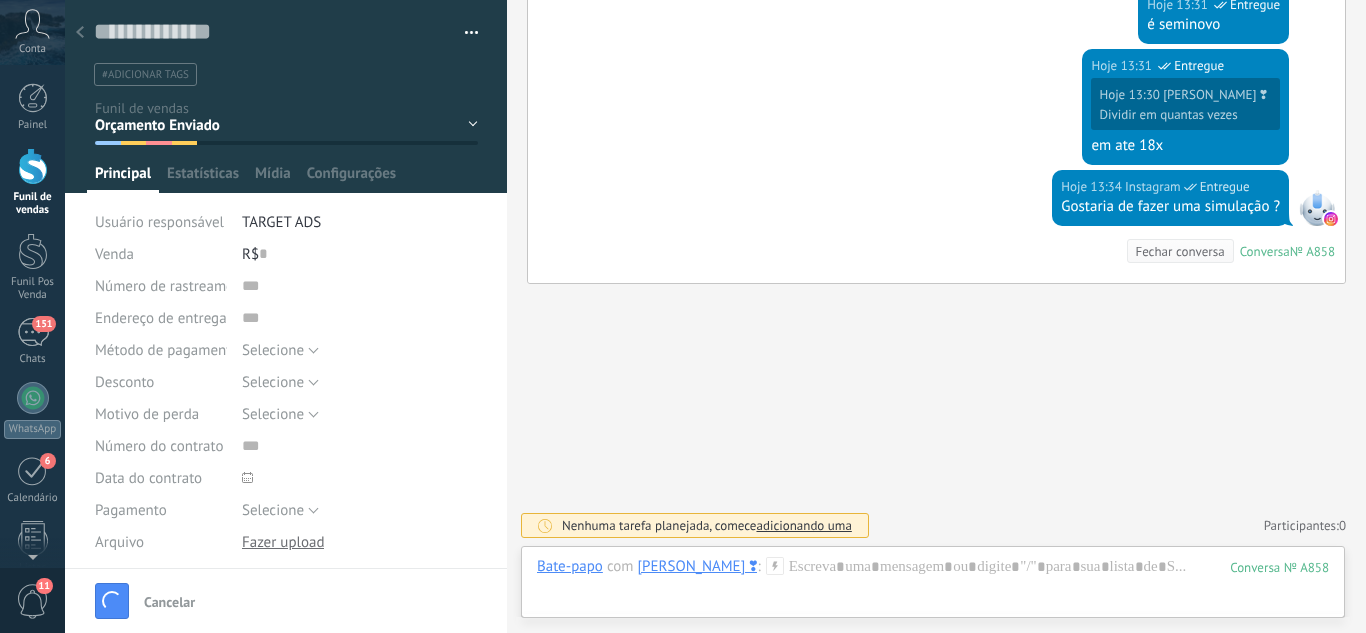 scroll, scrollTop: 978, scrollLeft: 0, axis: vertical 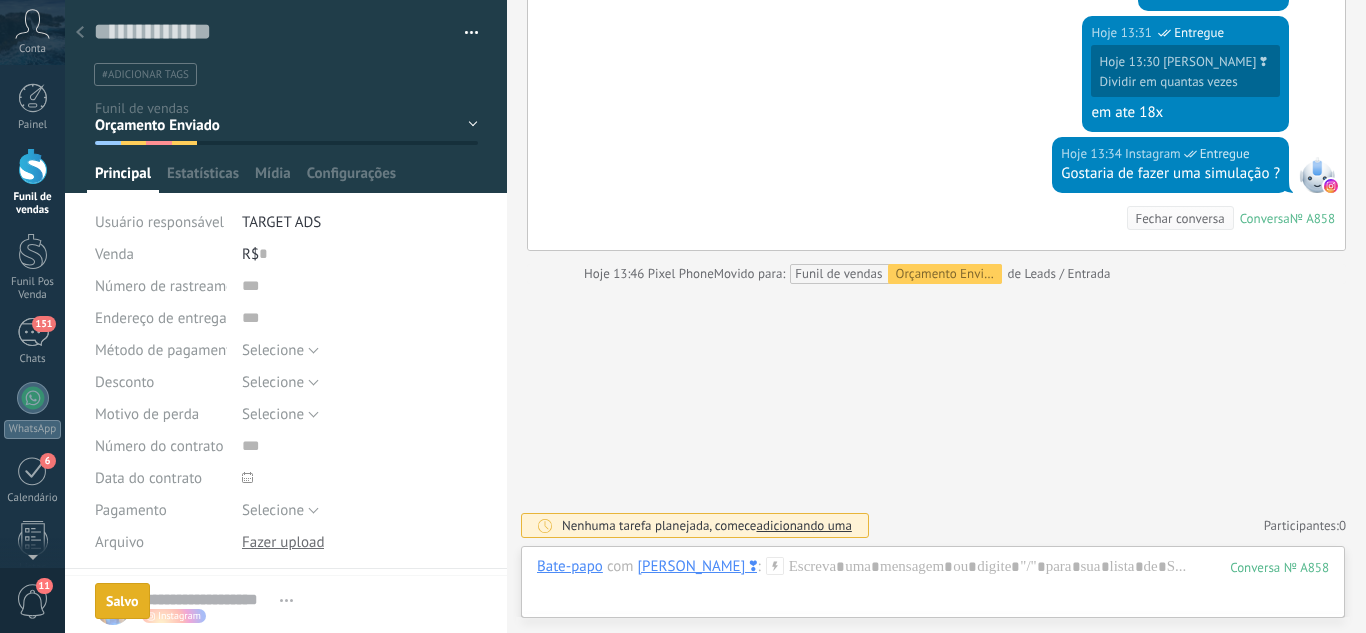 click at bounding box center [80, 33] 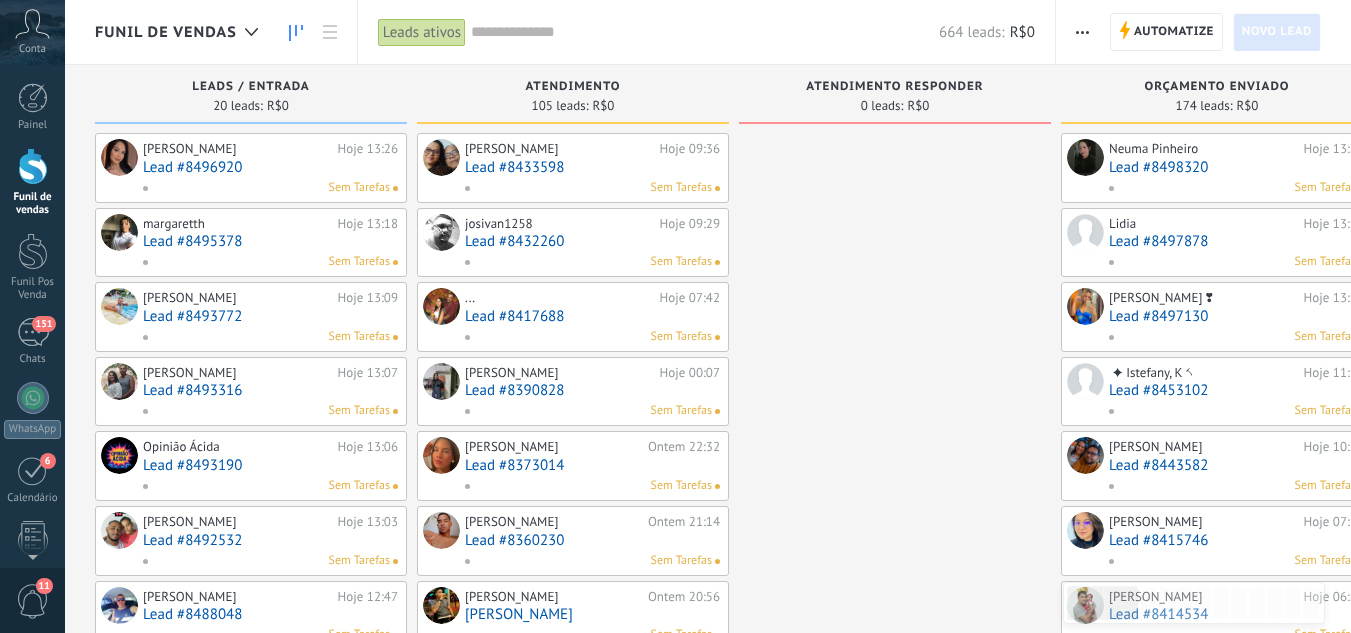 click on "Lead #8496920" at bounding box center [270, 167] 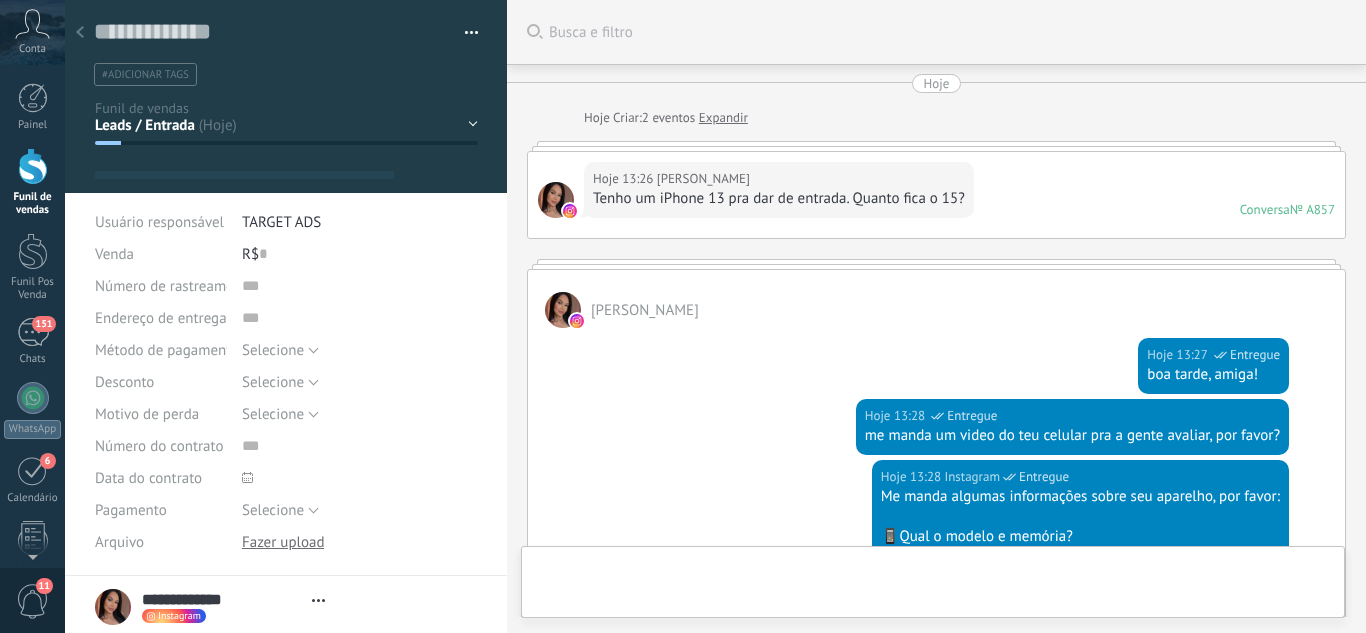 scroll, scrollTop: 30, scrollLeft: 0, axis: vertical 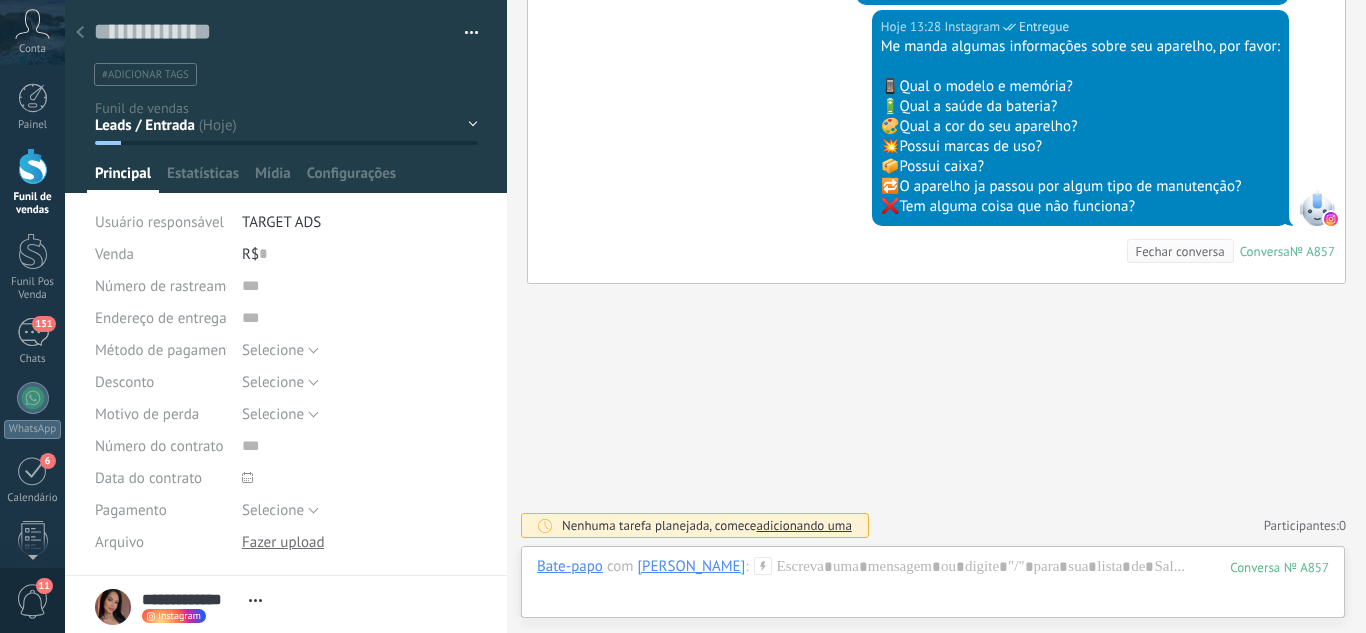 click on "Leads / Entrada
Atendimento
Atendimento Responder
Orçamento Enviado
Orçamento Responder
Negociação / Fechamento
-" at bounding box center [0, 0] 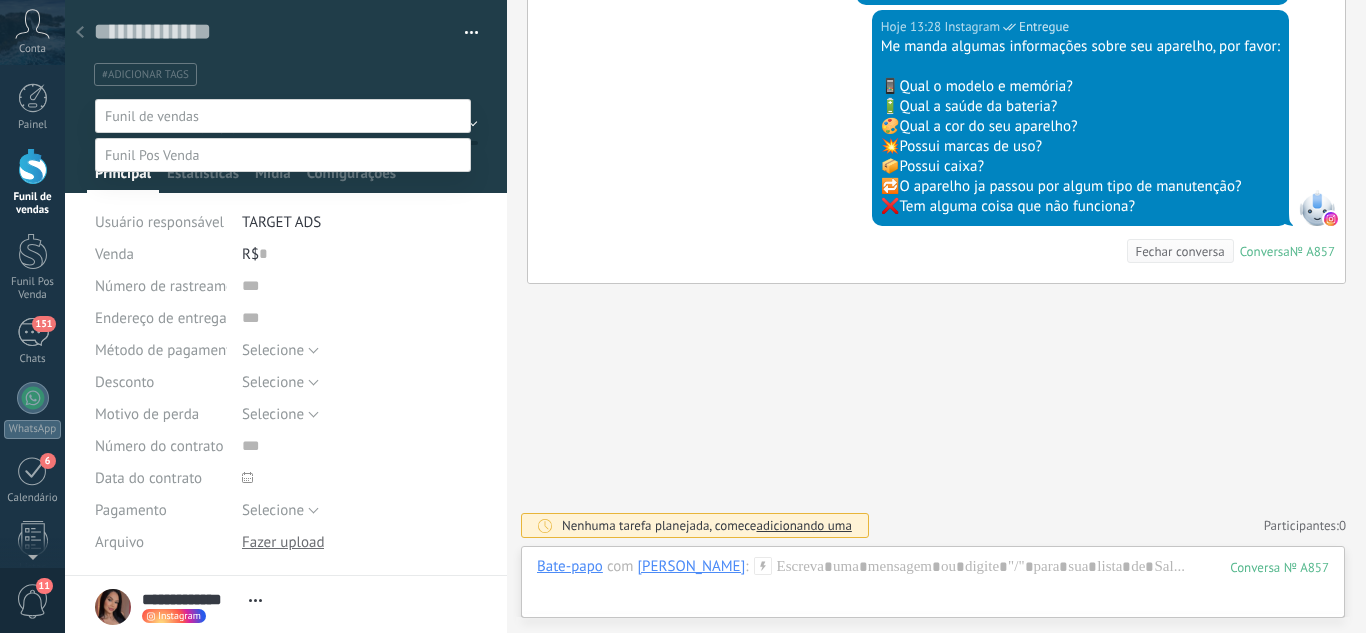 click on "Atendimento" at bounding box center [0, 0] 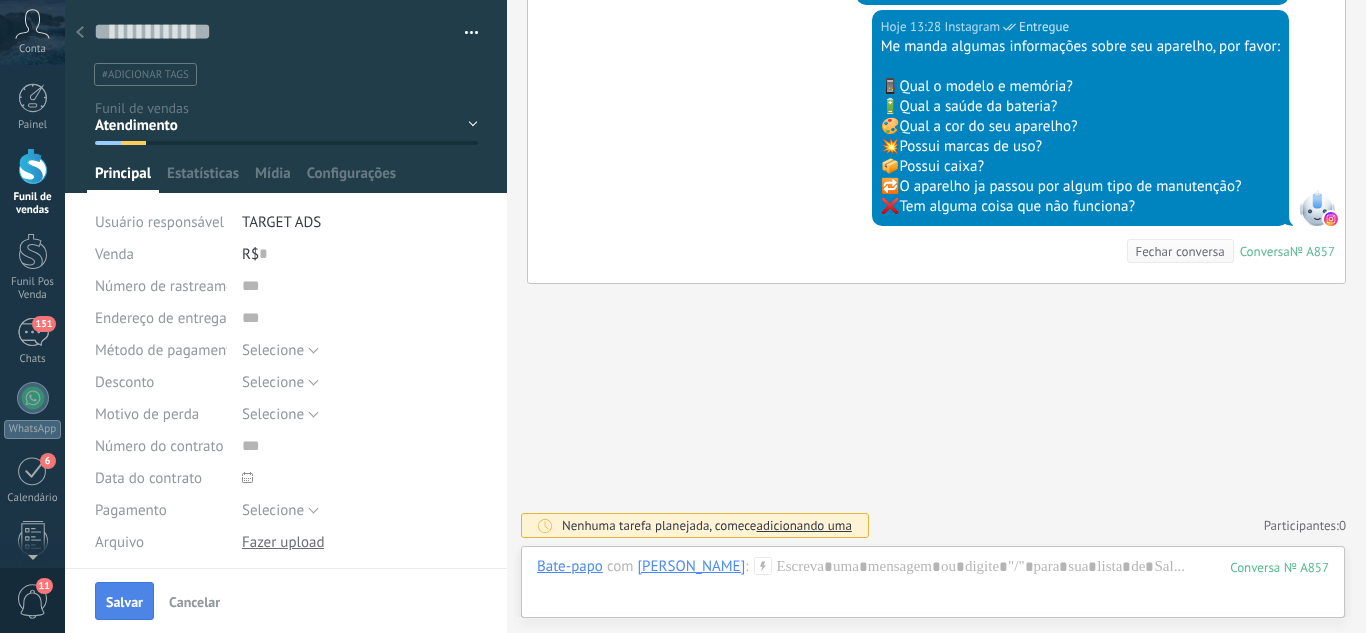 click on "Salvar" at bounding box center [124, 601] 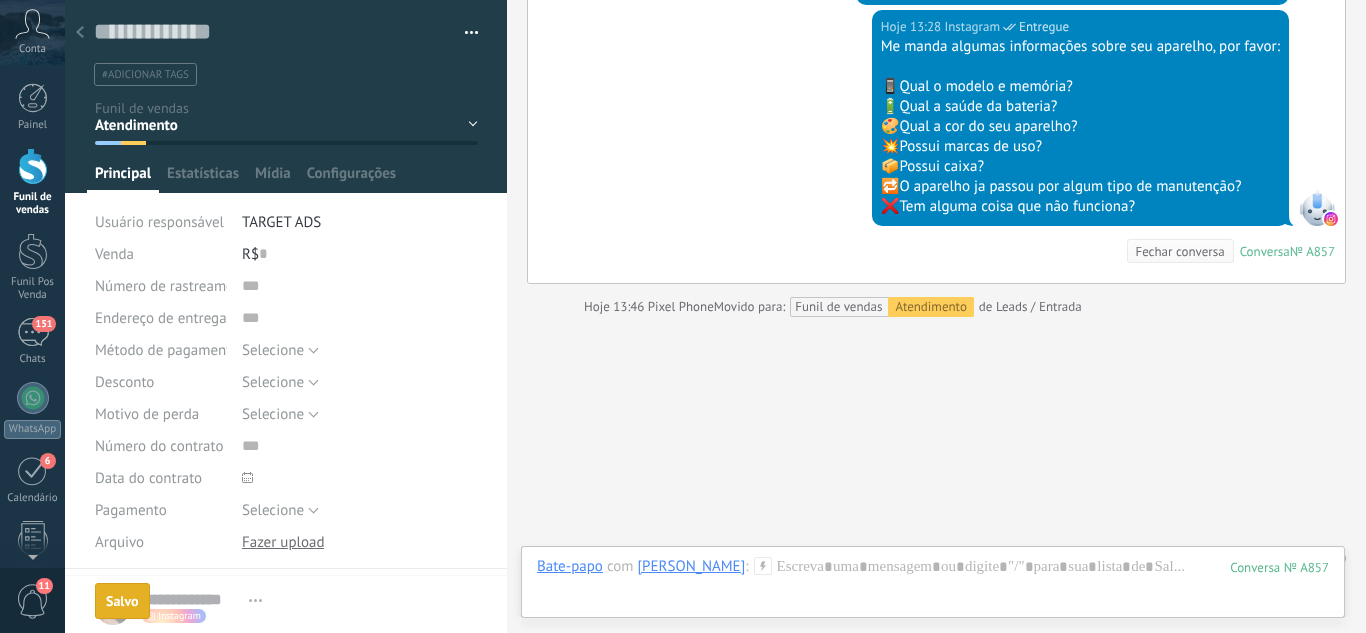scroll, scrollTop: 483, scrollLeft: 0, axis: vertical 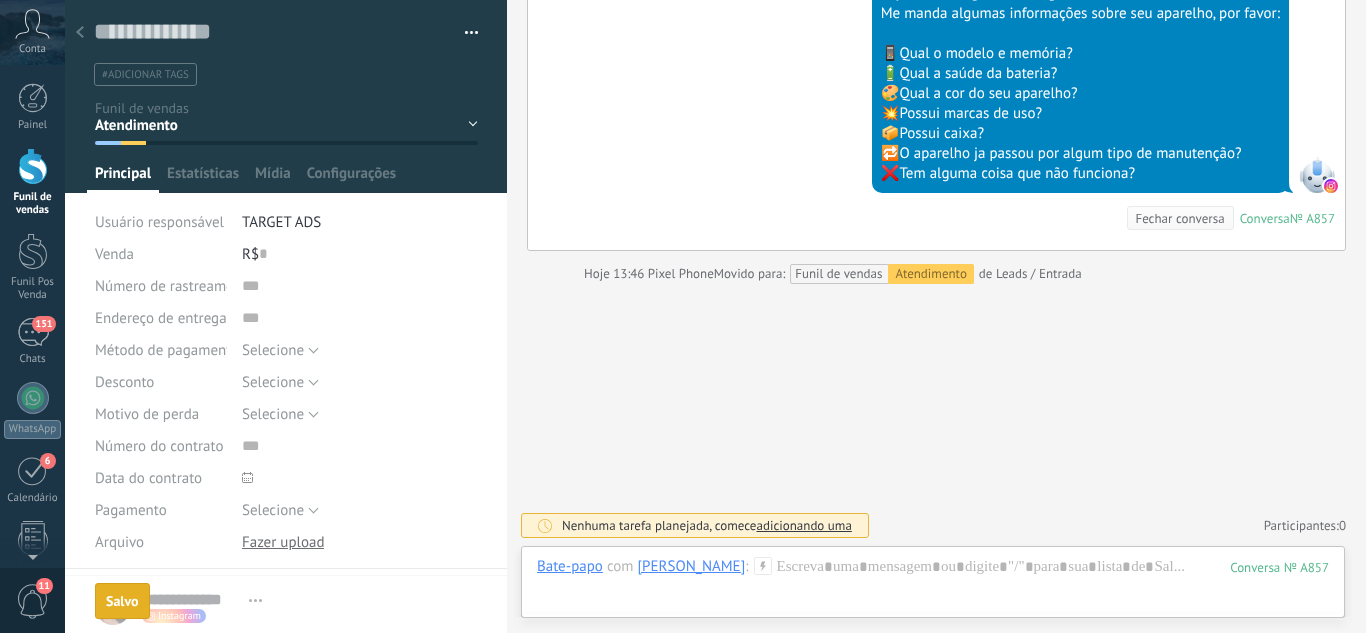 click at bounding box center [80, 33] 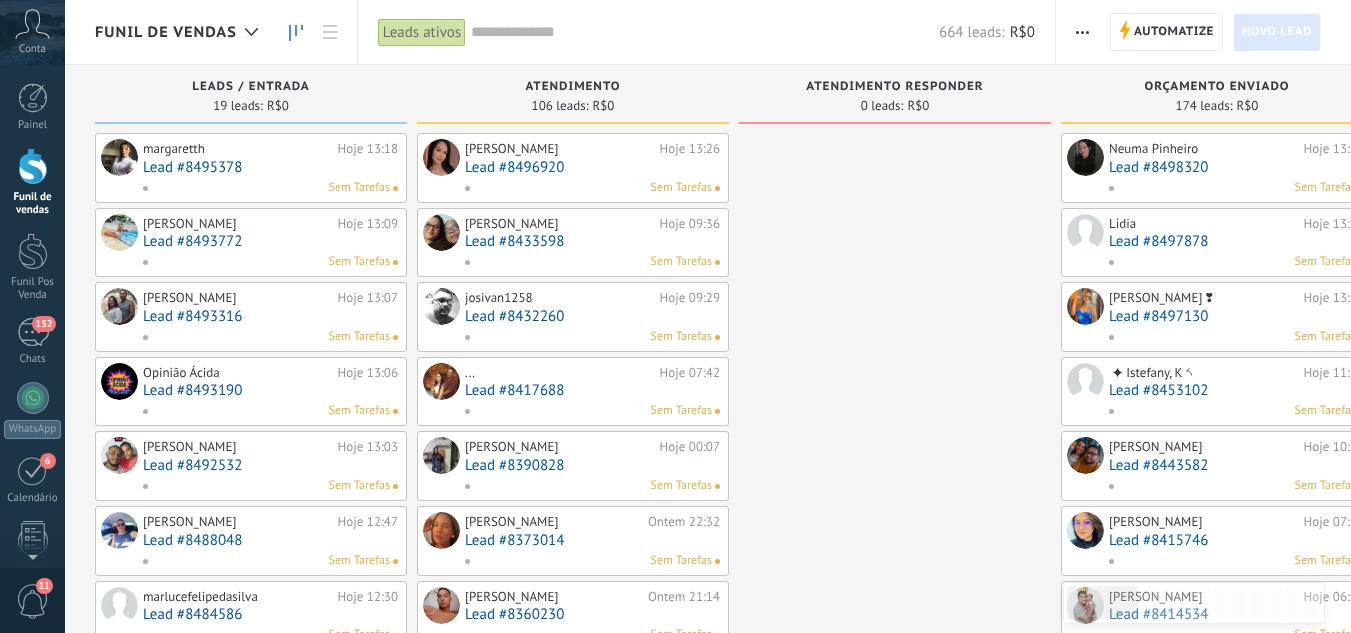 click on "Lead #8495378" at bounding box center (270, 167) 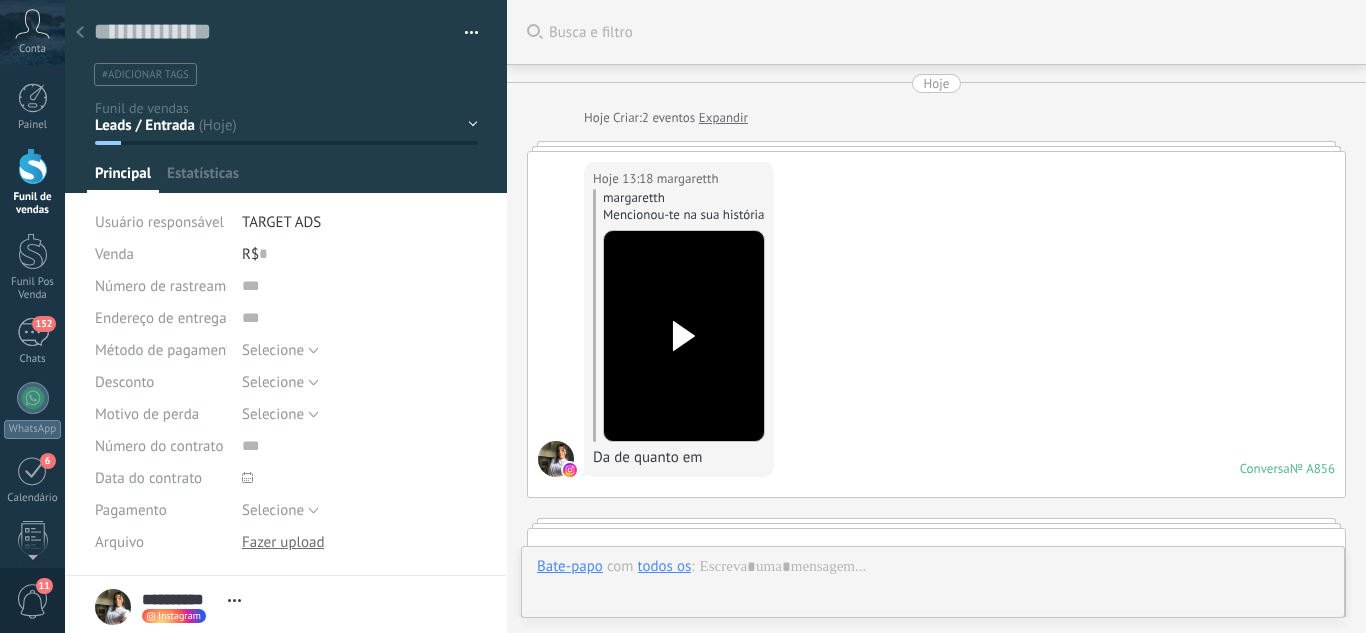 scroll, scrollTop: 30, scrollLeft: 0, axis: vertical 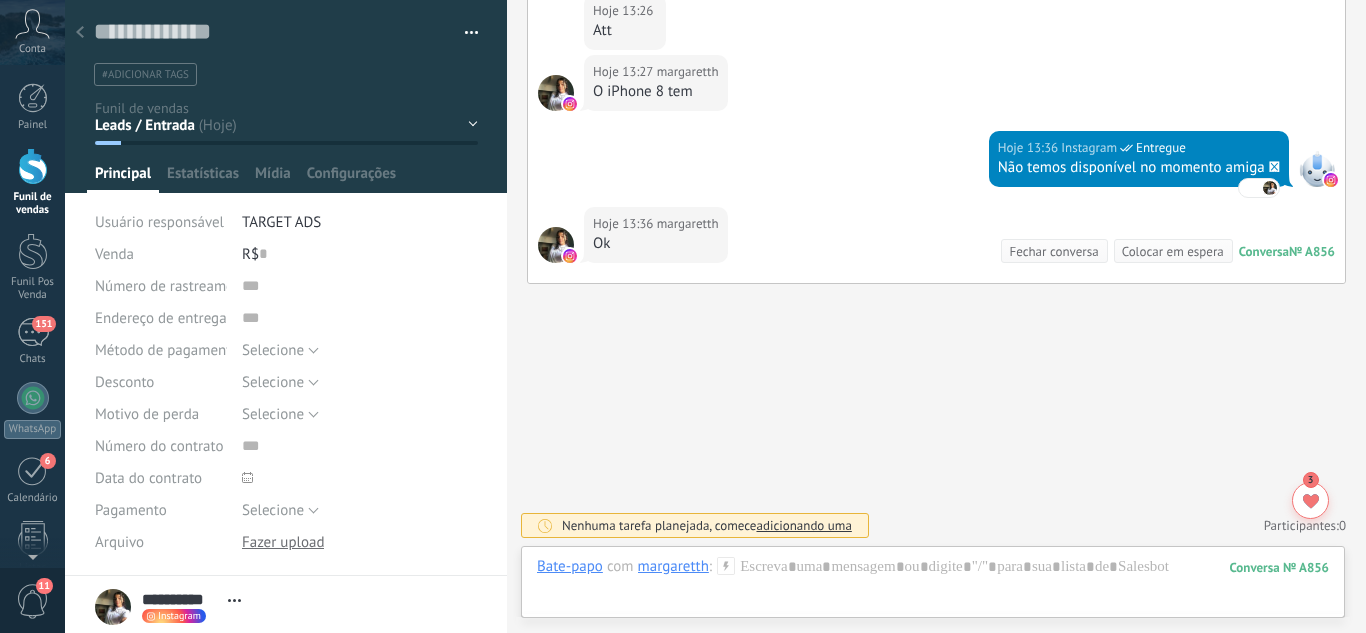 click on "Leads / Entrada
Atendimento
Atendimento Responder
Orçamento Enviado
Orçamento Responder
Negociação / Fechamento
-" at bounding box center [0, 0] 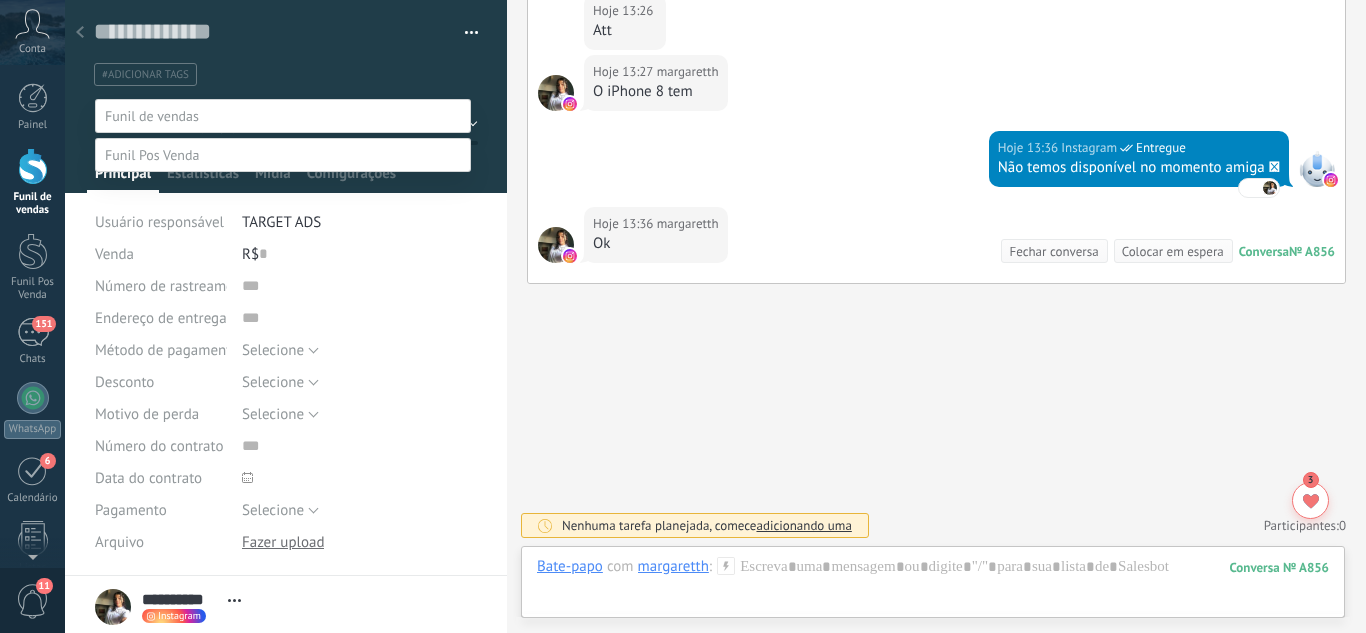 click on "Retorno" at bounding box center [0, 0] 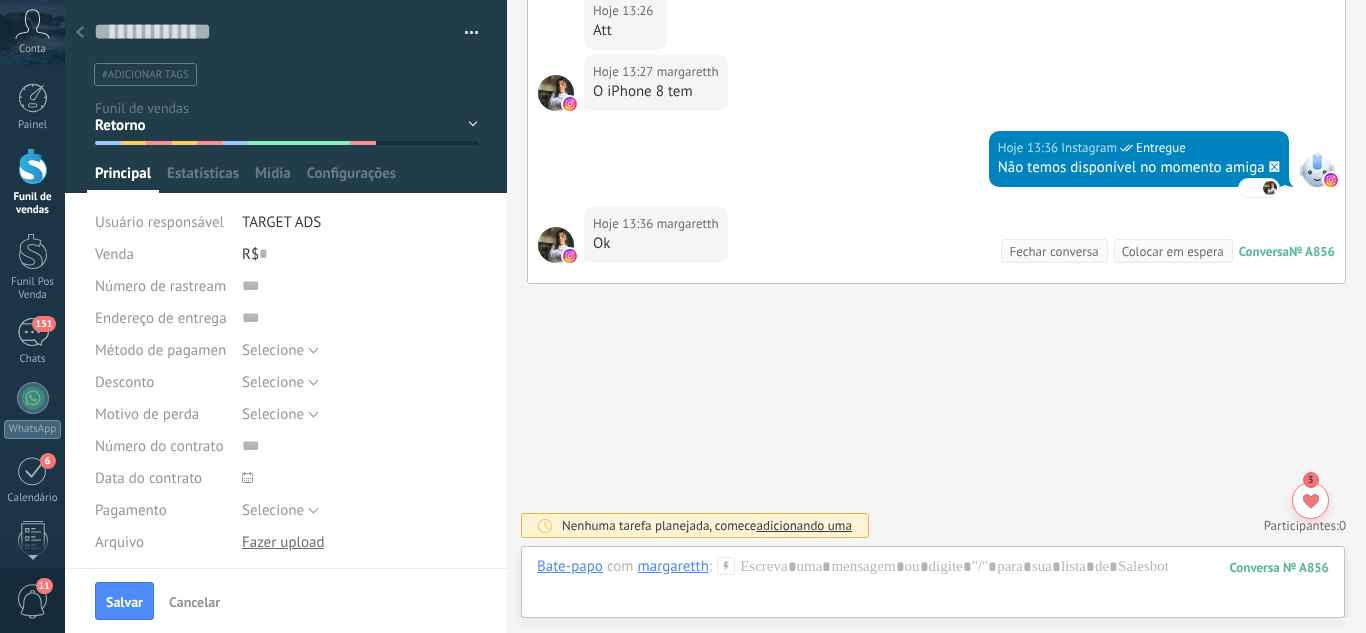 click on "Leads / Entrada
Atendimento
Atendimento Responder
Orçamento Enviado
Orçamento Responder
Negociação / Fechamento
-" at bounding box center (0, 0) 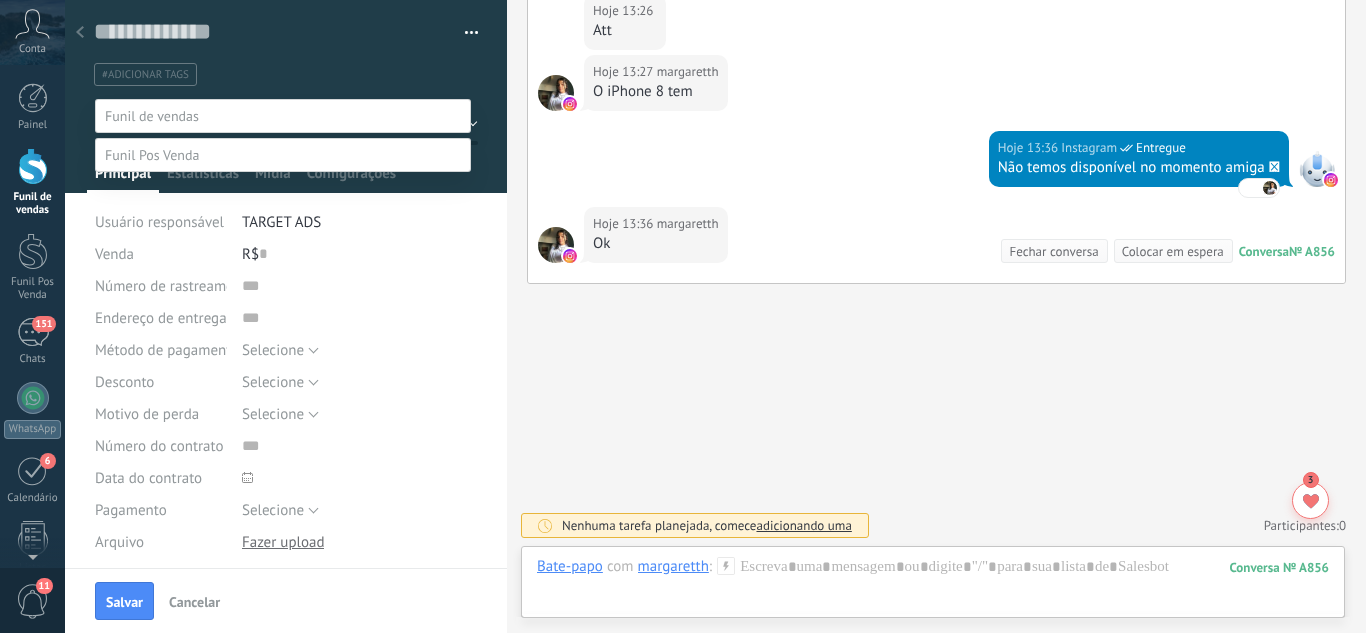 click on "Perdido / Desqualificado" at bounding box center [0, 0] 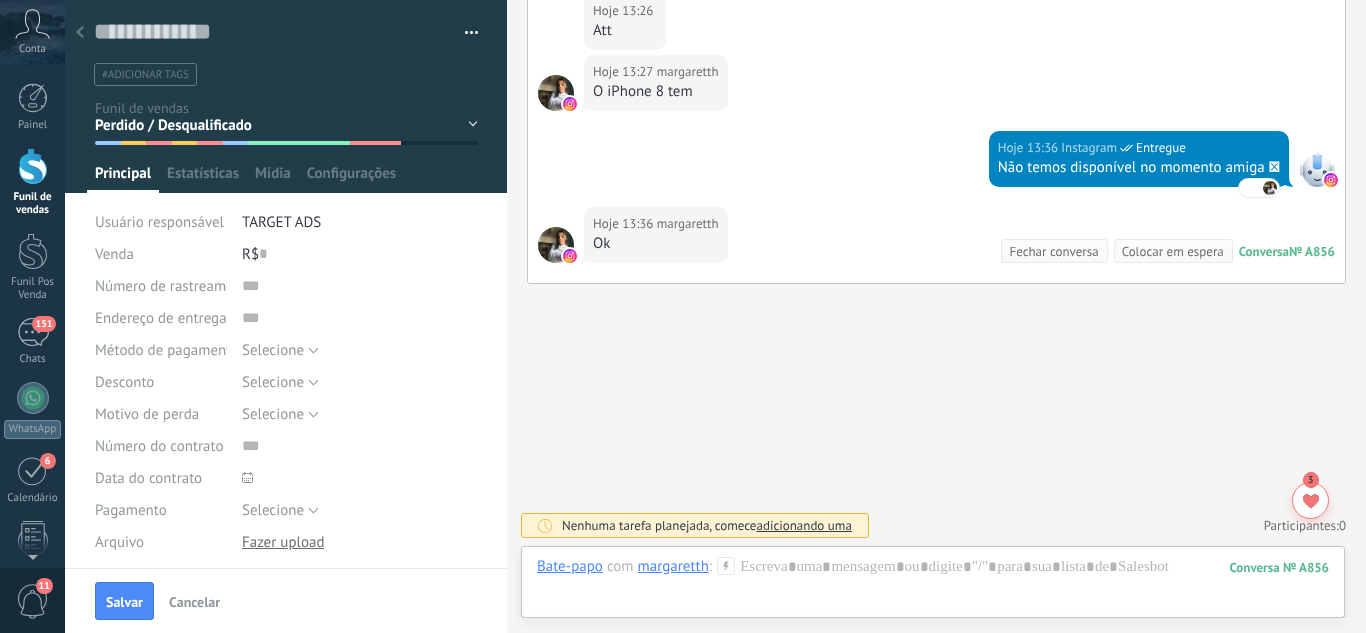 drag, startPoint x: 114, startPoint y: 597, endPoint x: 184, endPoint y: 551, distance: 83.761566 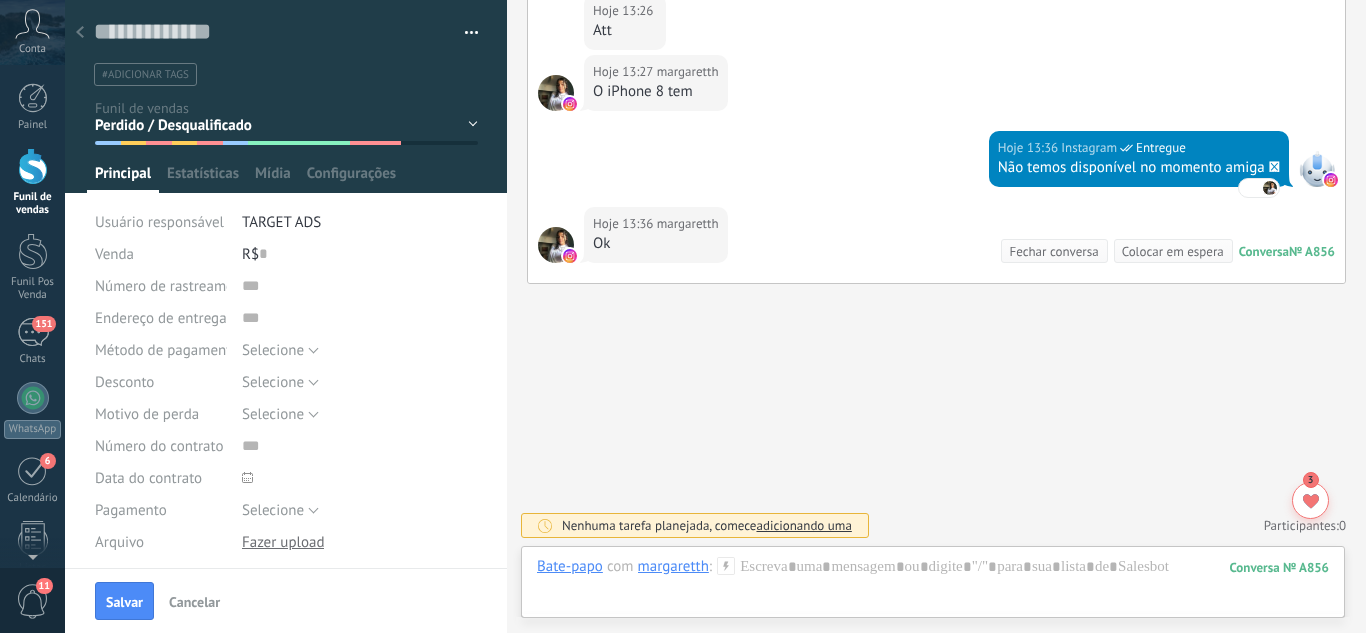 click on "Salvar" at bounding box center (124, 602) 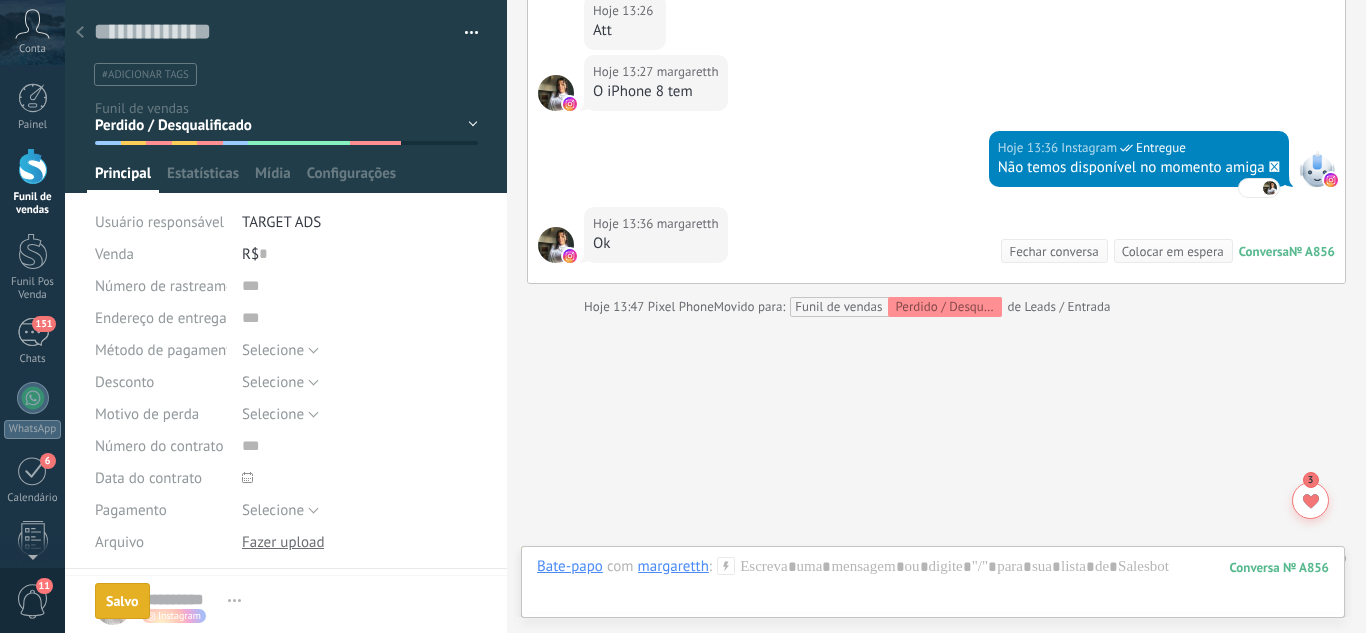 scroll, scrollTop: 1159, scrollLeft: 0, axis: vertical 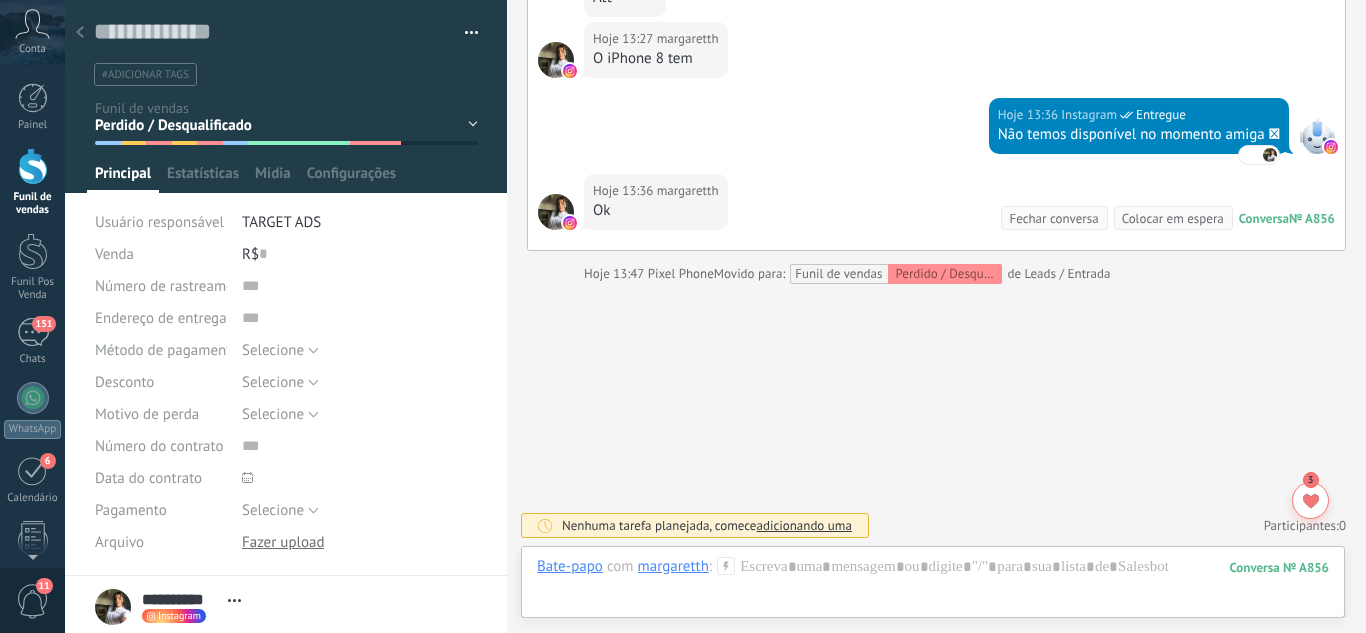 click at bounding box center [80, 33] 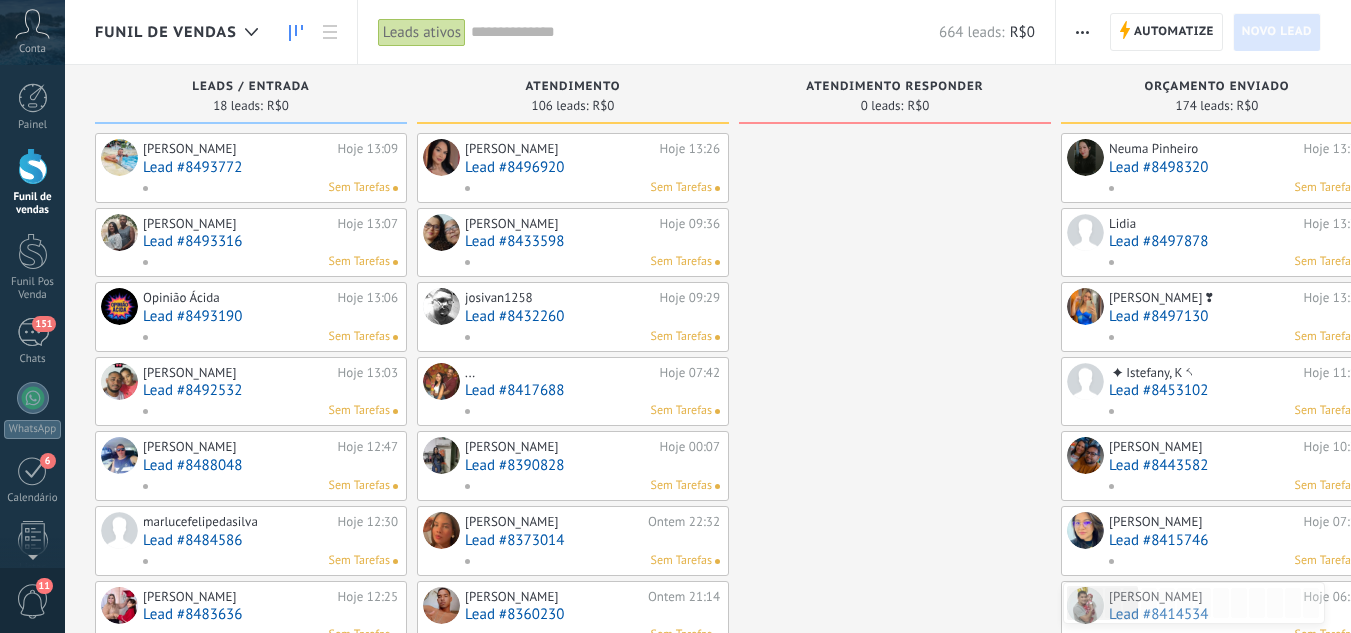 click on "Lead #8493772" at bounding box center [270, 167] 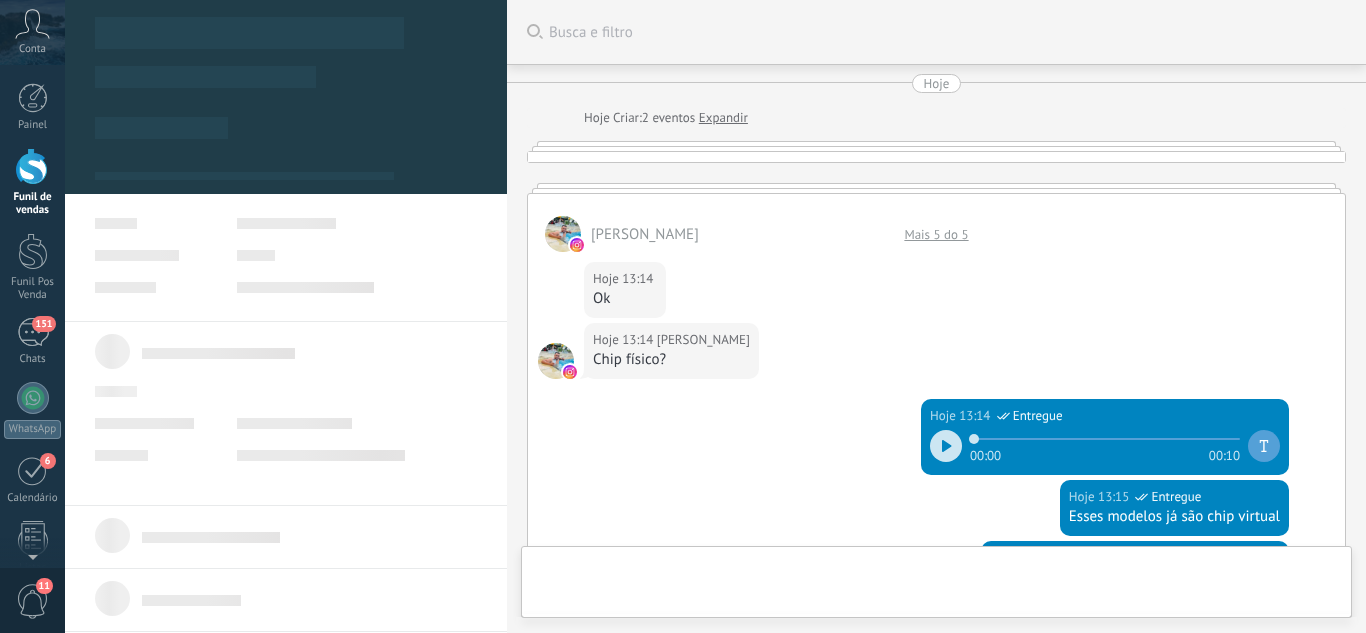 scroll, scrollTop: 842, scrollLeft: 0, axis: vertical 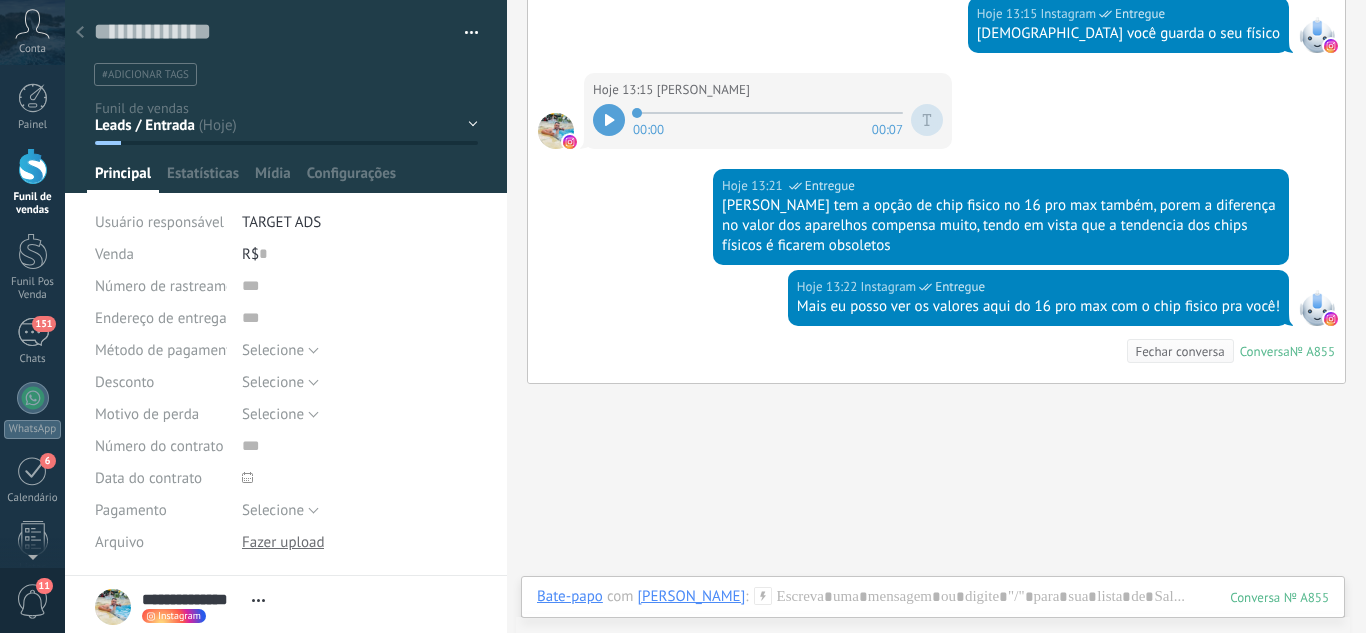 click on "Leads / Entrada
Atendimento
Atendimento Responder
Orçamento Enviado
Orçamento Responder
Negociação / Fechamento
-" at bounding box center [0, 0] 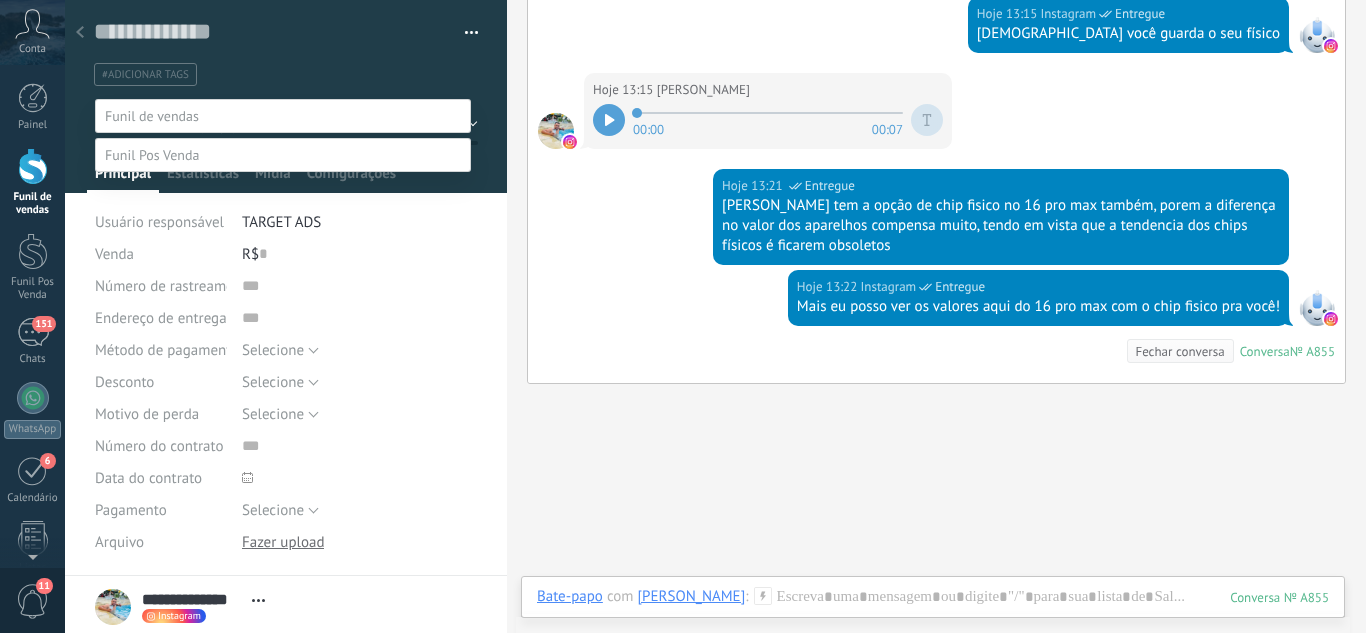 click on "Orçamento Enviado" at bounding box center [0, 0] 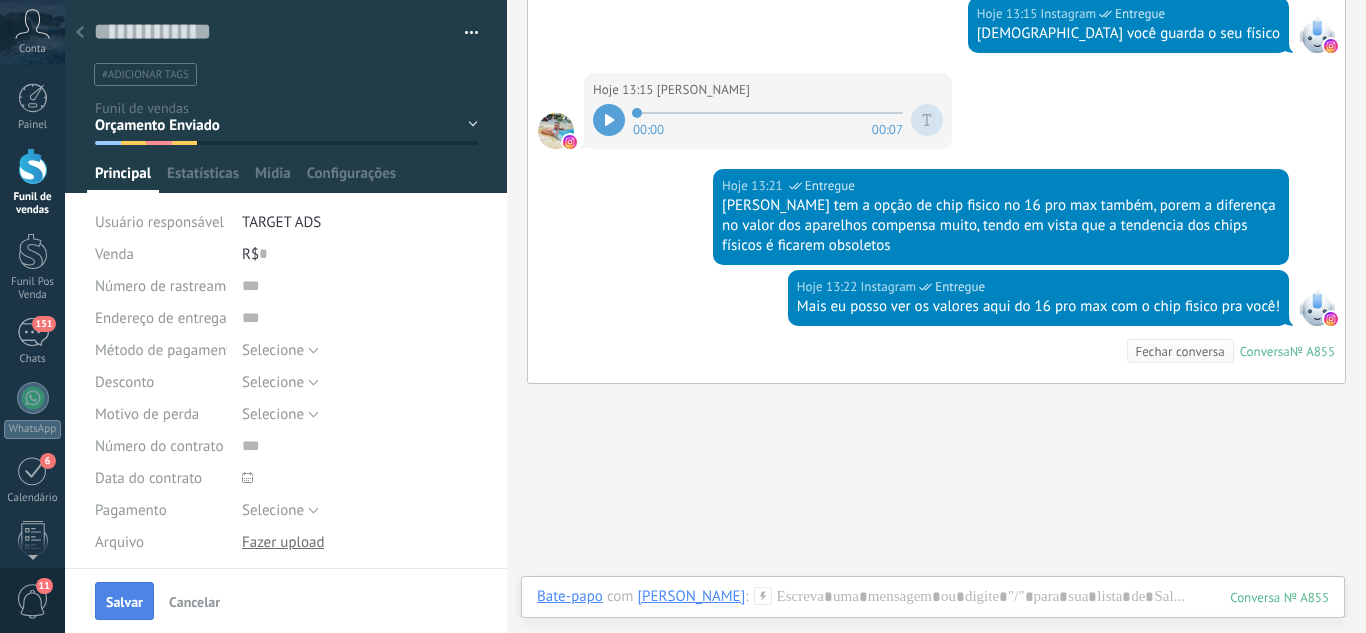 click on "Salvar" at bounding box center [124, 601] 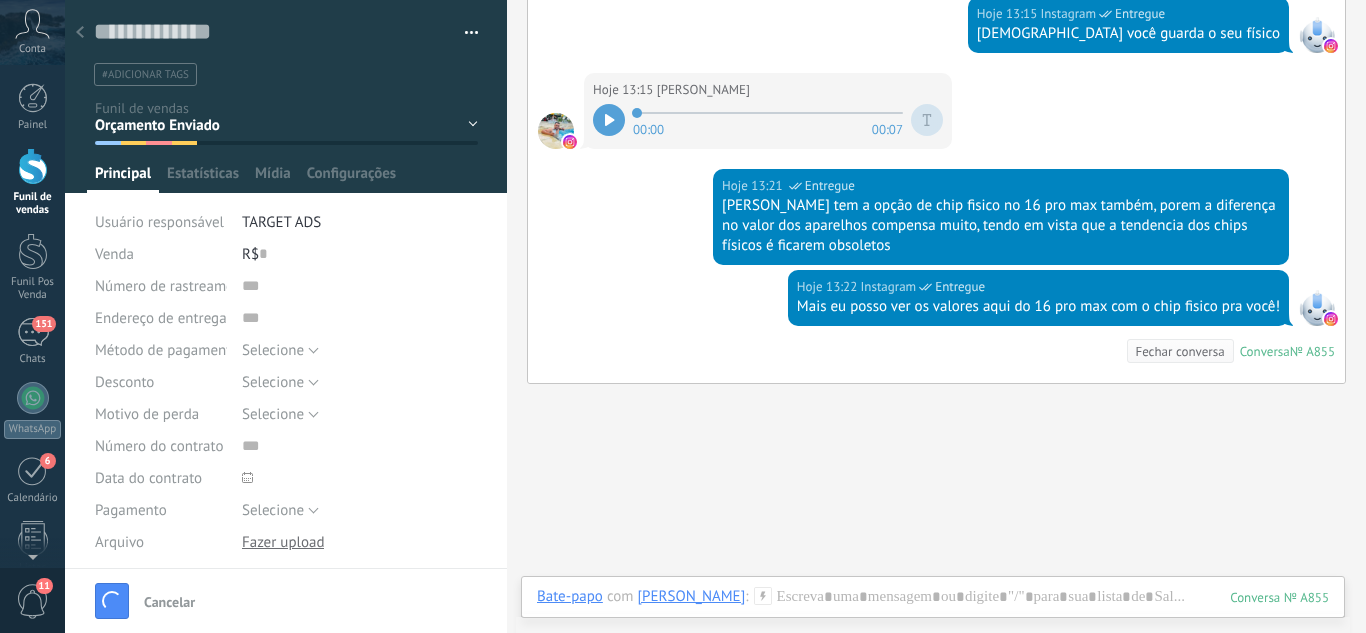scroll, scrollTop: 775, scrollLeft: 0, axis: vertical 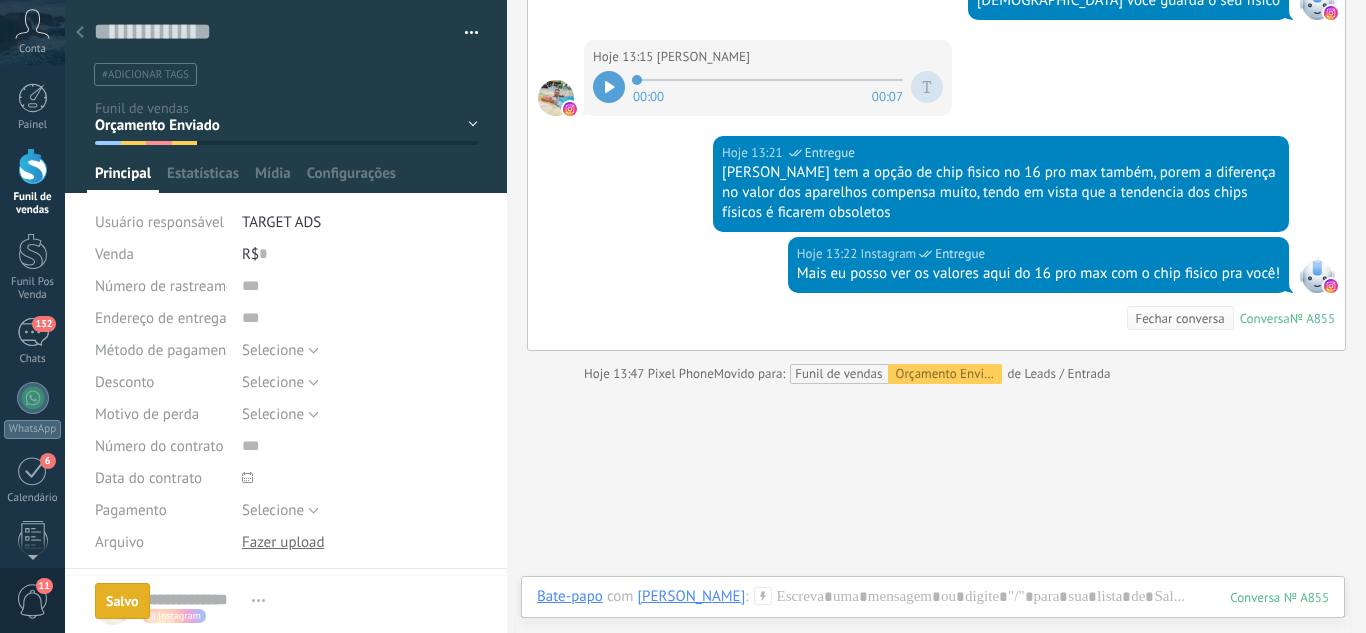 click at bounding box center (80, 33) 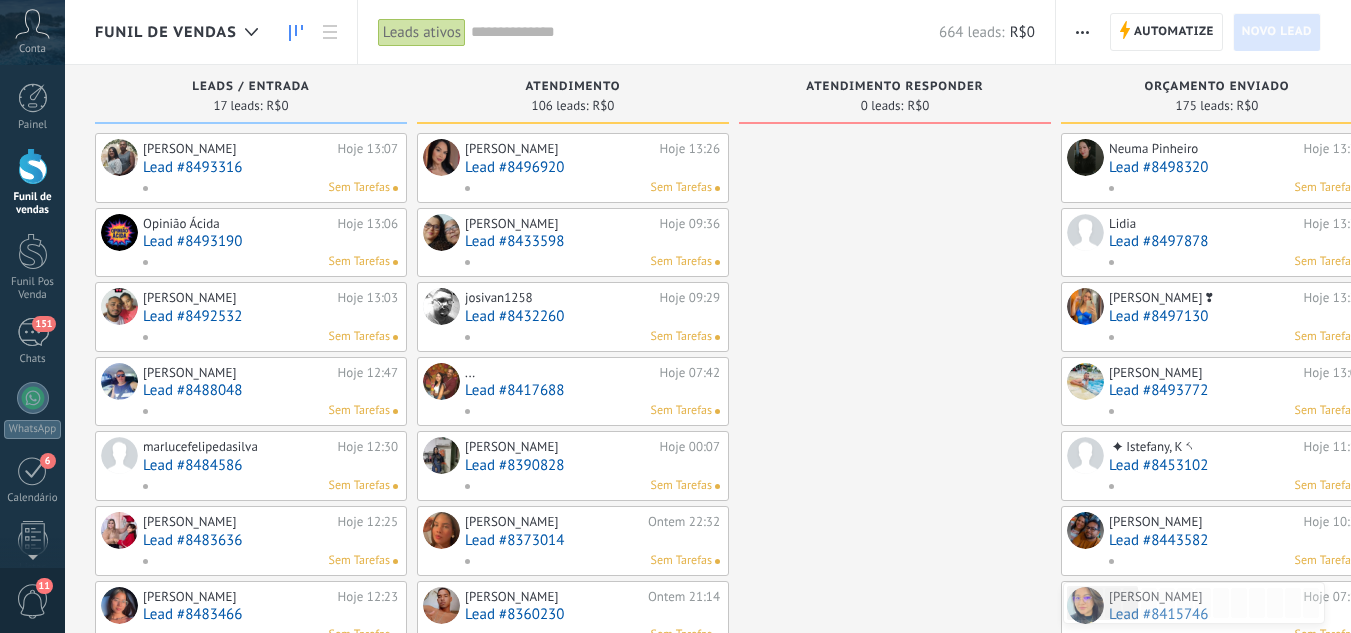 click on "Lead #8493316" at bounding box center [270, 167] 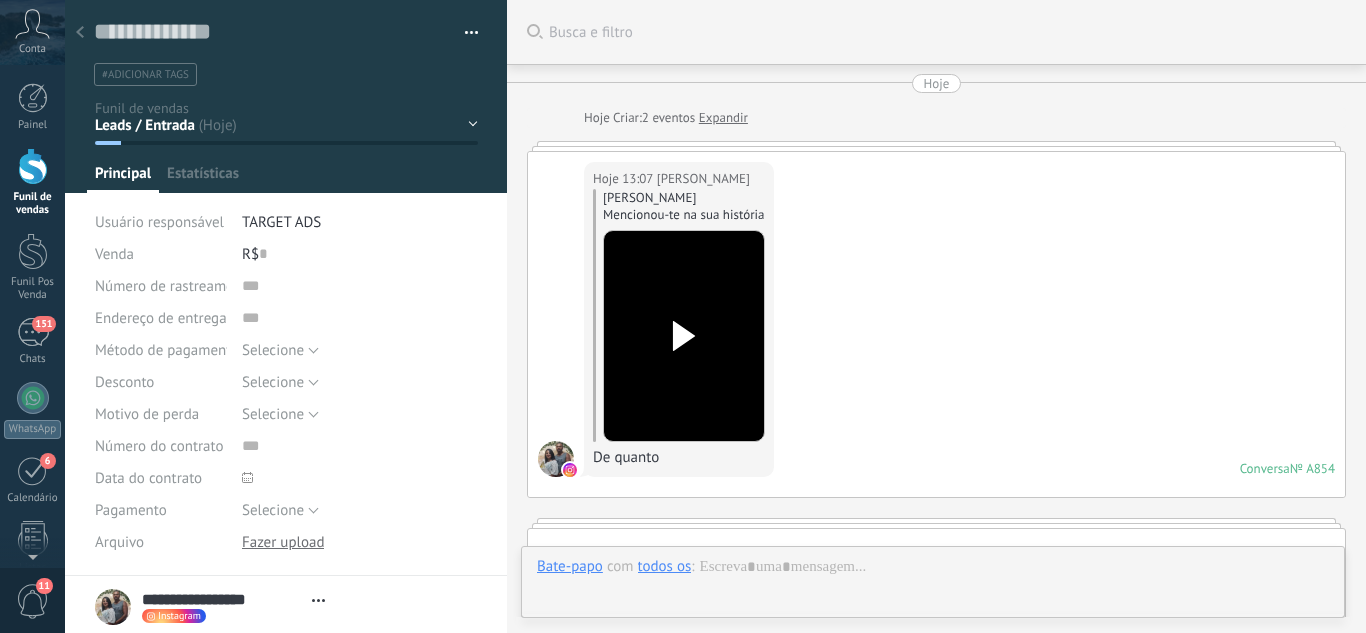 scroll, scrollTop: 30, scrollLeft: 0, axis: vertical 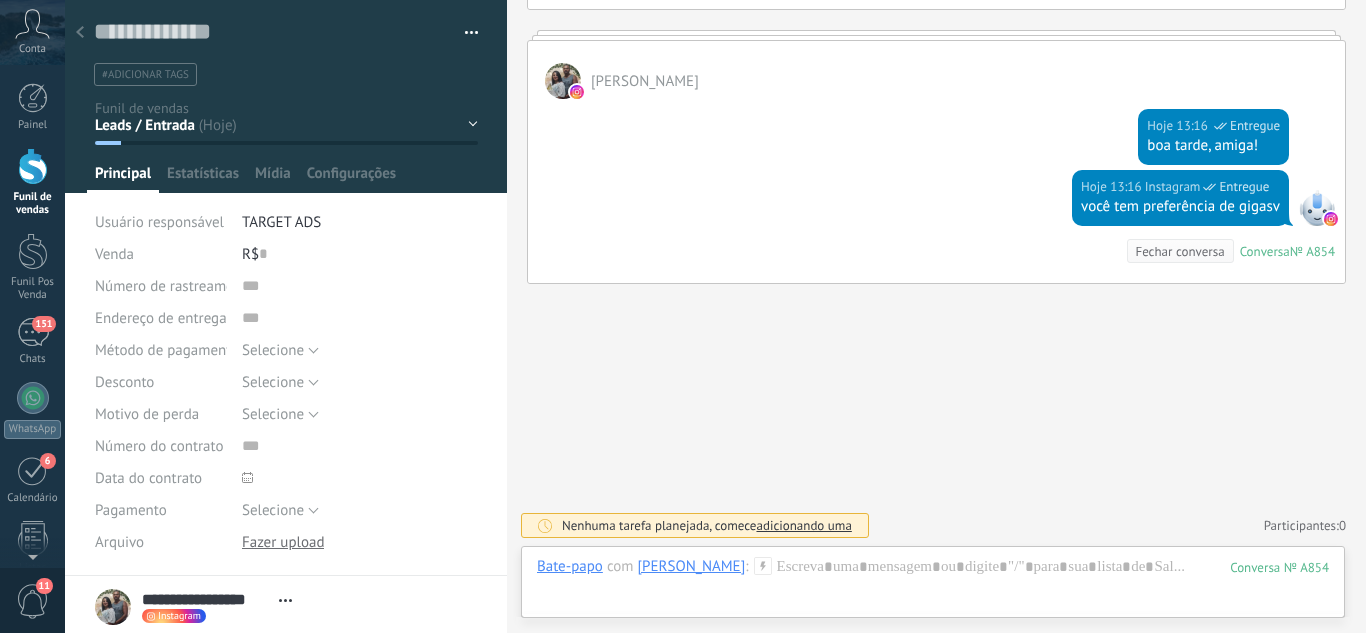 click on "Leads / Entrada
Atendimento
Atendimento Responder
Orçamento Enviado
Orçamento Responder
Negociação / Fechamento
-" at bounding box center (0, 0) 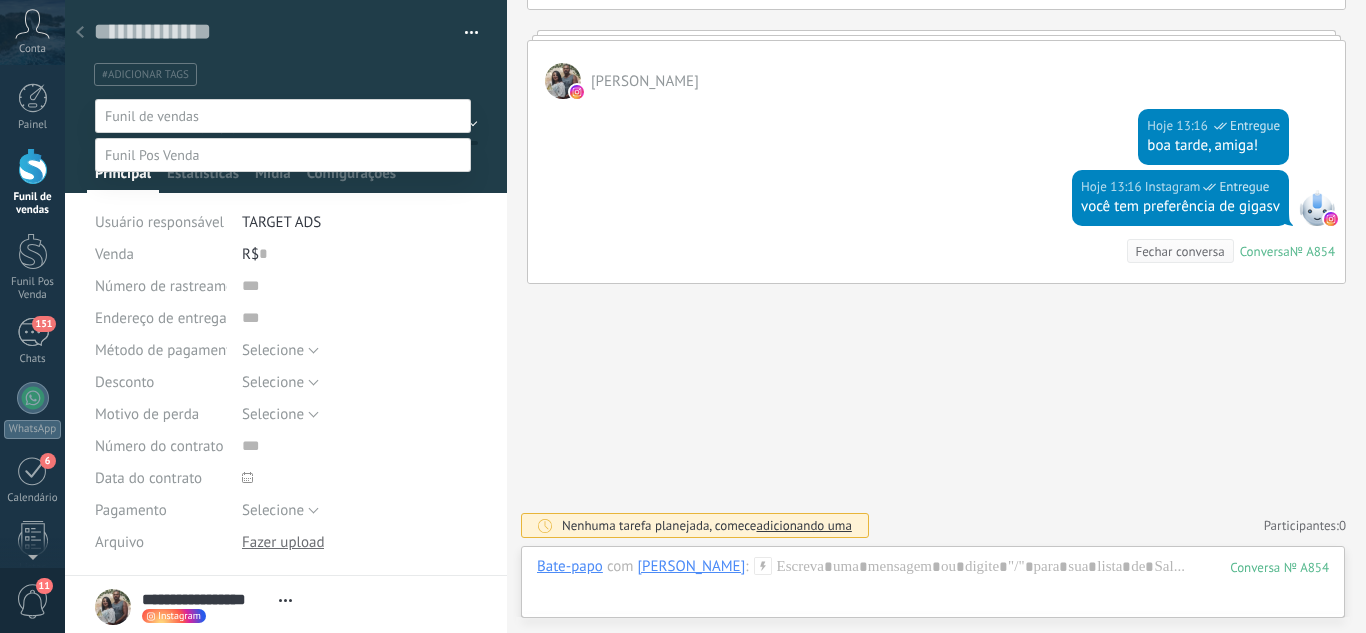 click on "Atendimento" at bounding box center [0, 0] 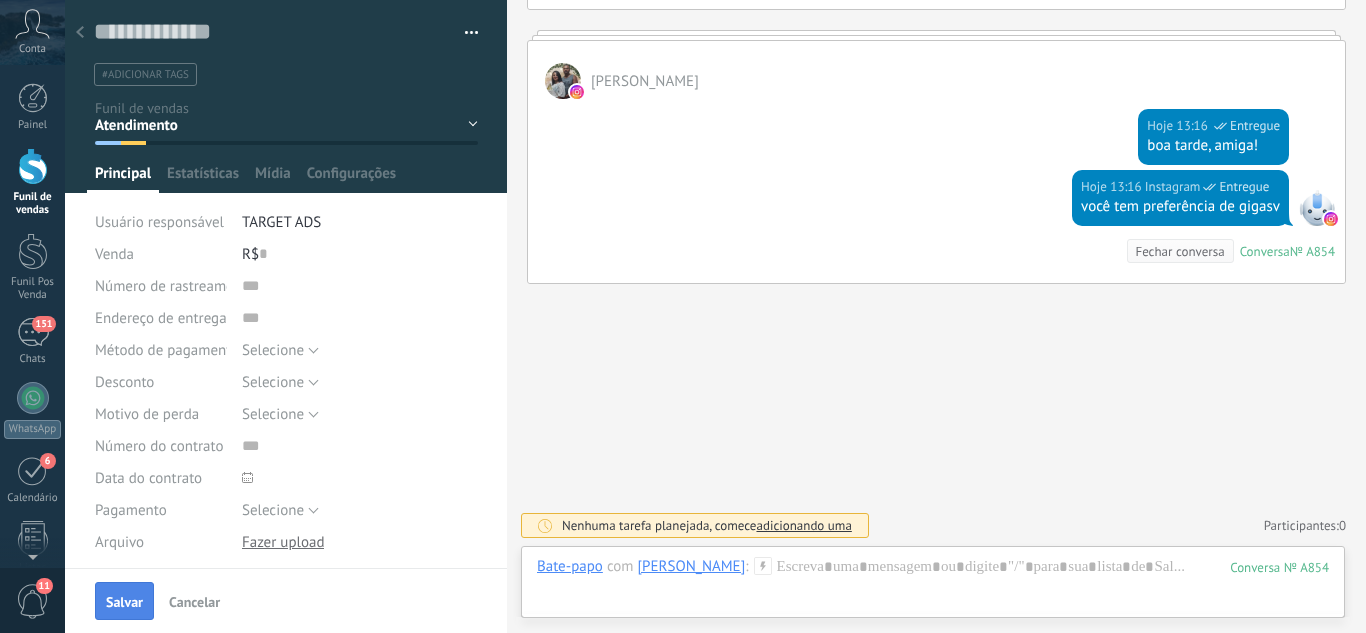 click on "Salvar" at bounding box center (124, 601) 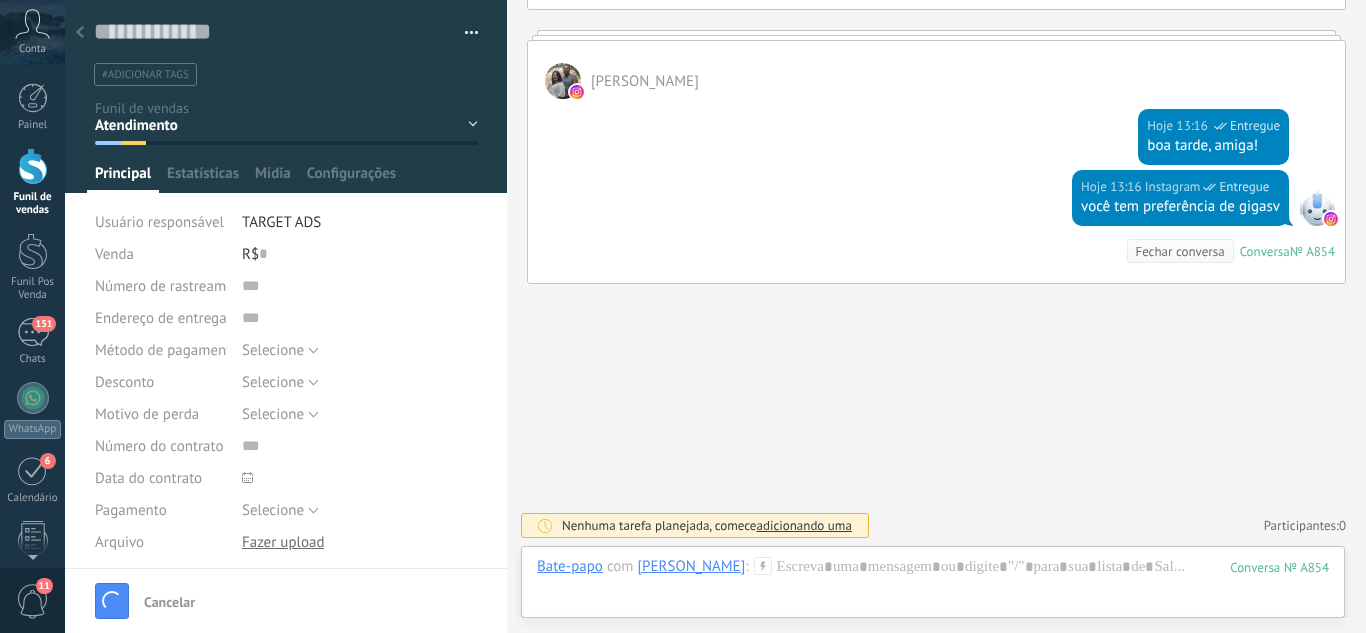 scroll, scrollTop: 521, scrollLeft: 0, axis: vertical 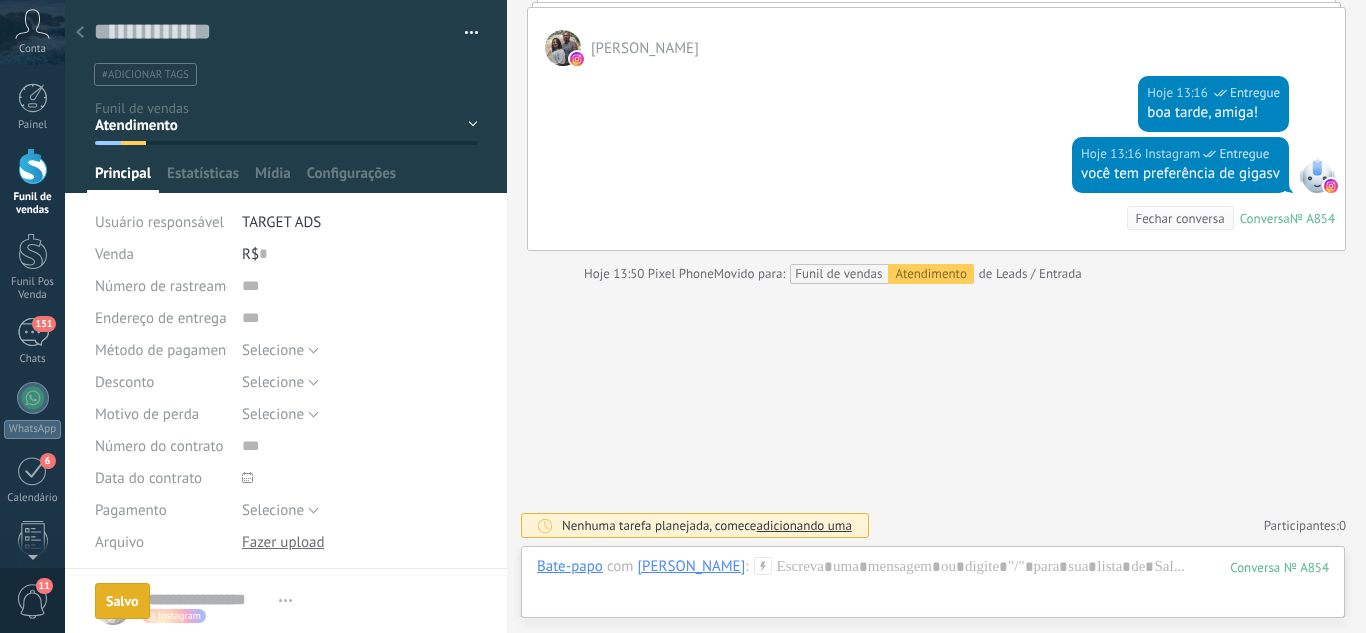 click 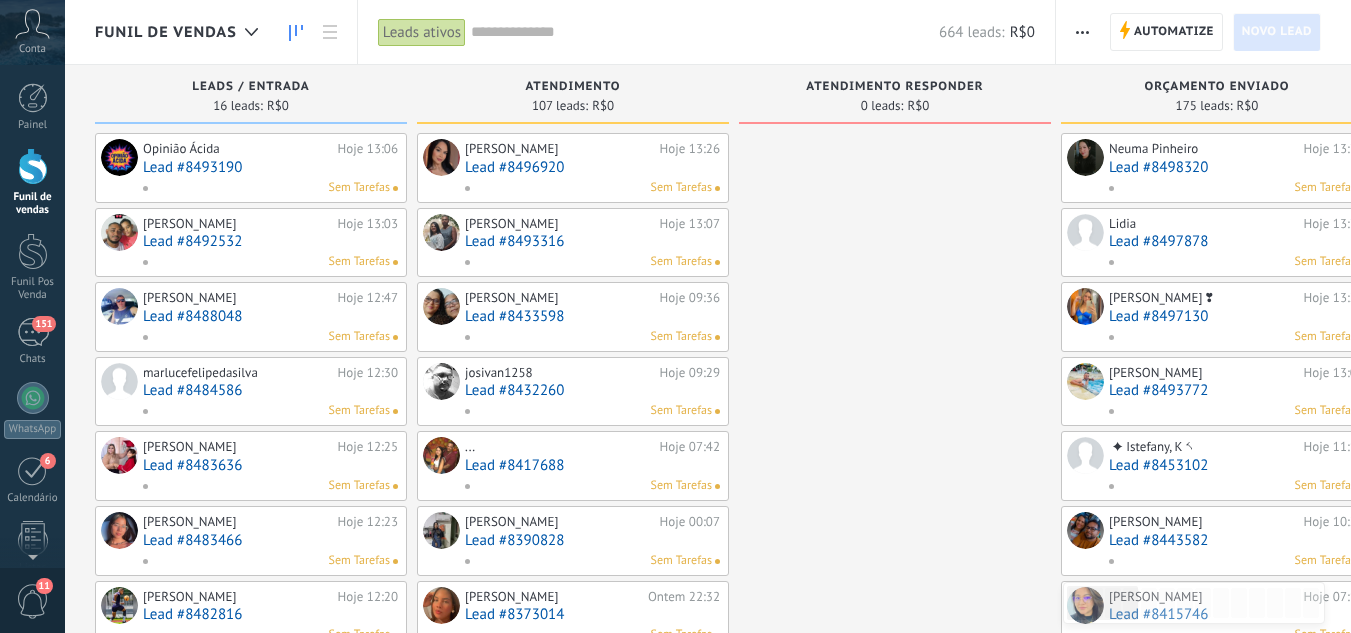 click on "Lead #8493190" at bounding box center (270, 167) 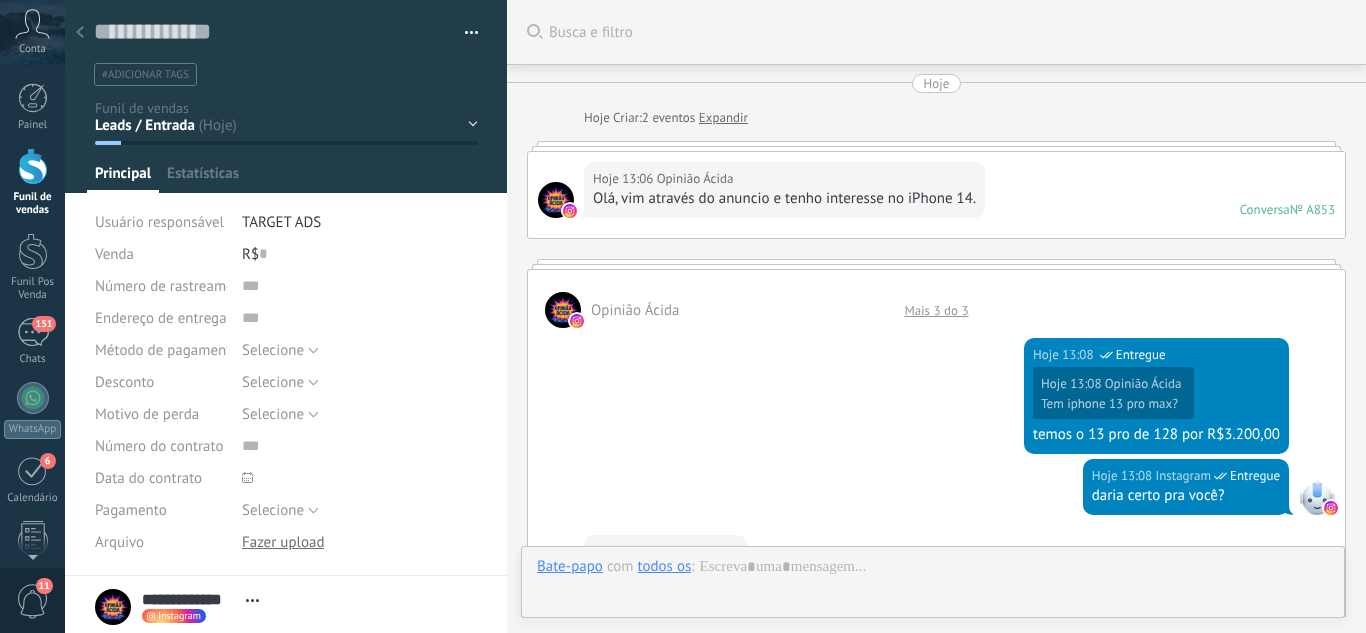 scroll, scrollTop: 30, scrollLeft: 0, axis: vertical 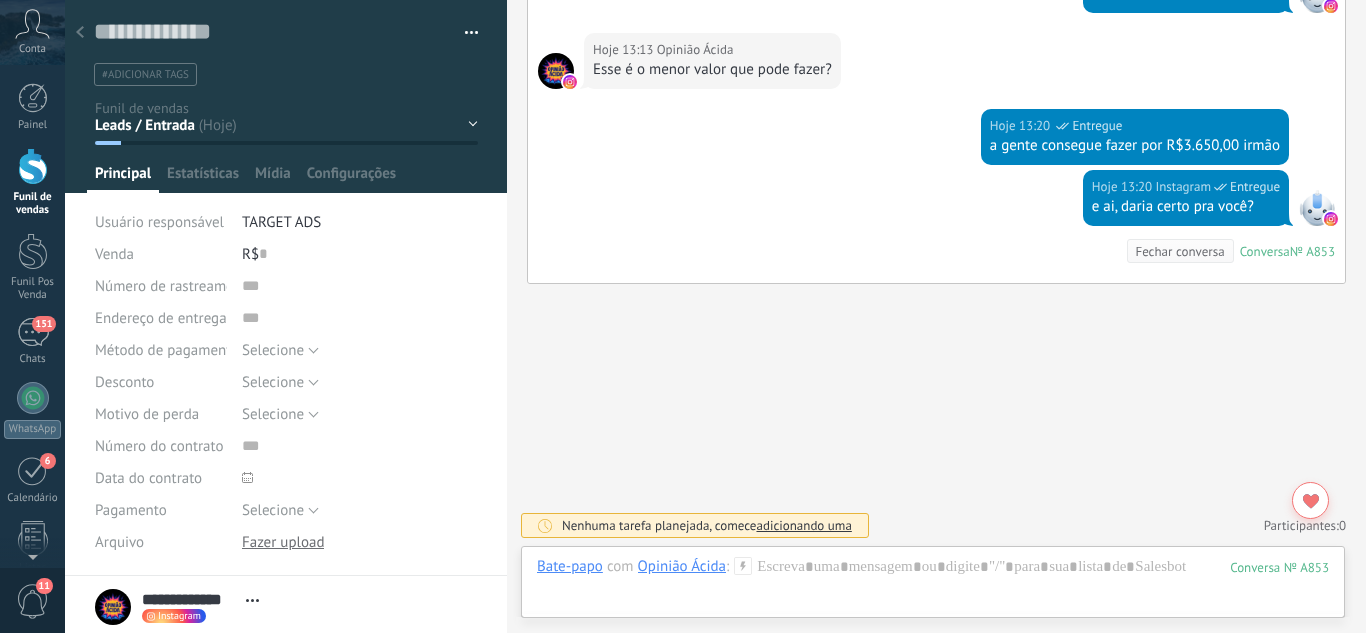 click on "Leads / Entrada
Atendimento
Atendimento Responder
Orçamento Enviado
Orçamento Responder
Negociação / Fechamento
-" at bounding box center (0, 0) 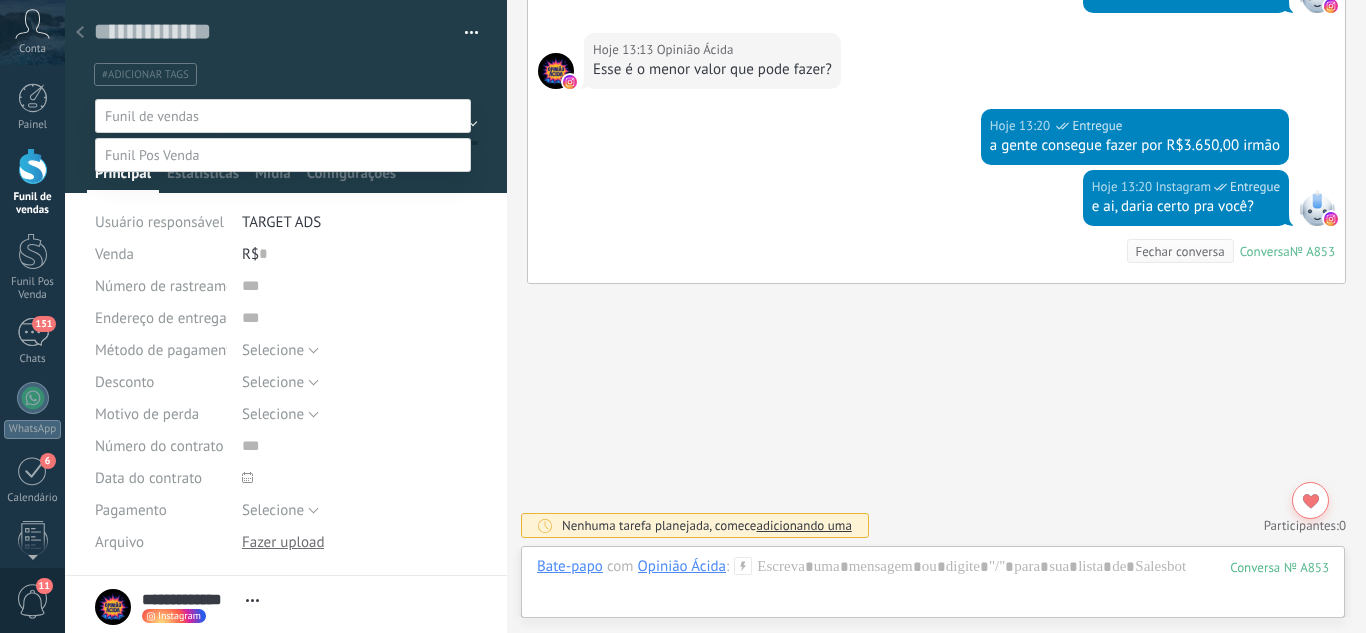 click on "Orçamento Enviado" at bounding box center (0, 0) 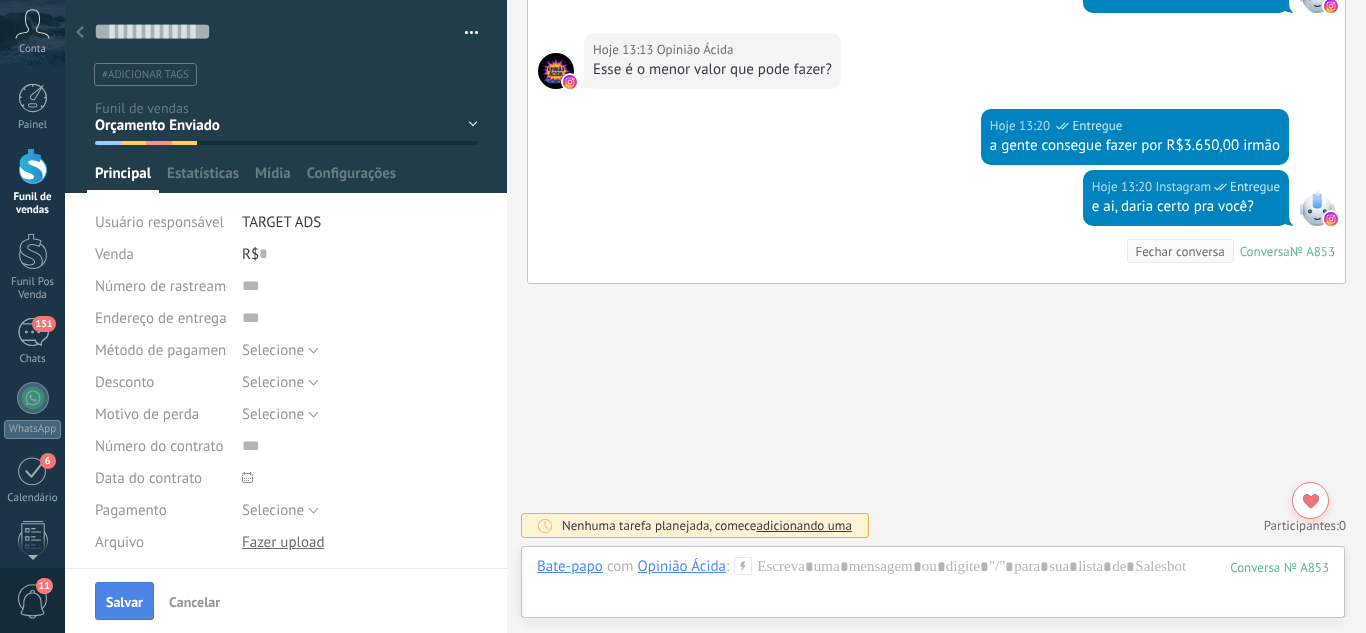 click on "Salvar" at bounding box center (124, 602) 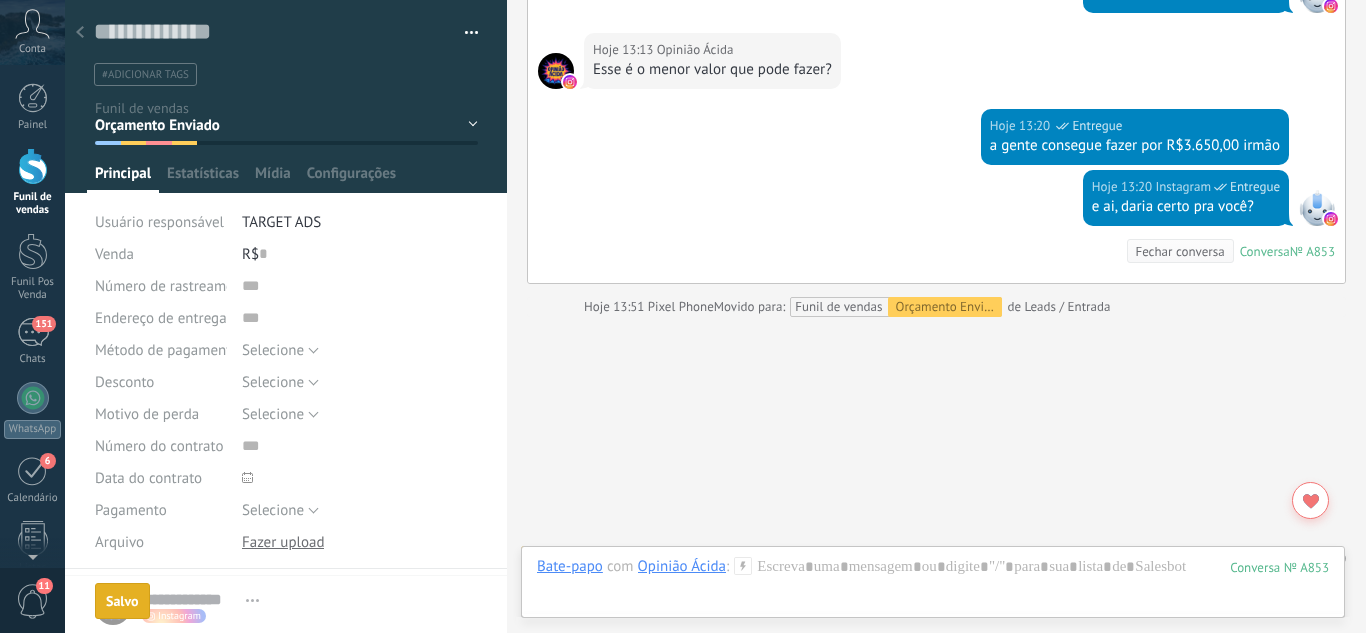 scroll, scrollTop: 930, scrollLeft: 0, axis: vertical 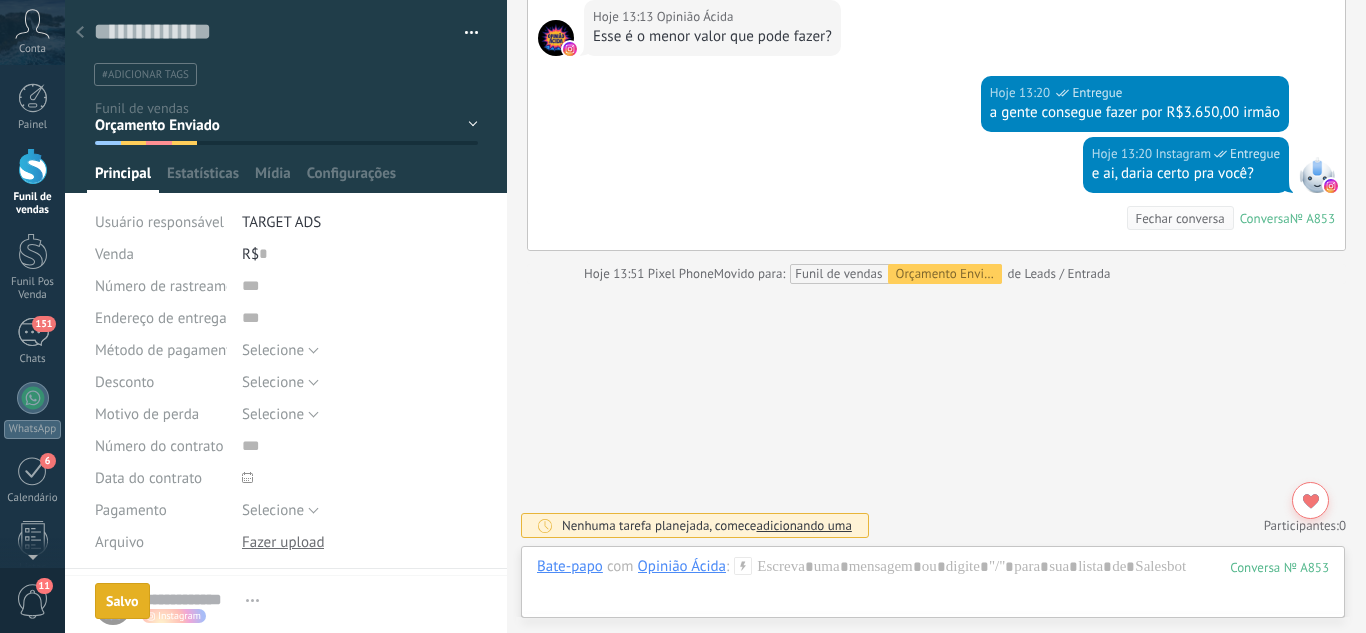 click 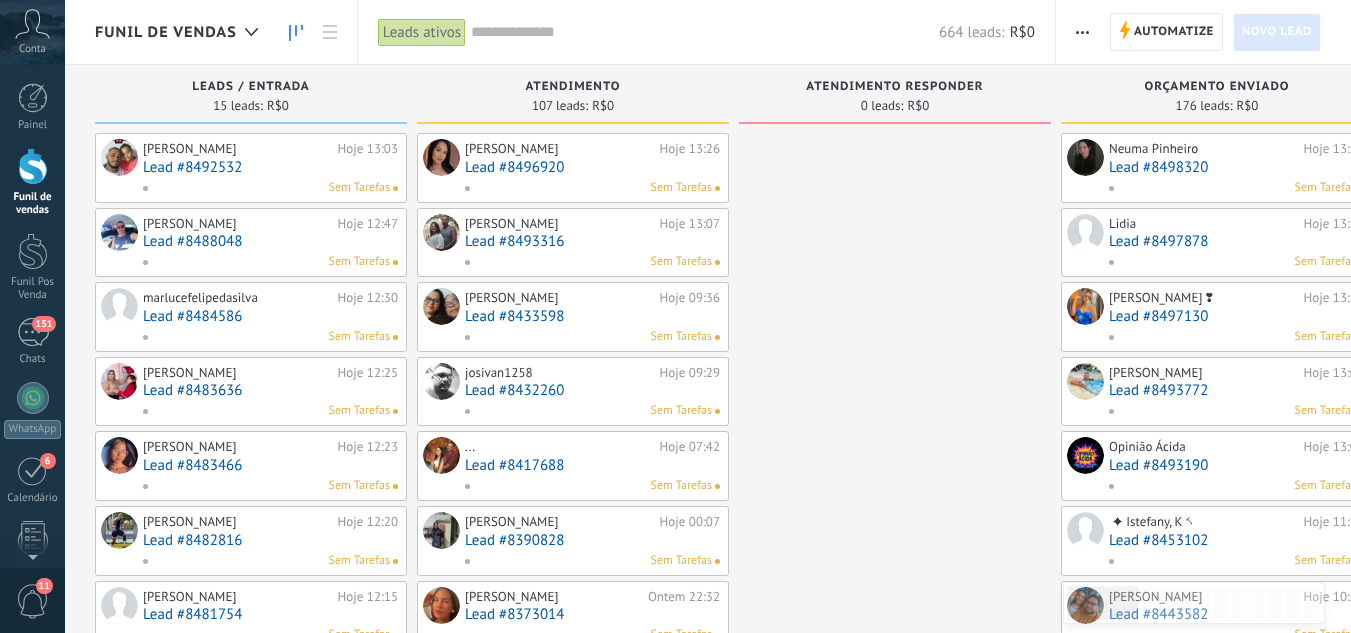 click on "Lead #8492532" at bounding box center (270, 167) 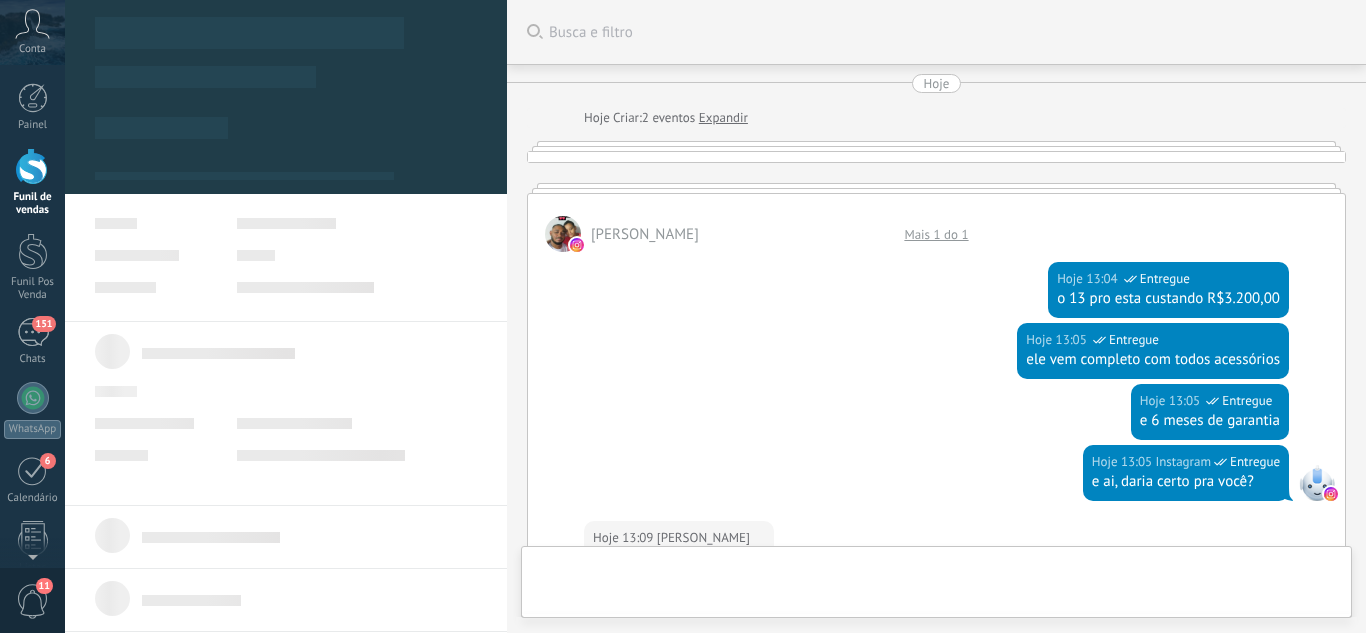 scroll, scrollTop: 30, scrollLeft: 0, axis: vertical 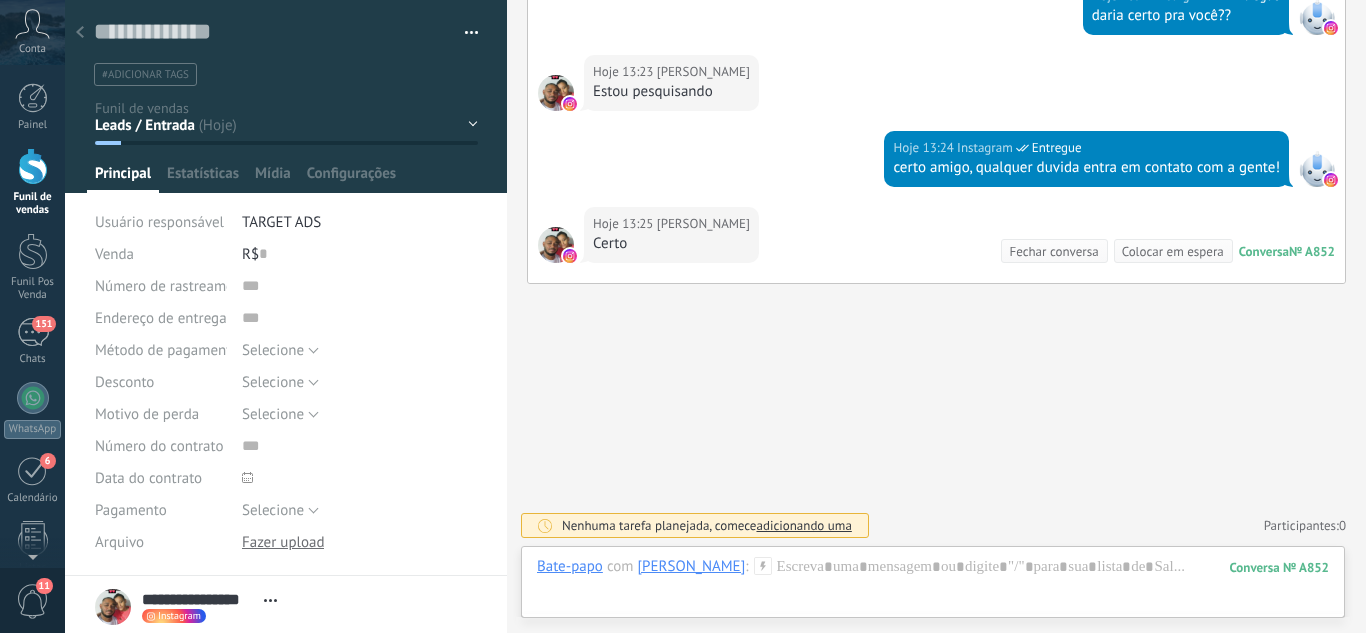 click on "Leads / Entrada
Atendimento
Atendimento Responder
Orçamento Enviado
Orçamento Responder
Negociação / Fechamento
-" at bounding box center [0, 0] 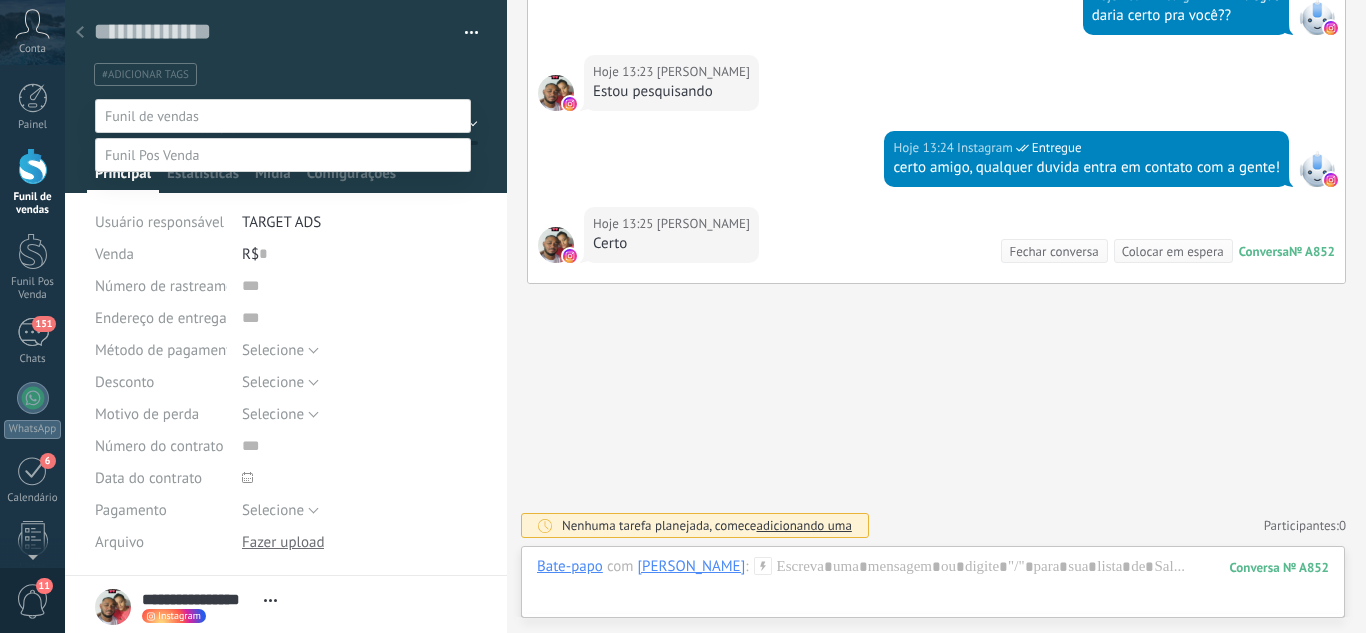click on "Perdido / Desqualificado" at bounding box center (0, 0) 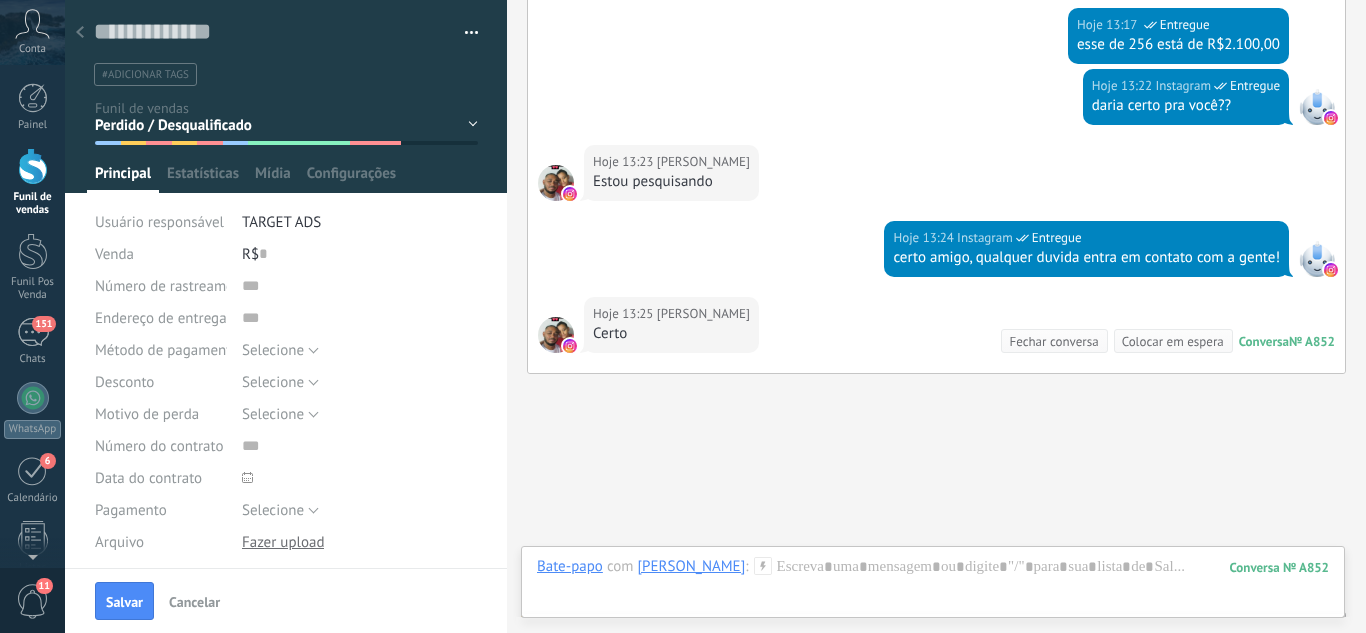 scroll, scrollTop: 1273, scrollLeft: 0, axis: vertical 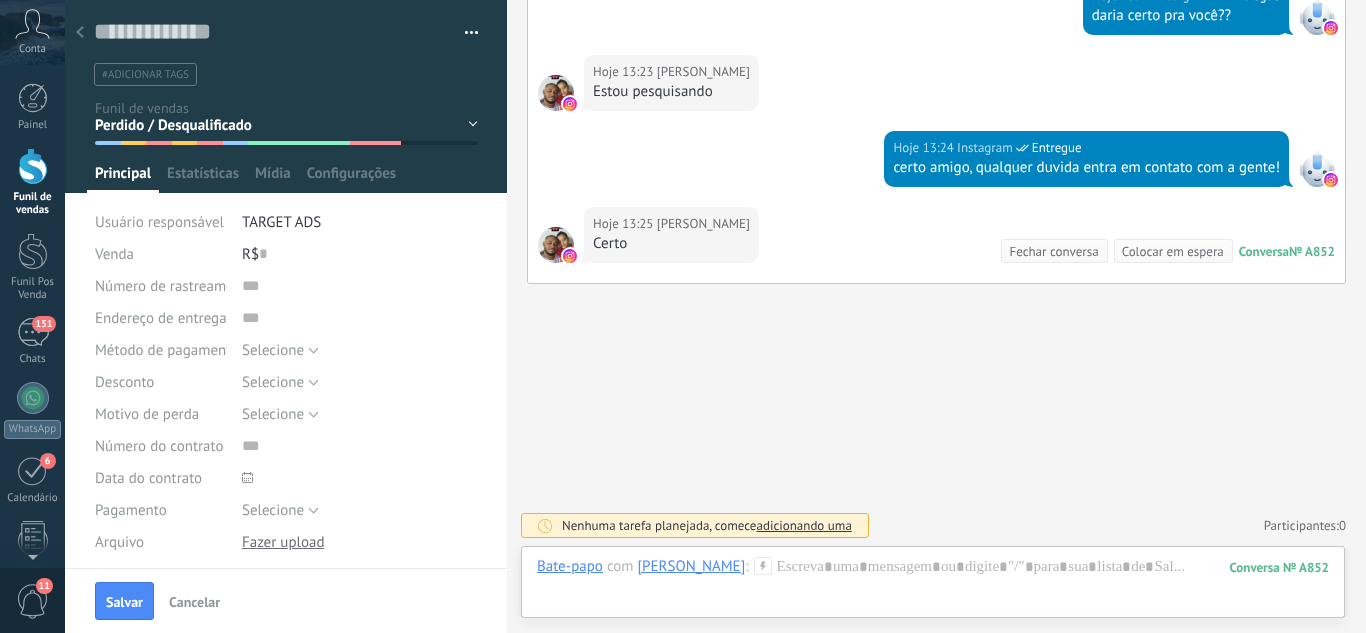 click on "Leads / Entrada
Atendimento
Atendimento Responder
Orçamento Enviado
Orçamento Responder
Negociação / Fechamento
-" at bounding box center (0, 0) 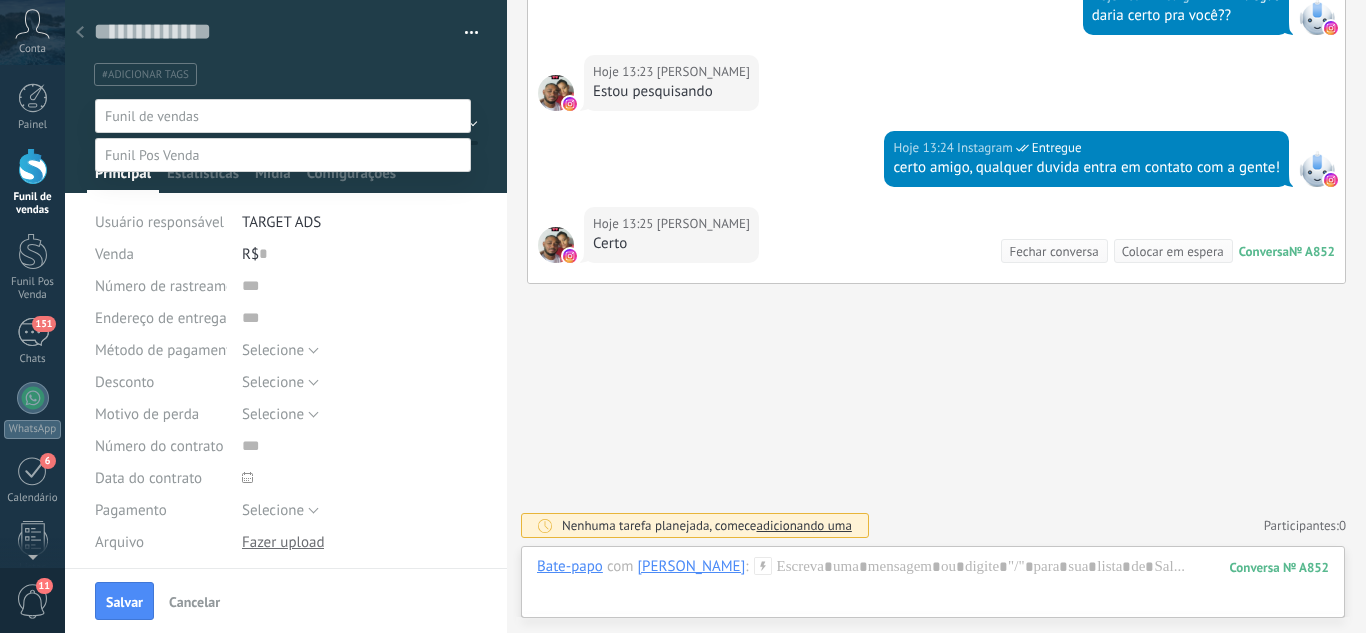 click on "Orçamento Enviado" at bounding box center (0, 0) 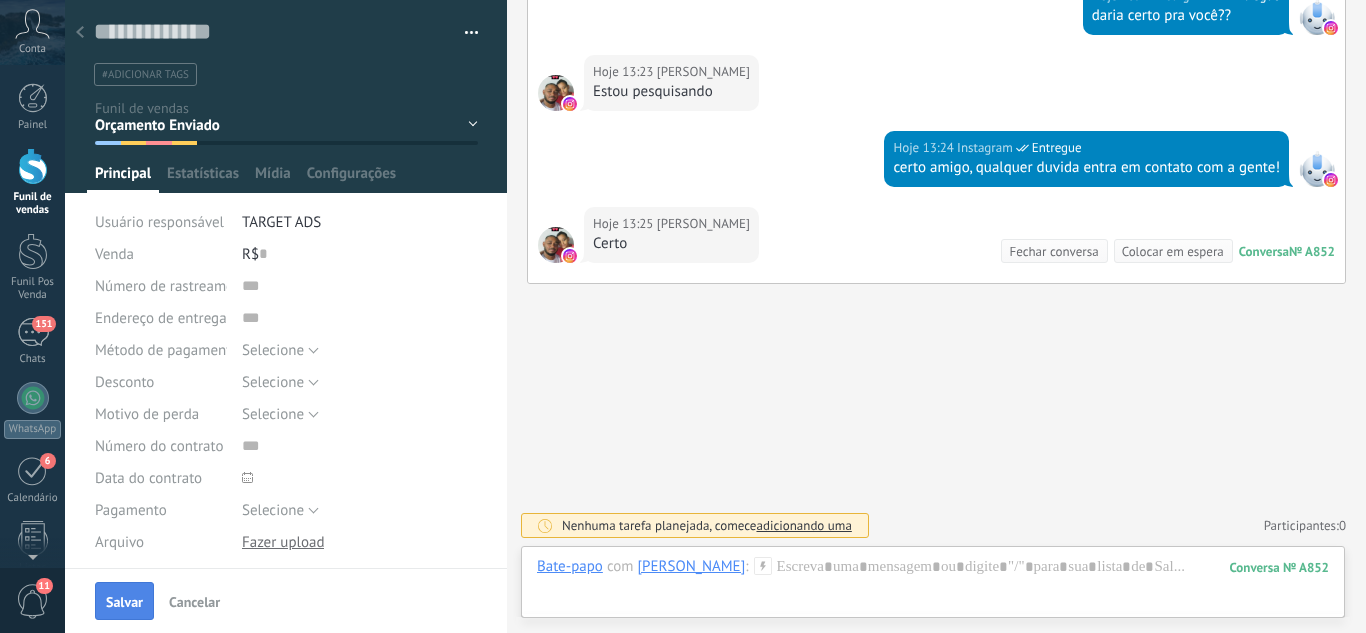 click on "Salvar" at bounding box center (124, 602) 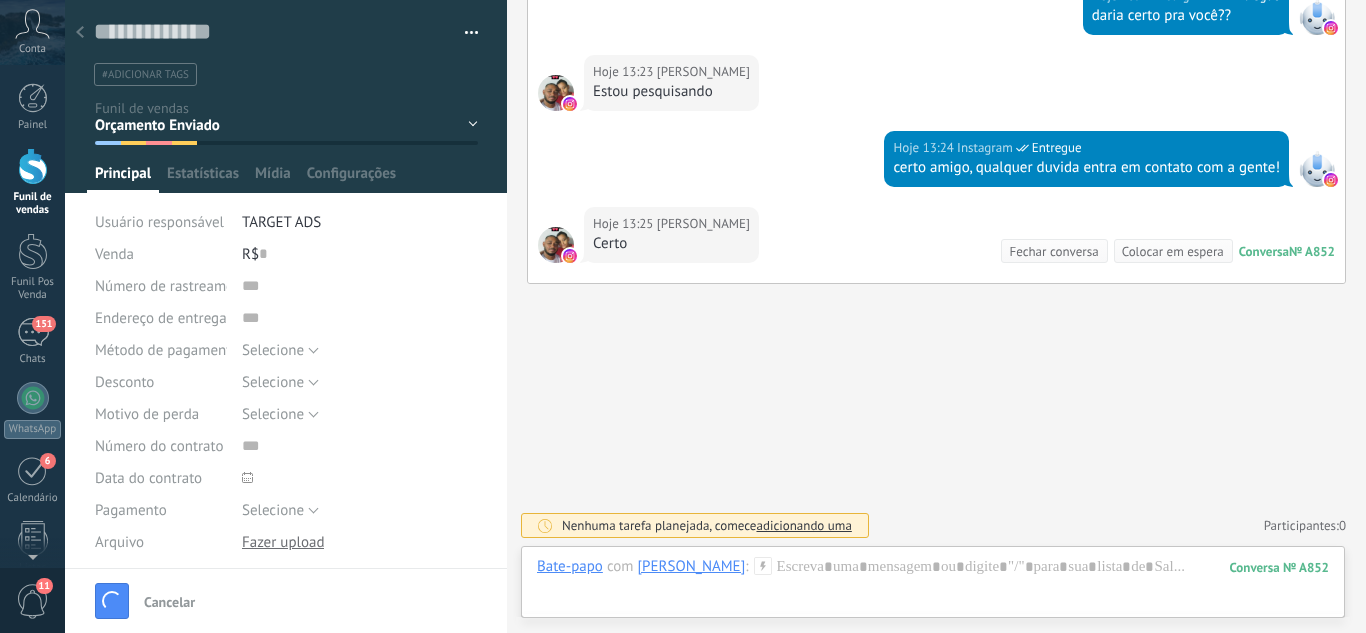 scroll, scrollTop: 1306, scrollLeft: 0, axis: vertical 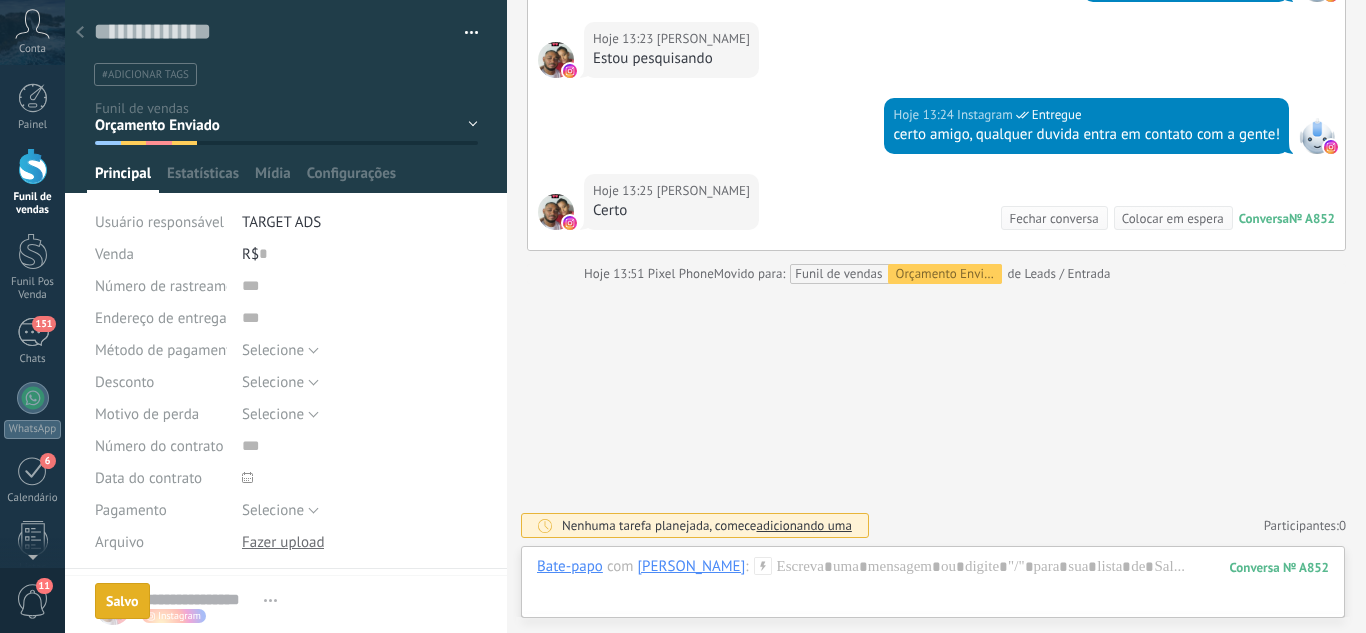 click 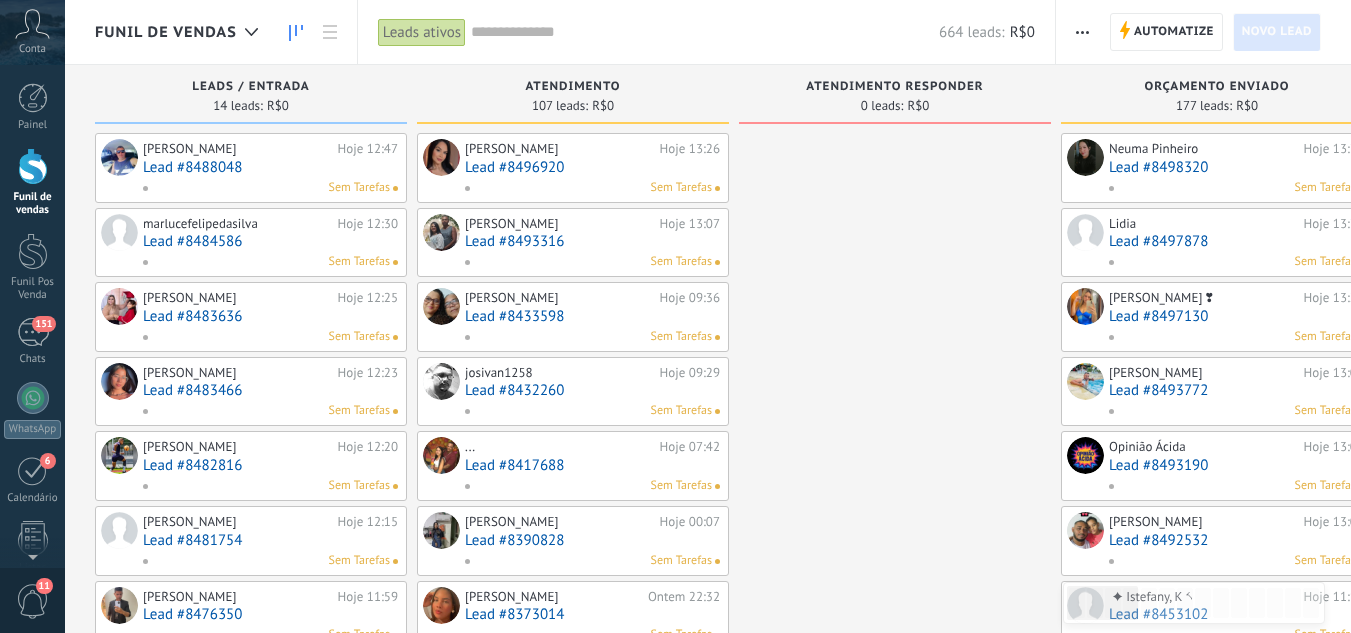 click on "Lead #8488048" at bounding box center [270, 167] 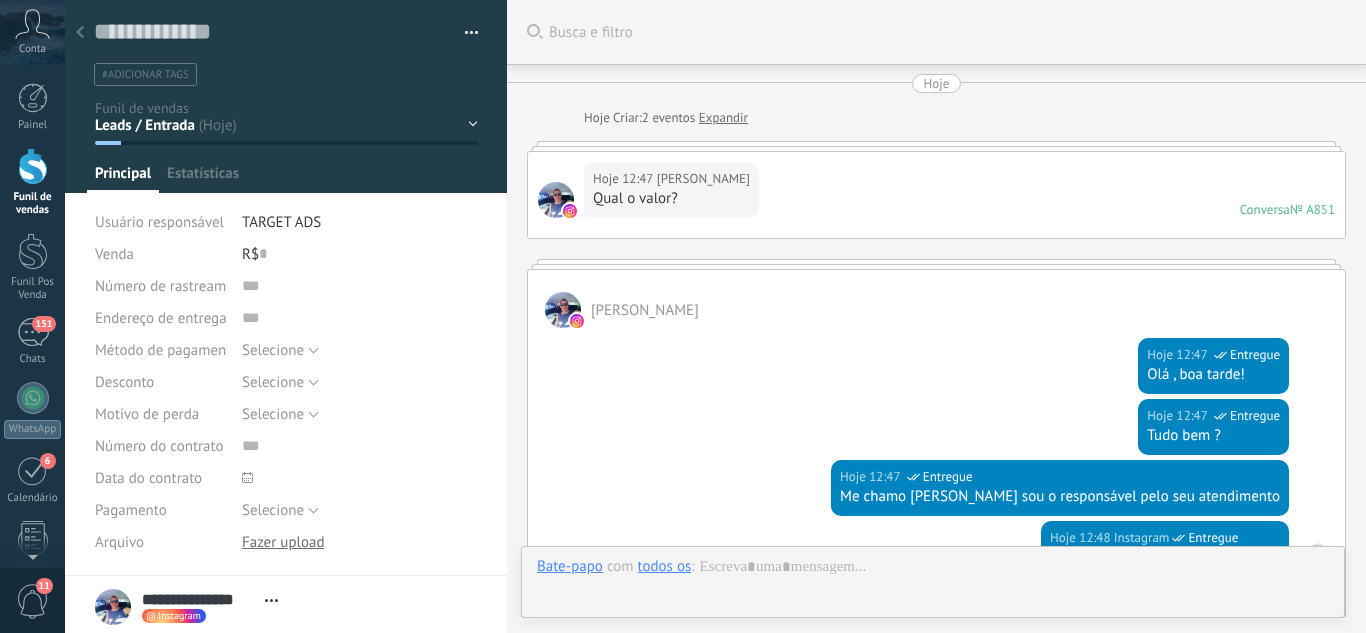 scroll, scrollTop: 30, scrollLeft: 0, axis: vertical 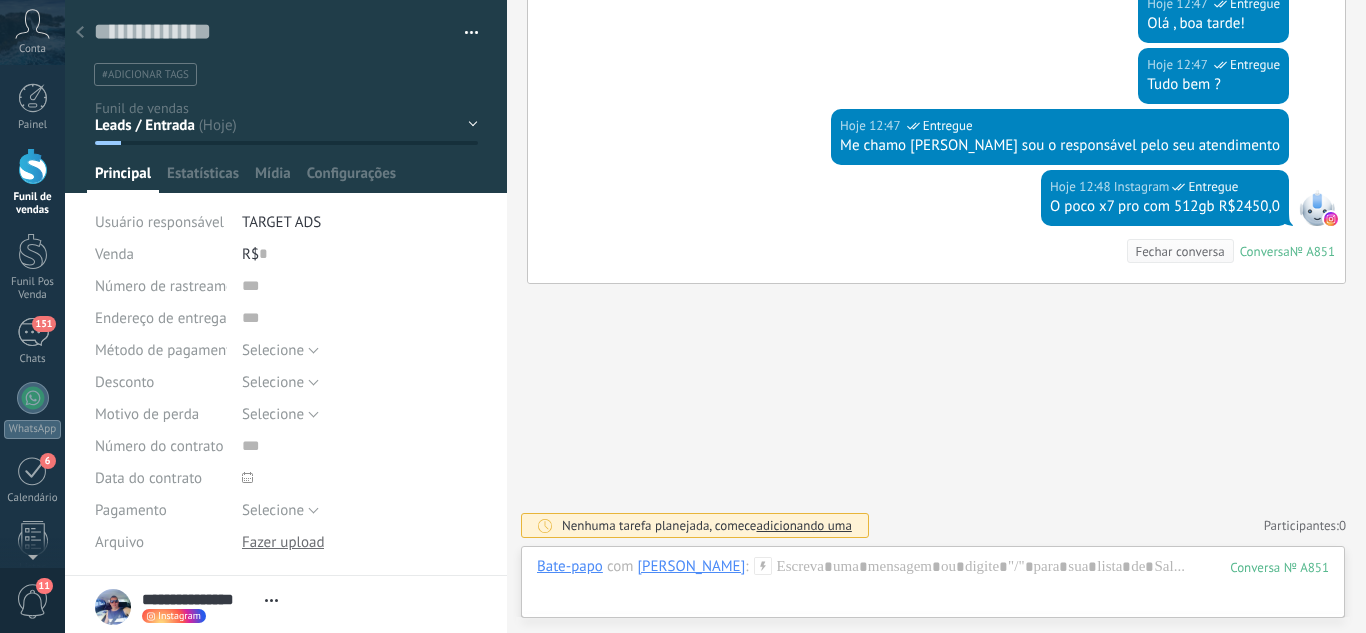 click on "Leads / Entrada
Atendimento
Atendimento Responder
Orçamento Enviado
Orçamento Responder
Negociação / Fechamento
-" at bounding box center [0, 0] 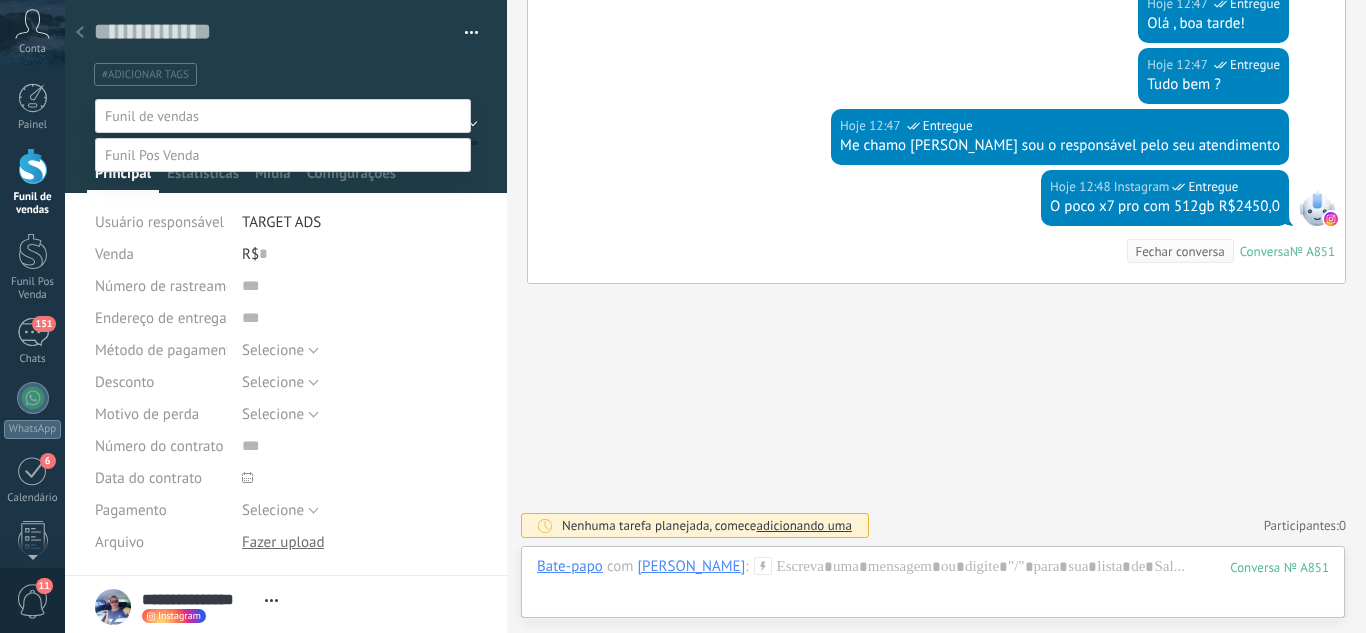 click on "Orçamento Enviado" at bounding box center [0, 0] 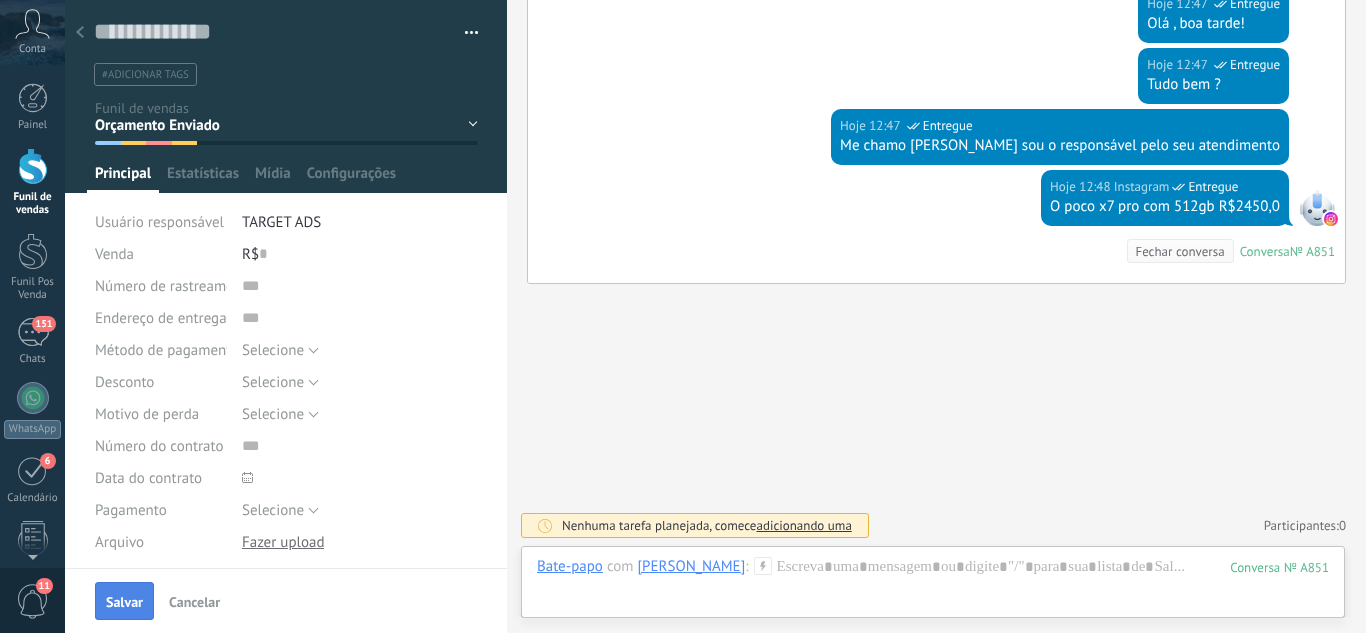 click on "Salvar" at bounding box center [124, 602] 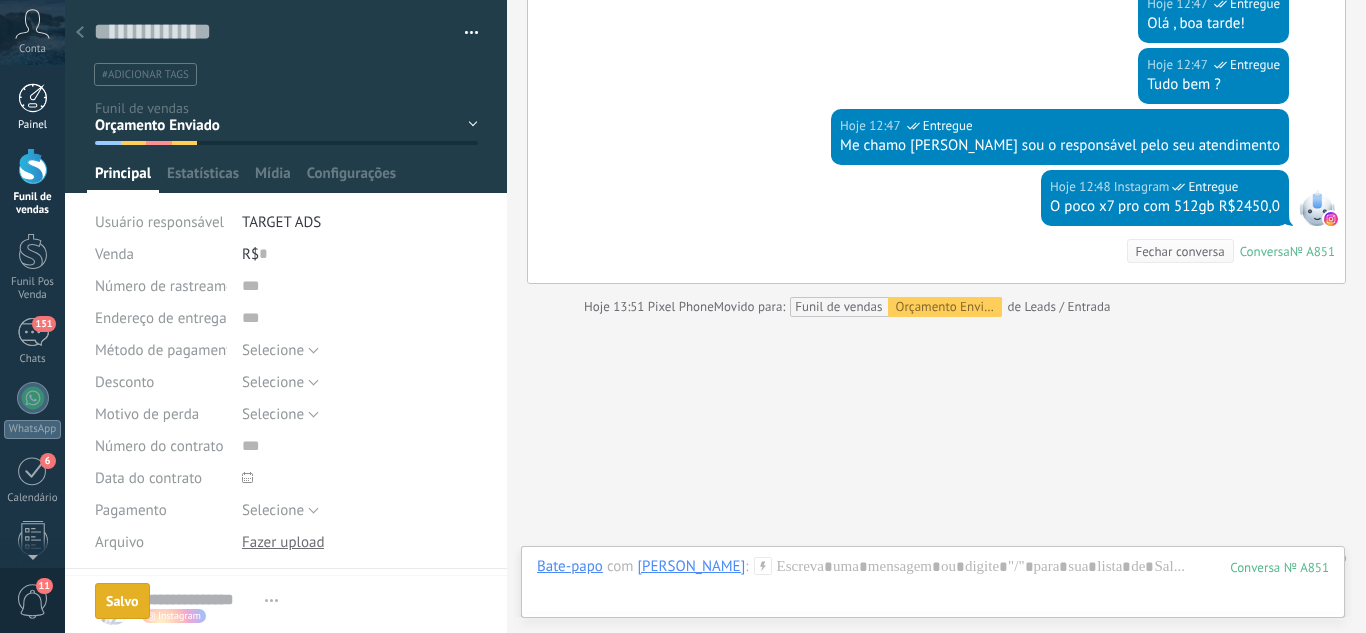 scroll, scrollTop: 384, scrollLeft: 0, axis: vertical 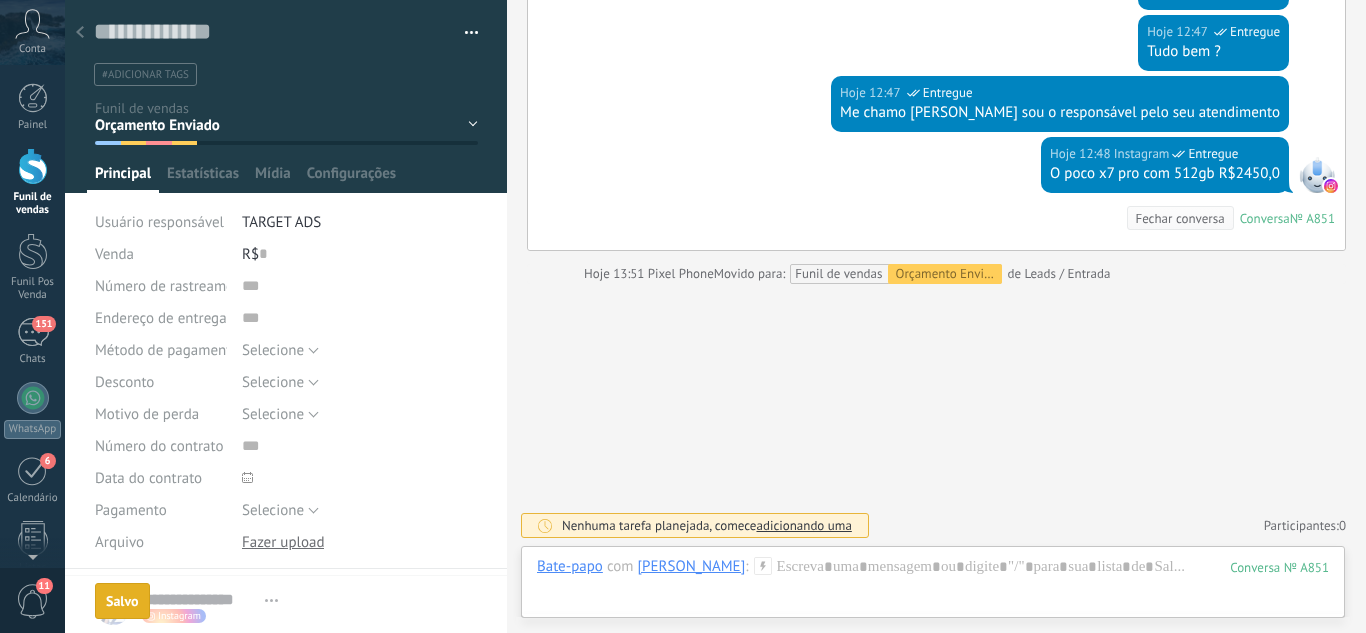 click at bounding box center (80, 33) 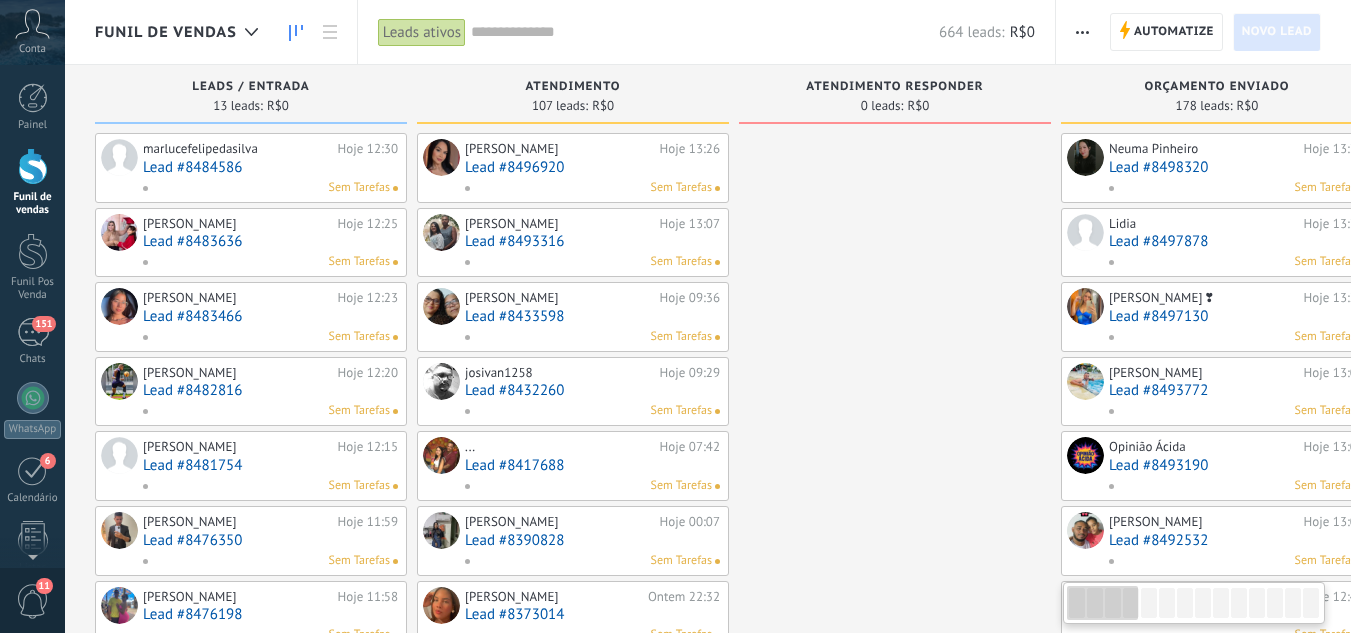 click on "Lead #8484586" at bounding box center (270, 167) 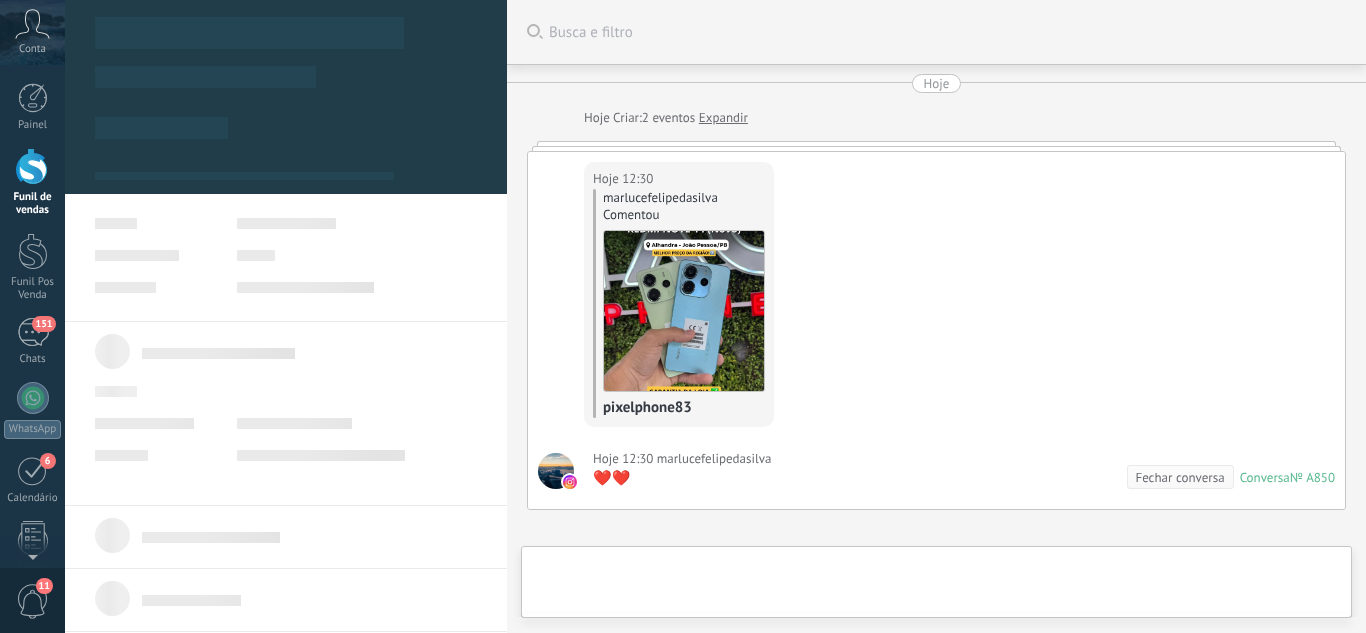 scroll, scrollTop: 226, scrollLeft: 0, axis: vertical 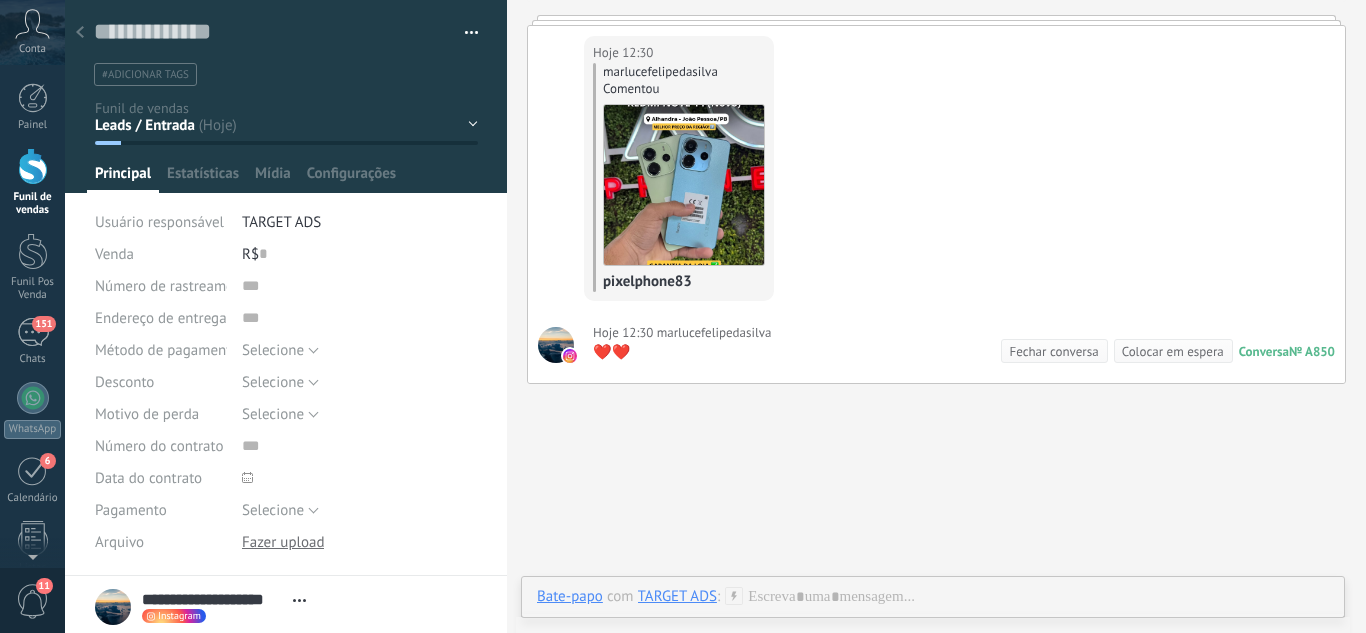 click on "Leads / Entrada
Atendimento
Atendimento Responder
Orçamento Enviado
Orçamento Responder
Negociação / Fechamento
-" at bounding box center (0, 0) 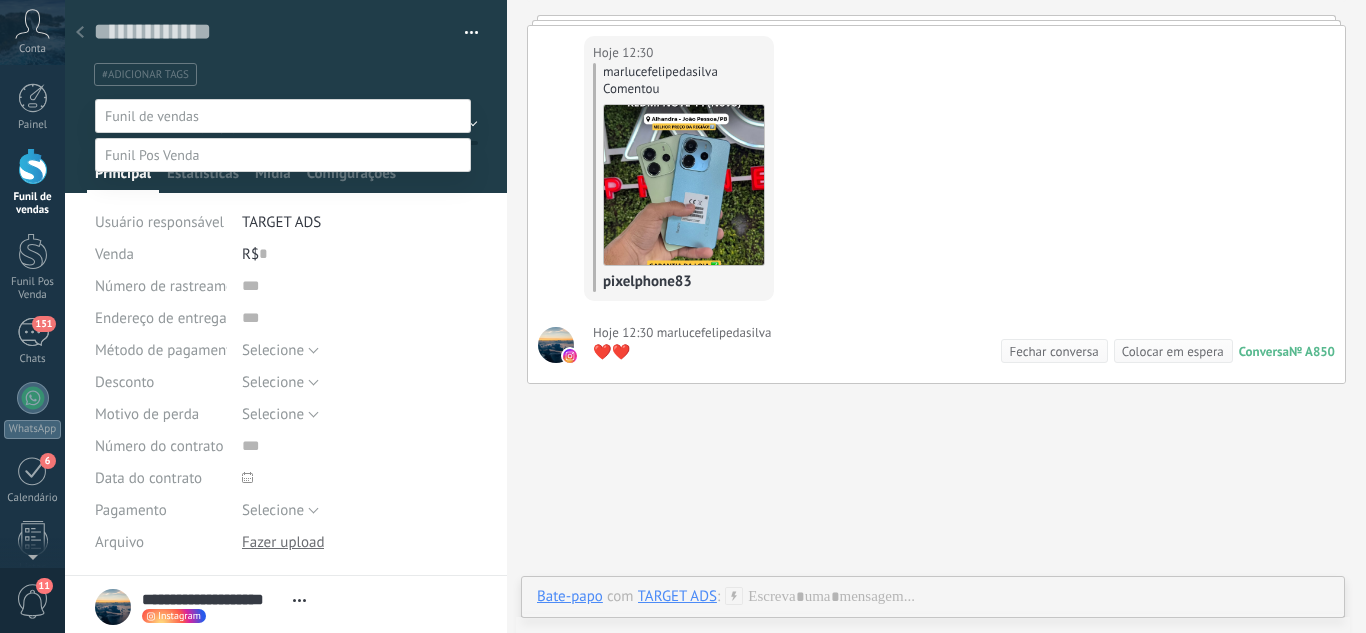 click on "Perdido / Desqualificado" at bounding box center (0, 0) 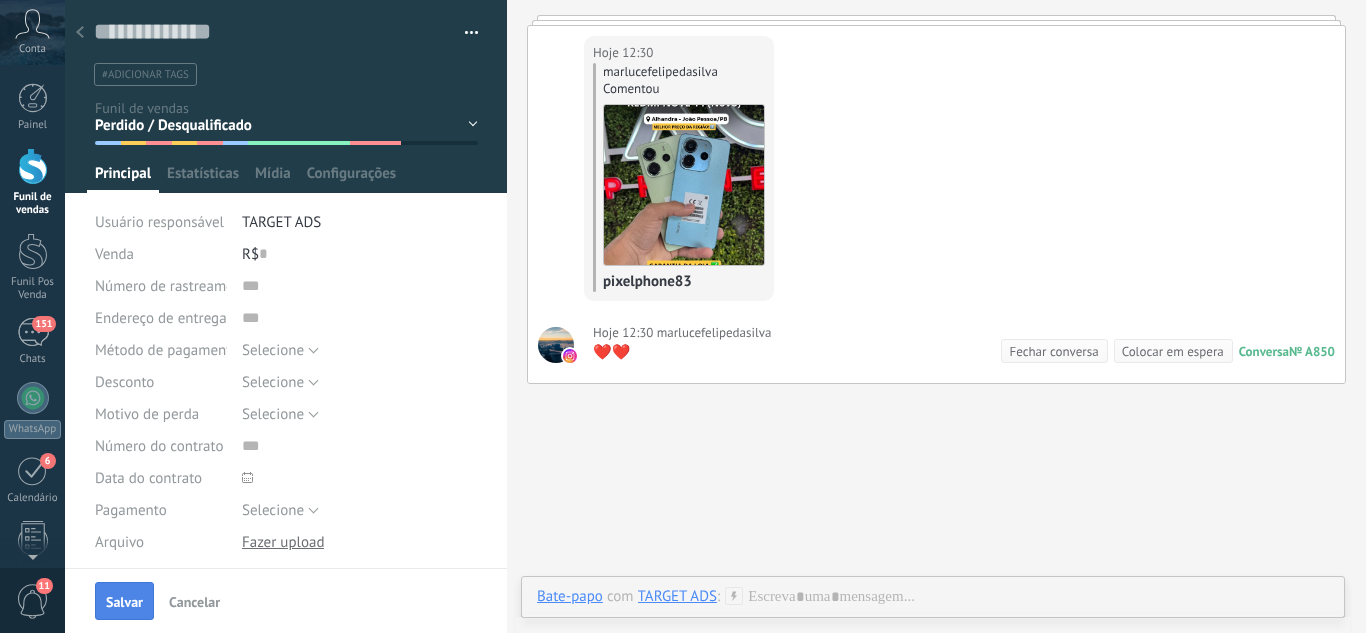 click on "Salvar" at bounding box center (124, 601) 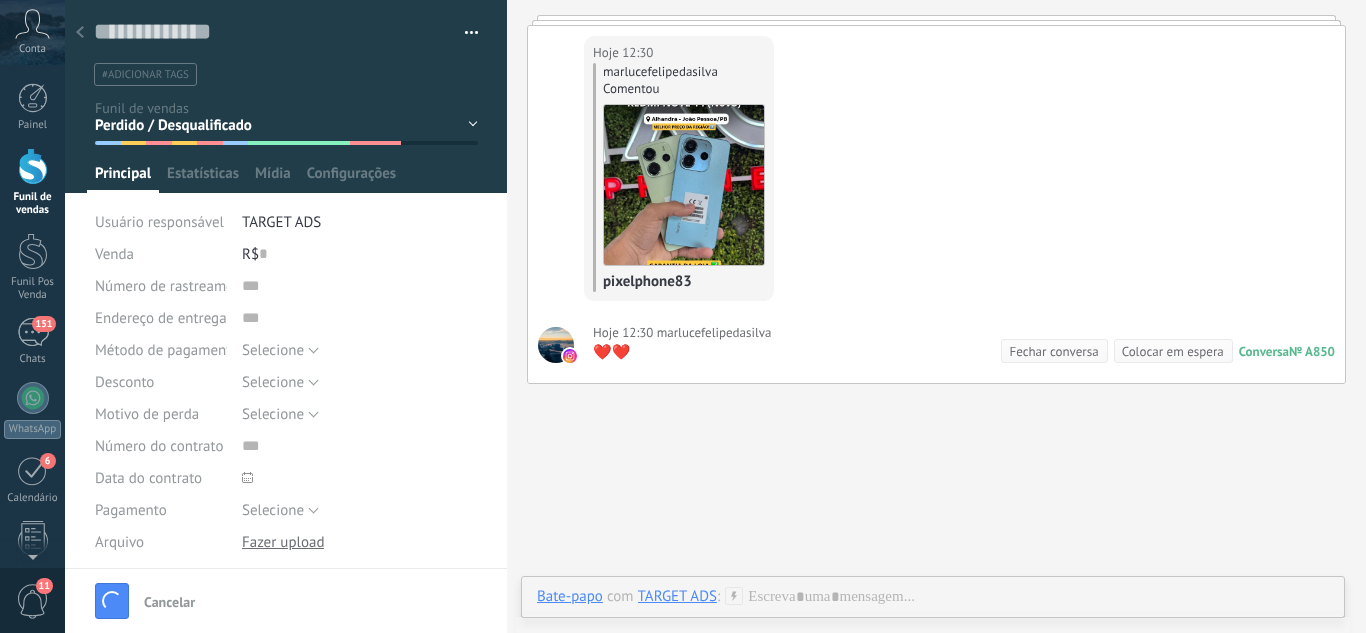 scroll, scrollTop: 159, scrollLeft: 0, axis: vertical 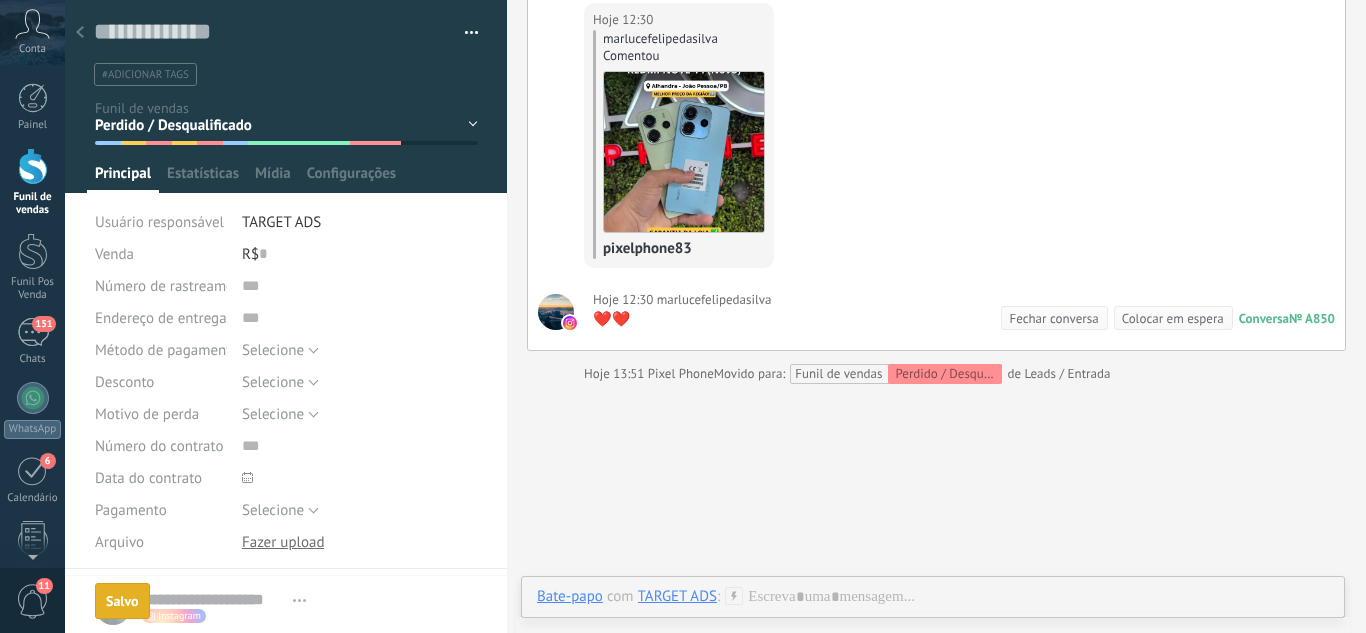 click at bounding box center [80, 33] 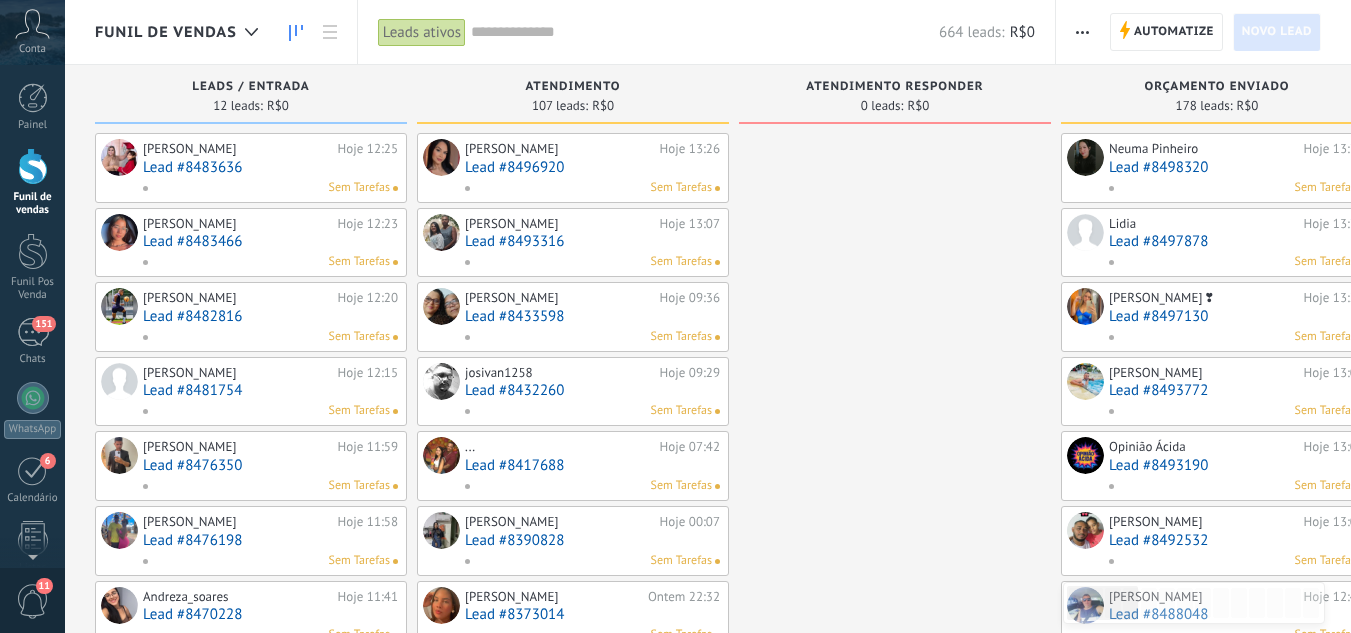click on "Lead #8483636" at bounding box center (270, 167) 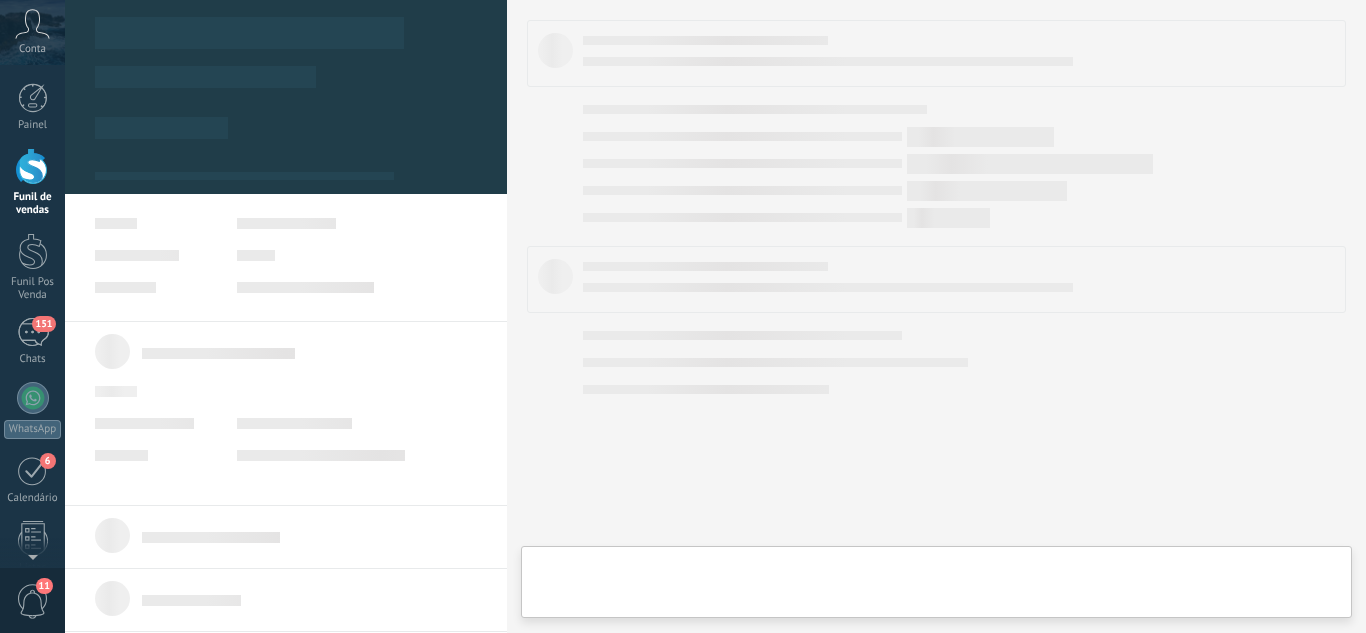 scroll, scrollTop: 30, scrollLeft: 0, axis: vertical 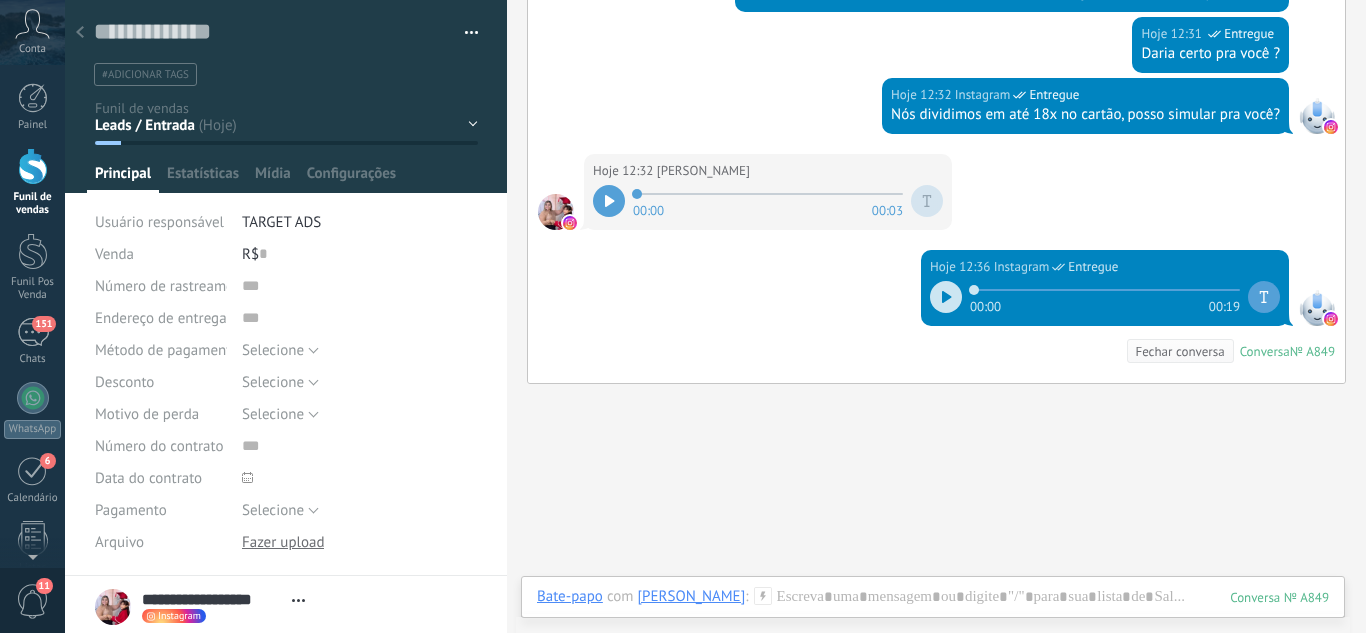 click on "Leads / Entrada
Atendimento
Atendimento Responder
Orçamento Enviado
Orçamento Responder
Negociação / Fechamento
-" at bounding box center (0, 0) 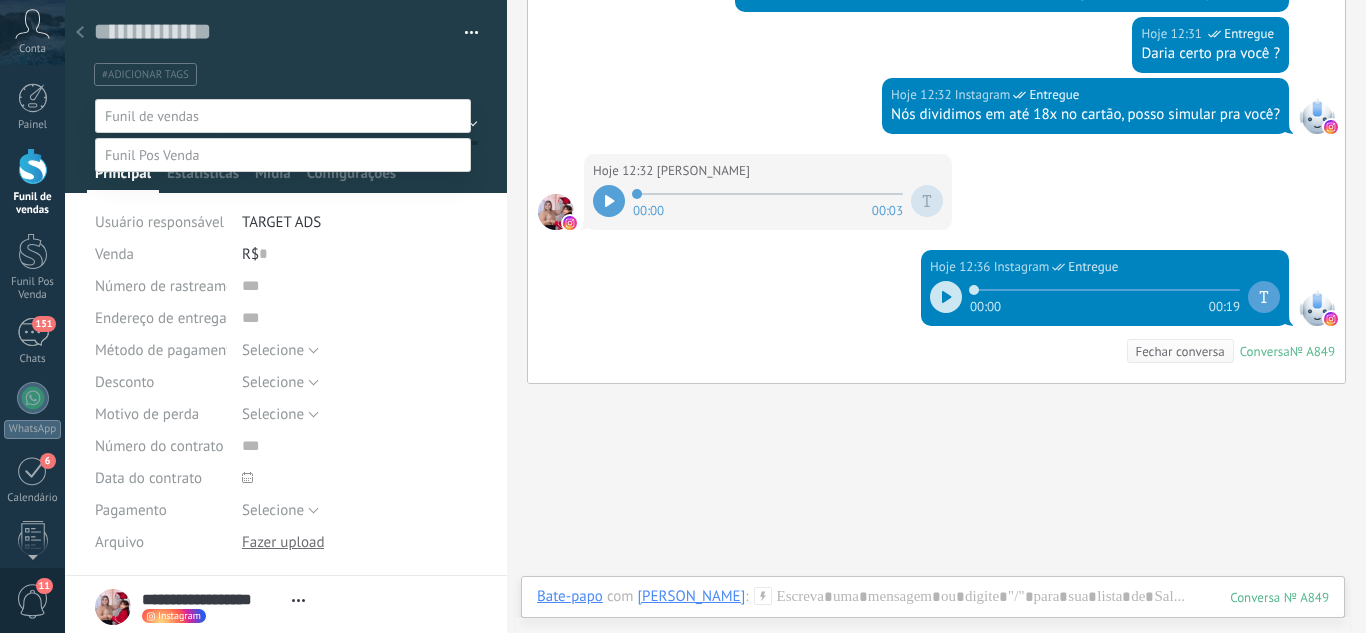 click on "Orçamento Enviado" at bounding box center [0, 0] 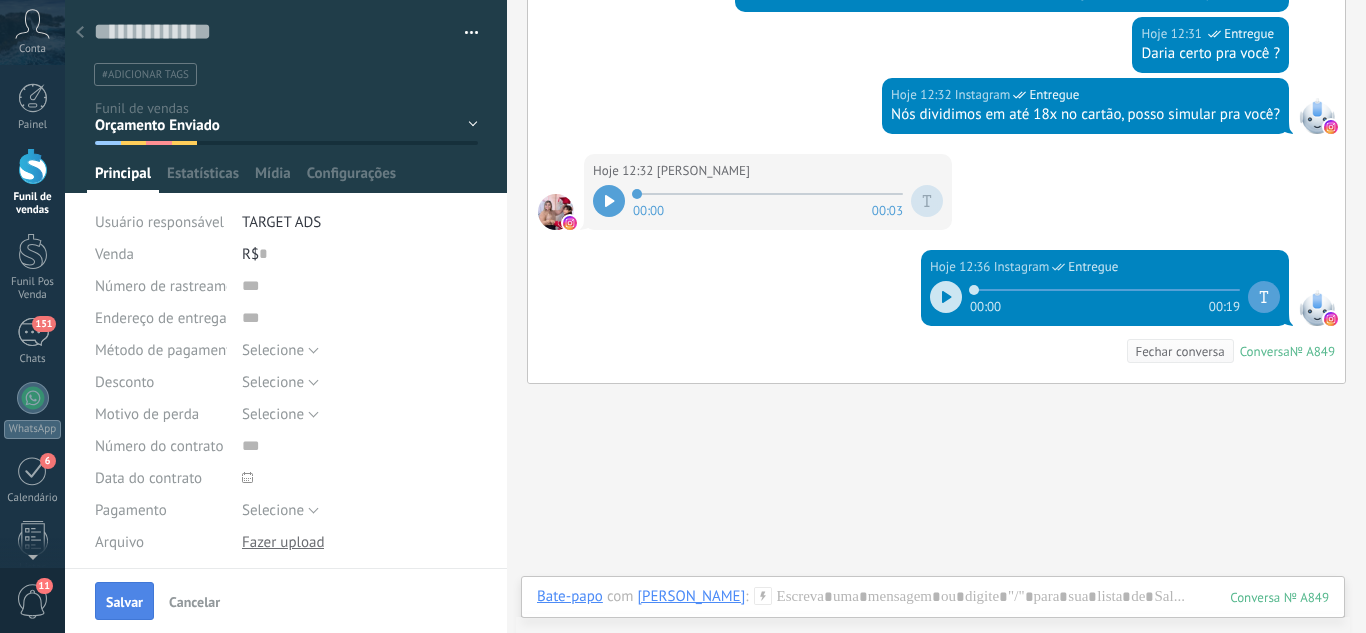 click on "Salvar" at bounding box center [124, 602] 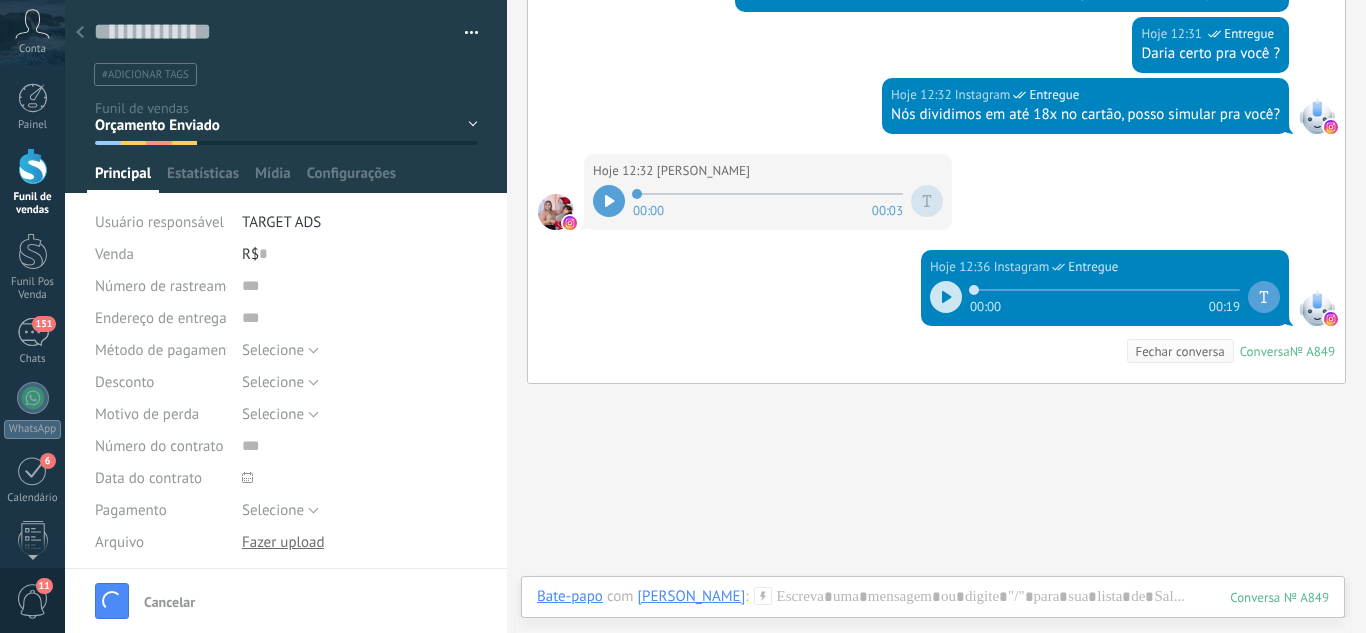 scroll, scrollTop: 1264, scrollLeft: 0, axis: vertical 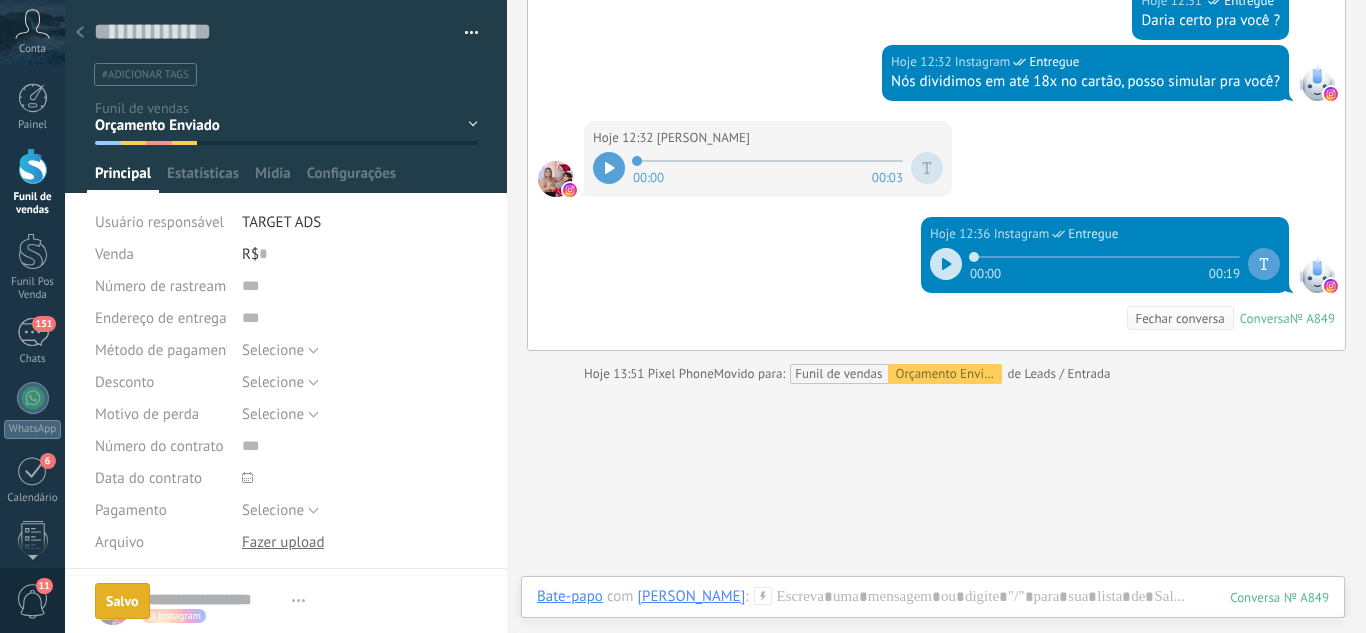 click at bounding box center (80, 33) 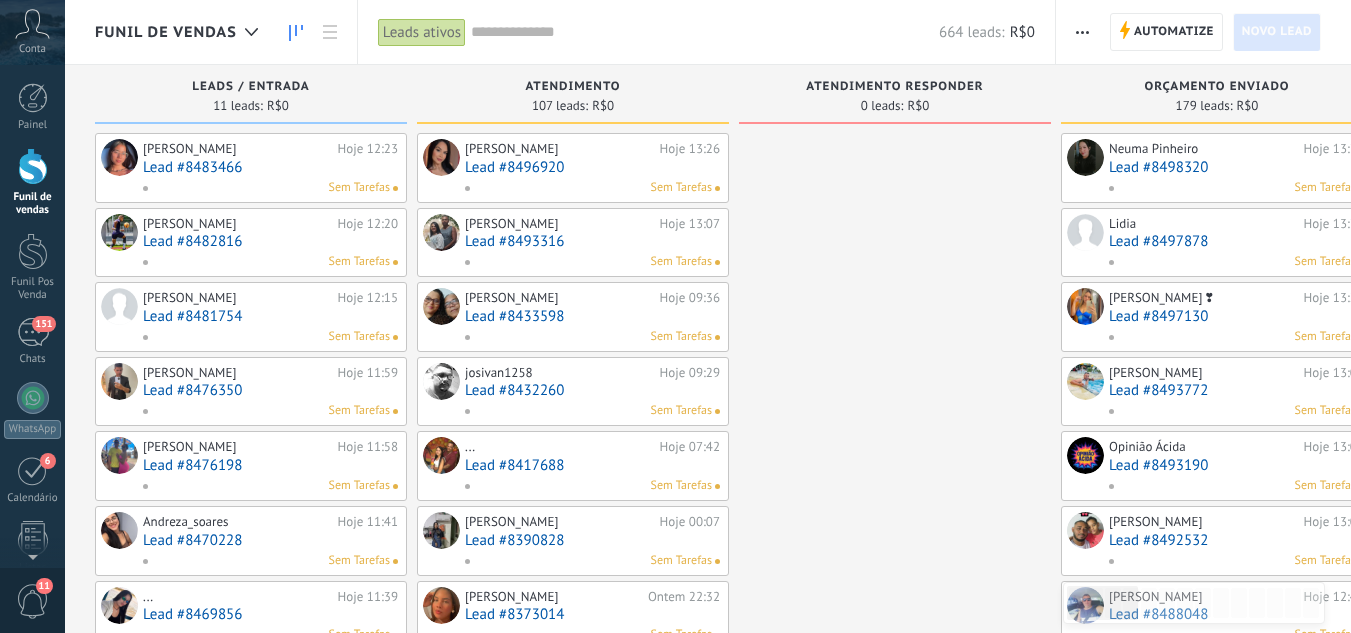 click on "Lead #8483466" at bounding box center (270, 167) 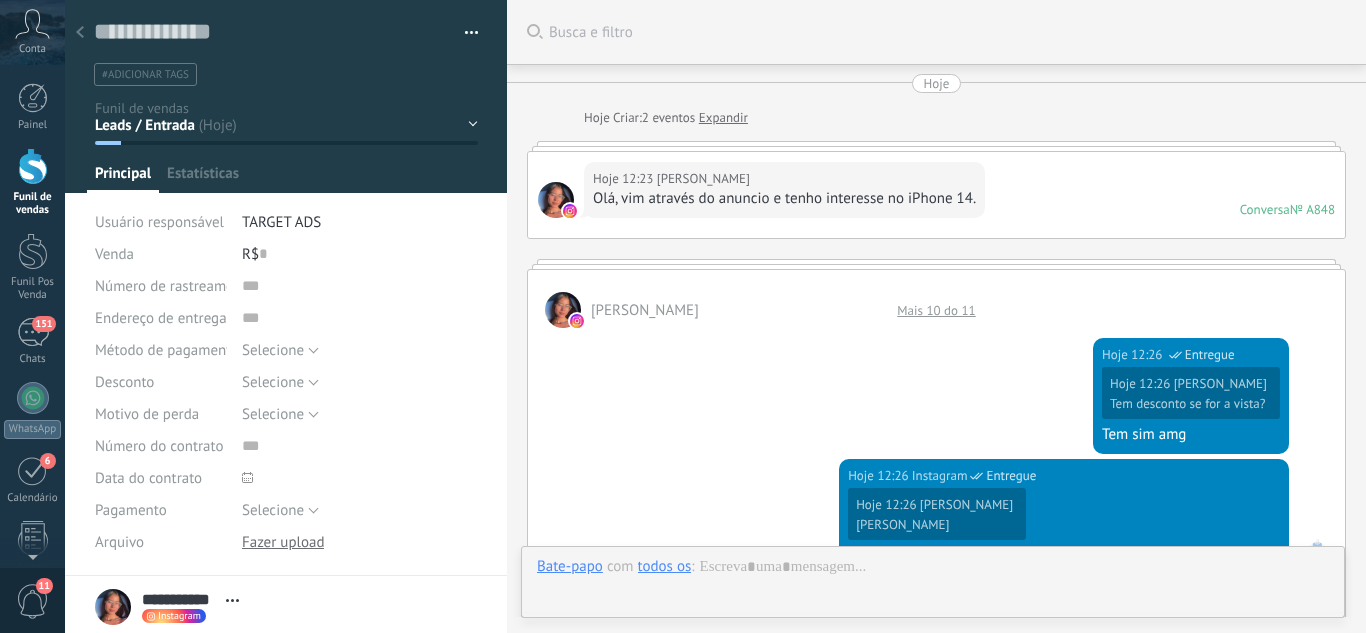 scroll, scrollTop: 30, scrollLeft: 0, axis: vertical 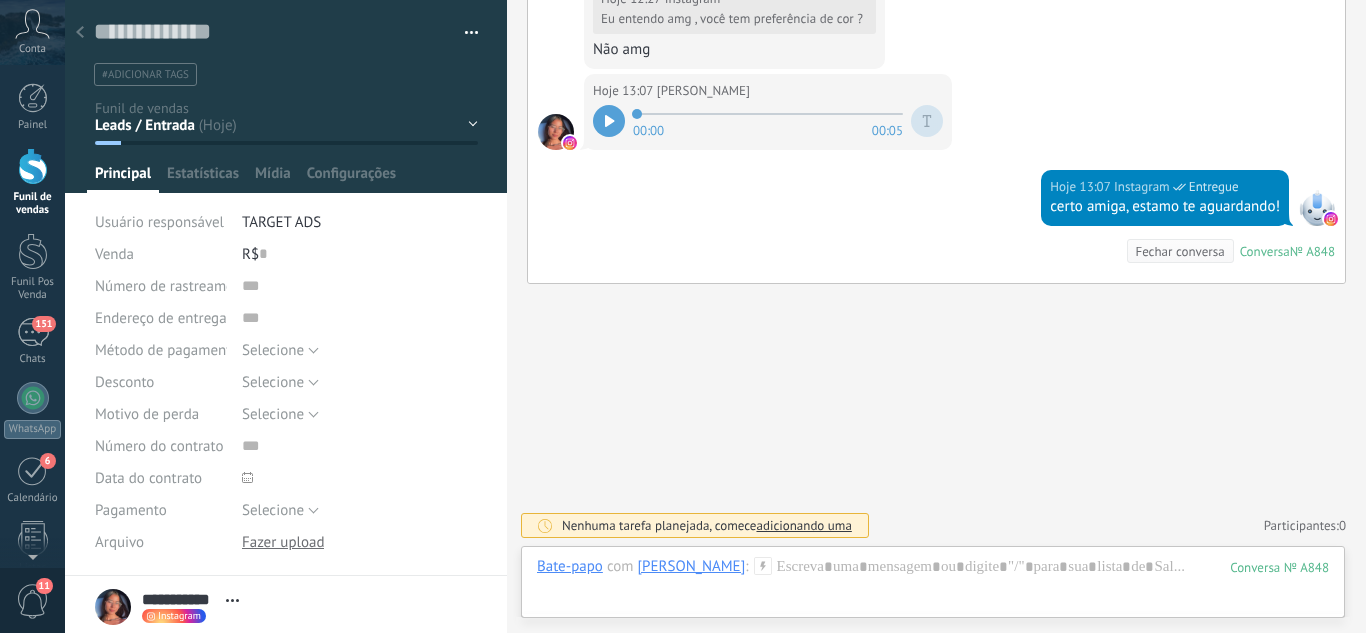 click on "Leads / Entrada
Atendimento
Atendimento Responder
Orçamento Enviado
Orçamento Responder
Negociação / Fechamento
-" at bounding box center [0, 0] 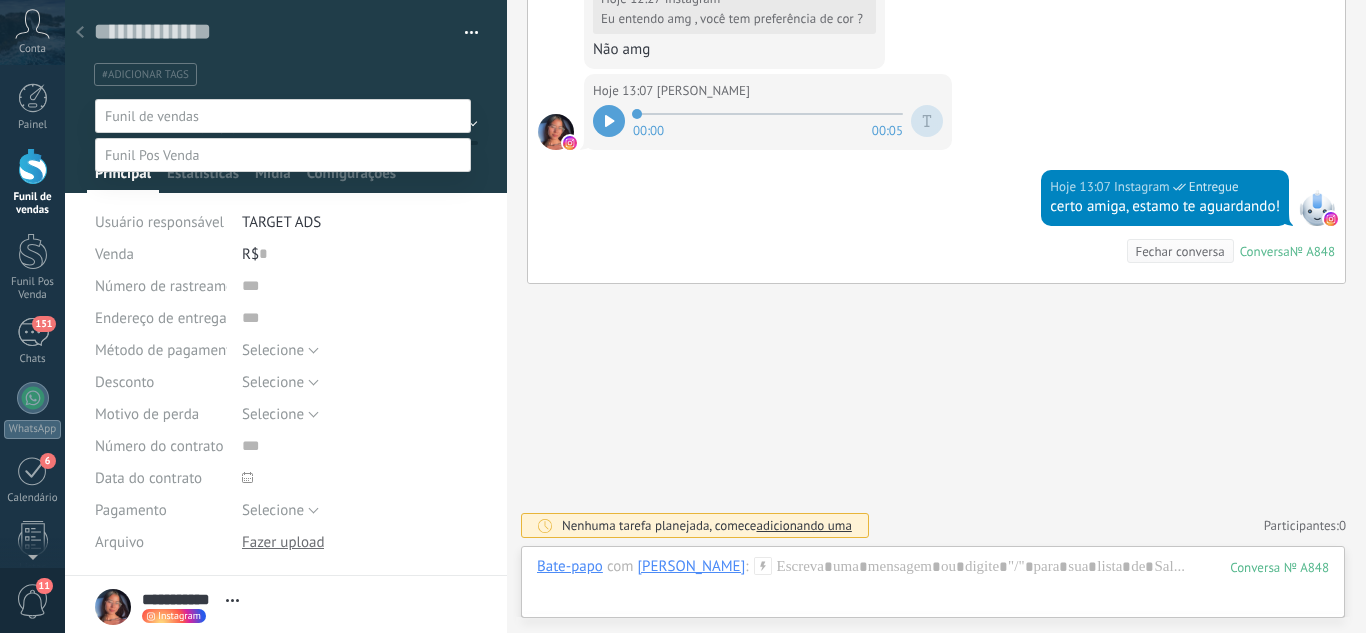click on "Negociação / Fechamento" at bounding box center (0, 0) 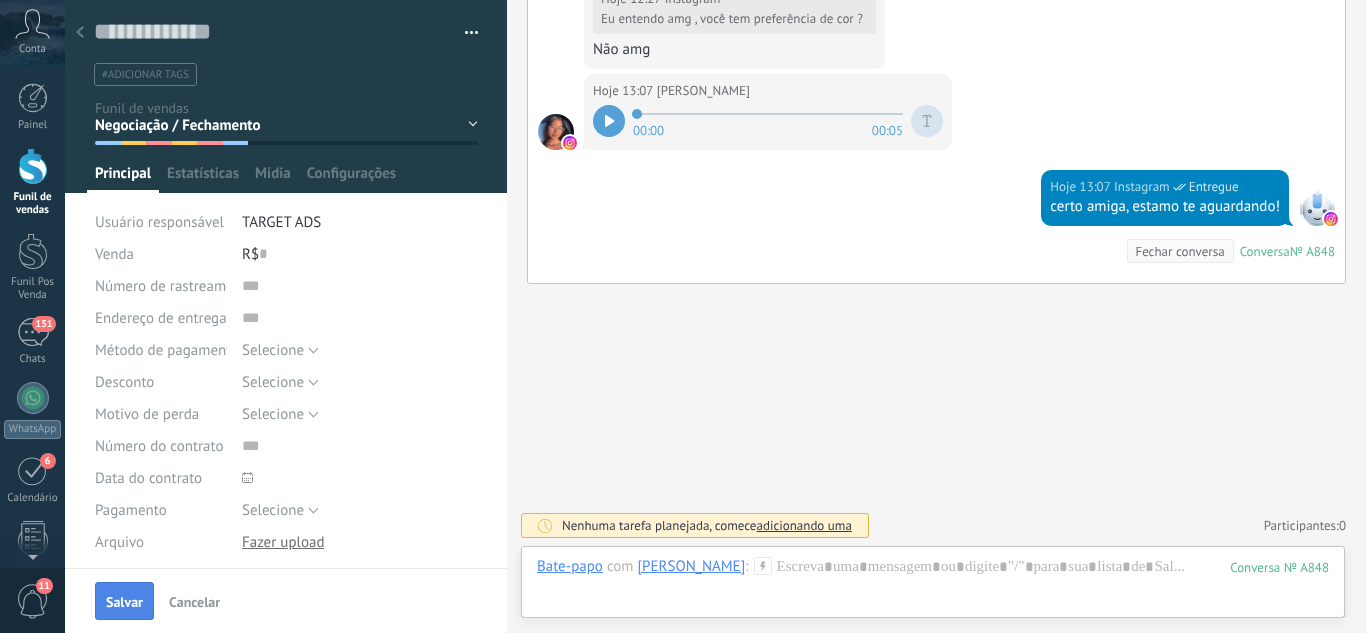 click on "Salvar" at bounding box center (124, 602) 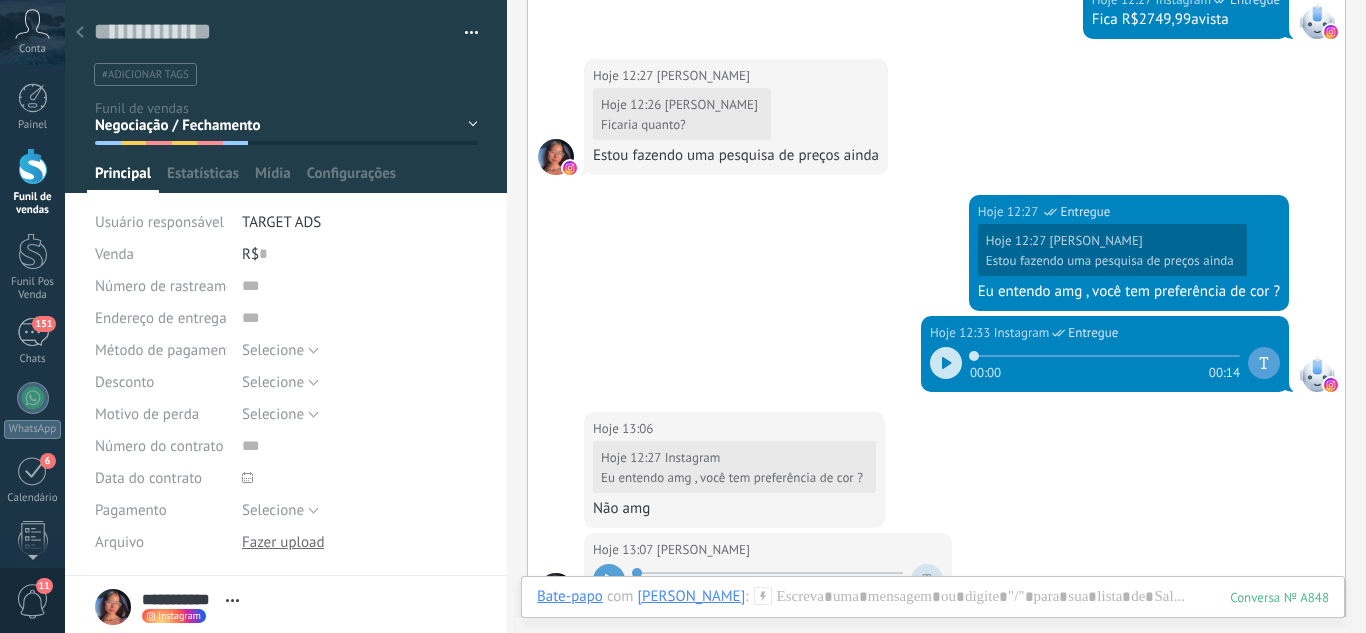 scroll, scrollTop: 1180, scrollLeft: 0, axis: vertical 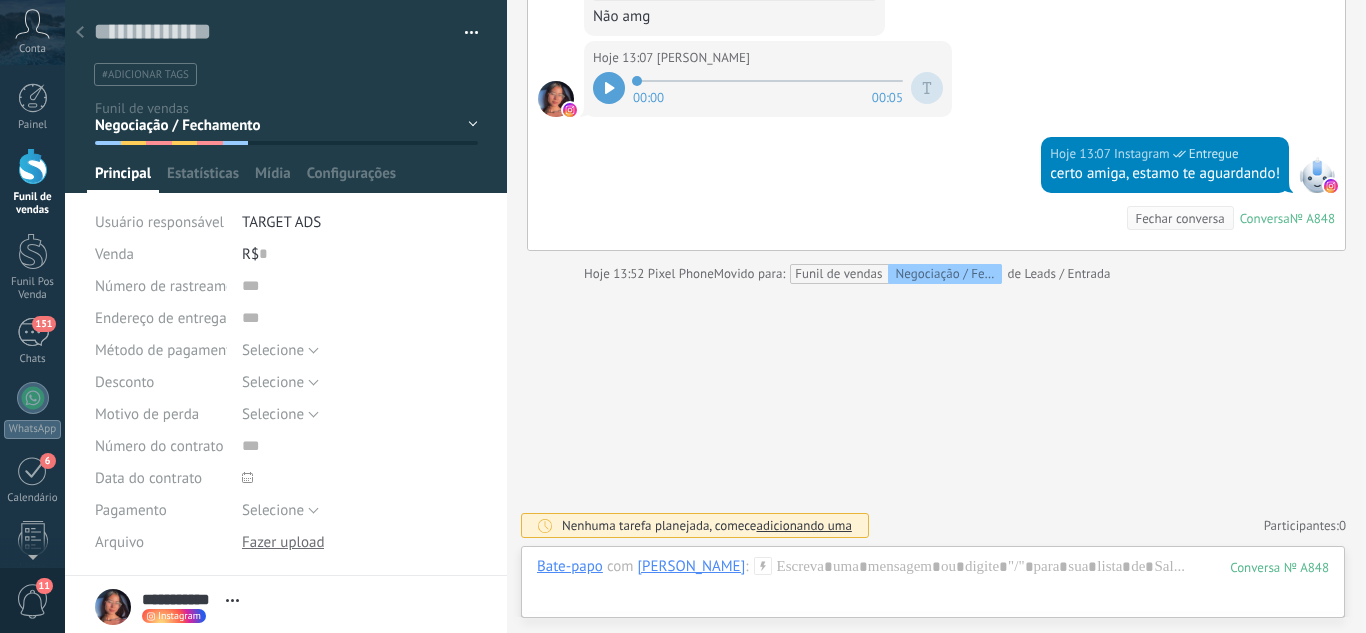 click on "Leads / Entrada
Atendimento
Atendimento Responder
Orçamento Enviado
Orçamento Responder
Negociação / Fechamento
-" at bounding box center (0, 0) 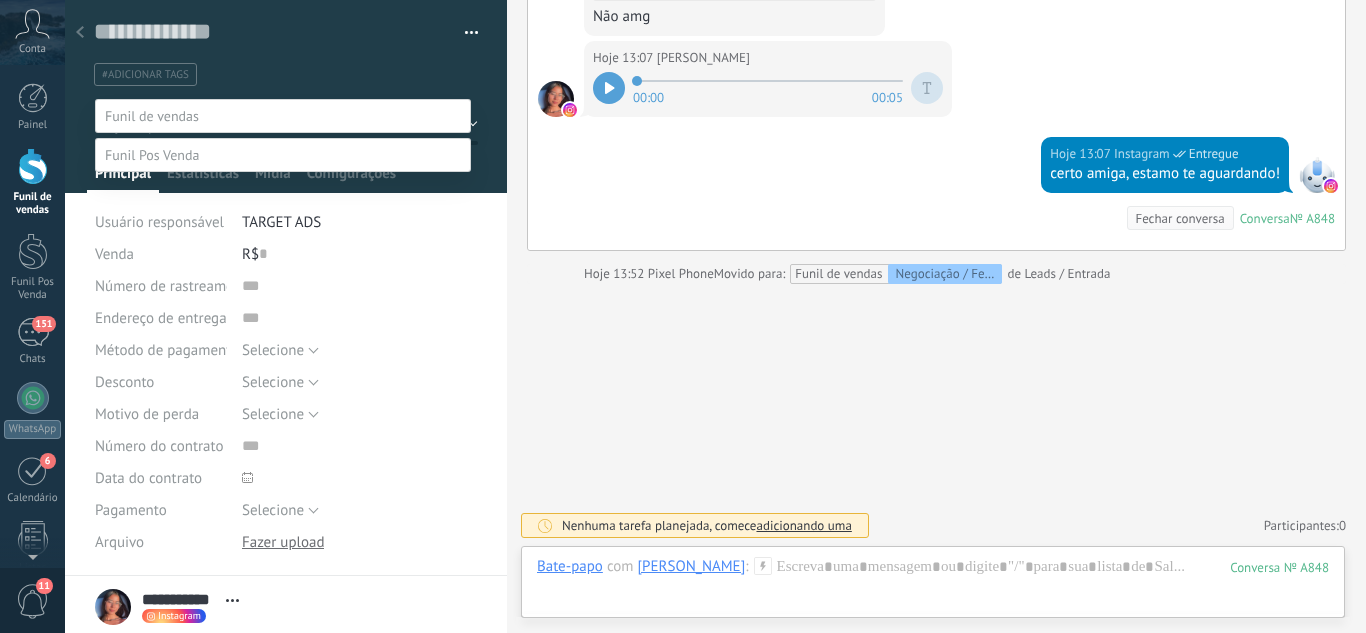 click on "Atendimento" at bounding box center (0, 0) 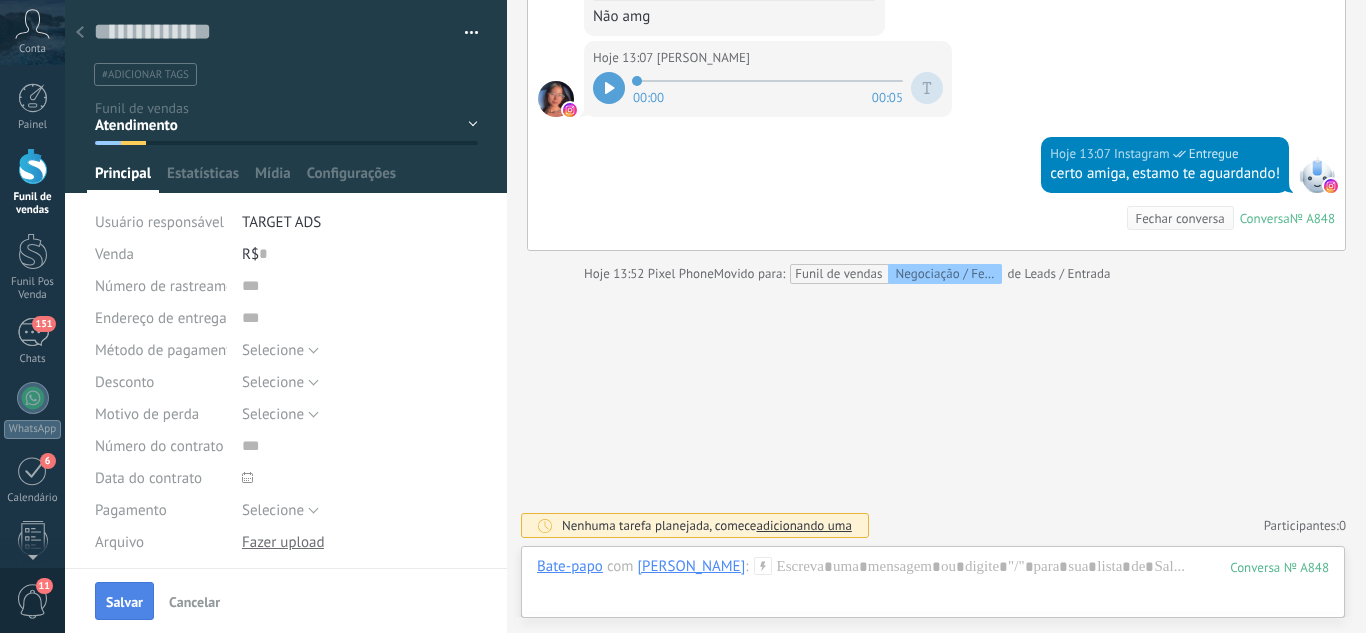 click on "Salvar" at bounding box center (124, 602) 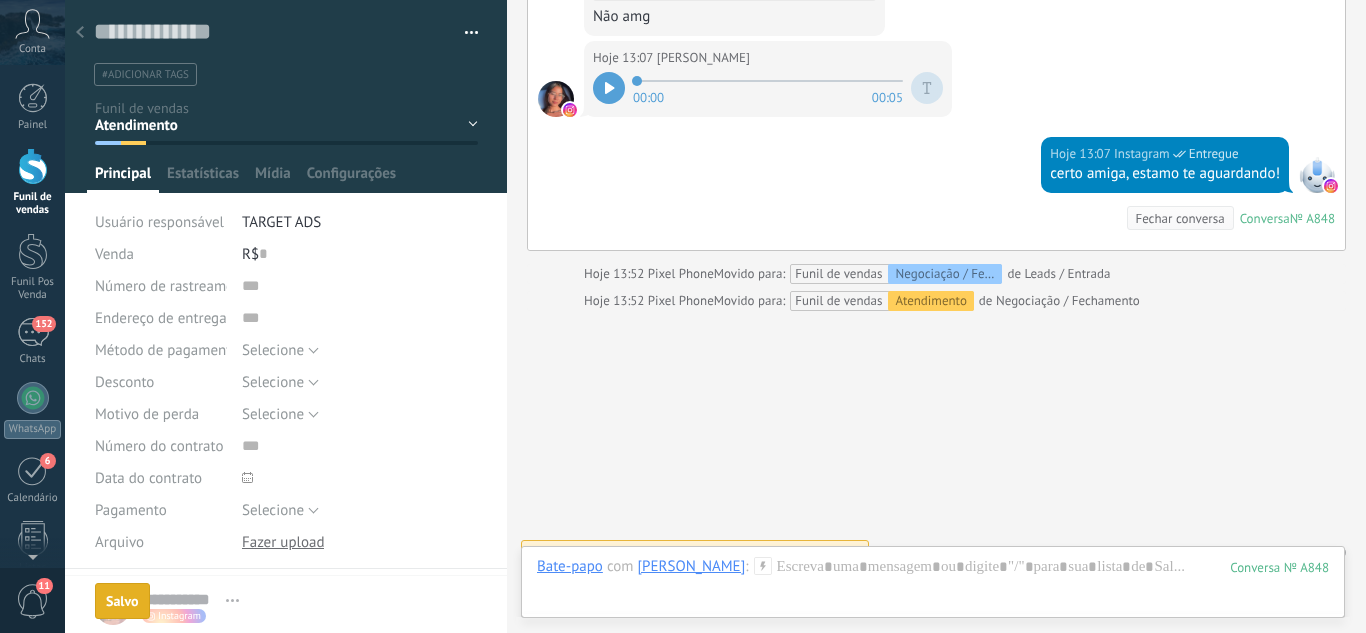 scroll, scrollTop: 1207, scrollLeft: 0, axis: vertical 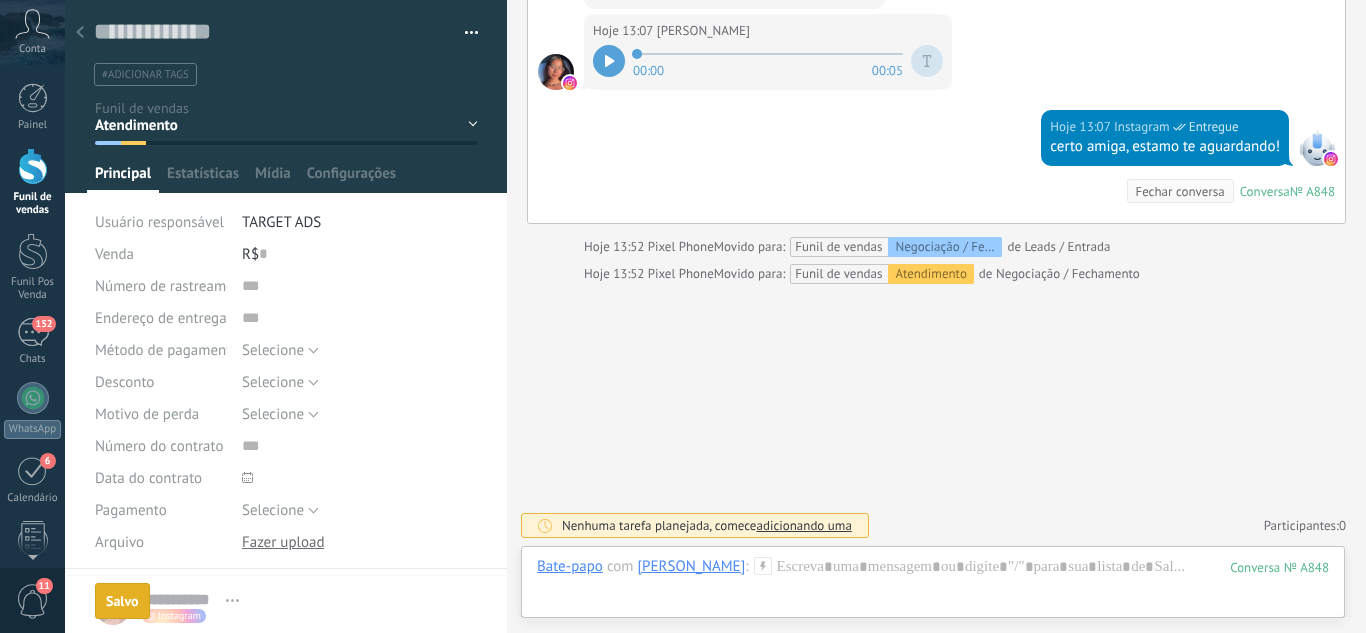 click 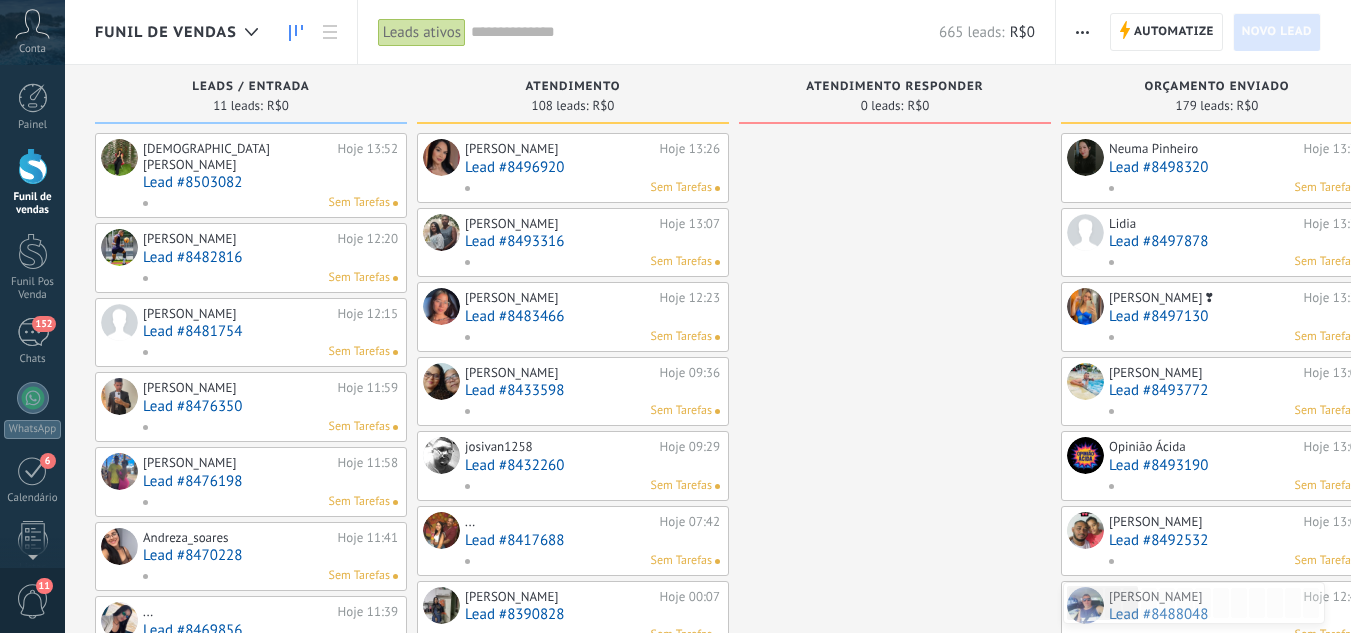 click on "Lead #8503082" at bounding box center (270, 182) 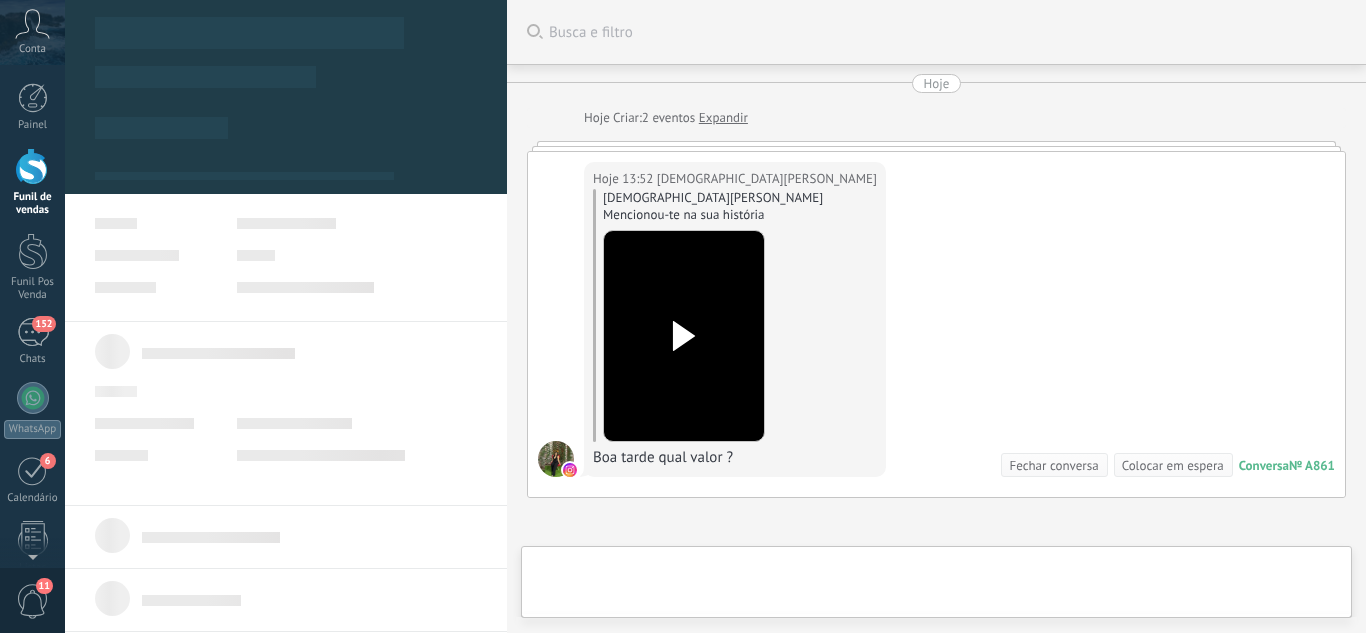 scroll, scrollTop: 214, scrollLeft: 0, axis: vertical 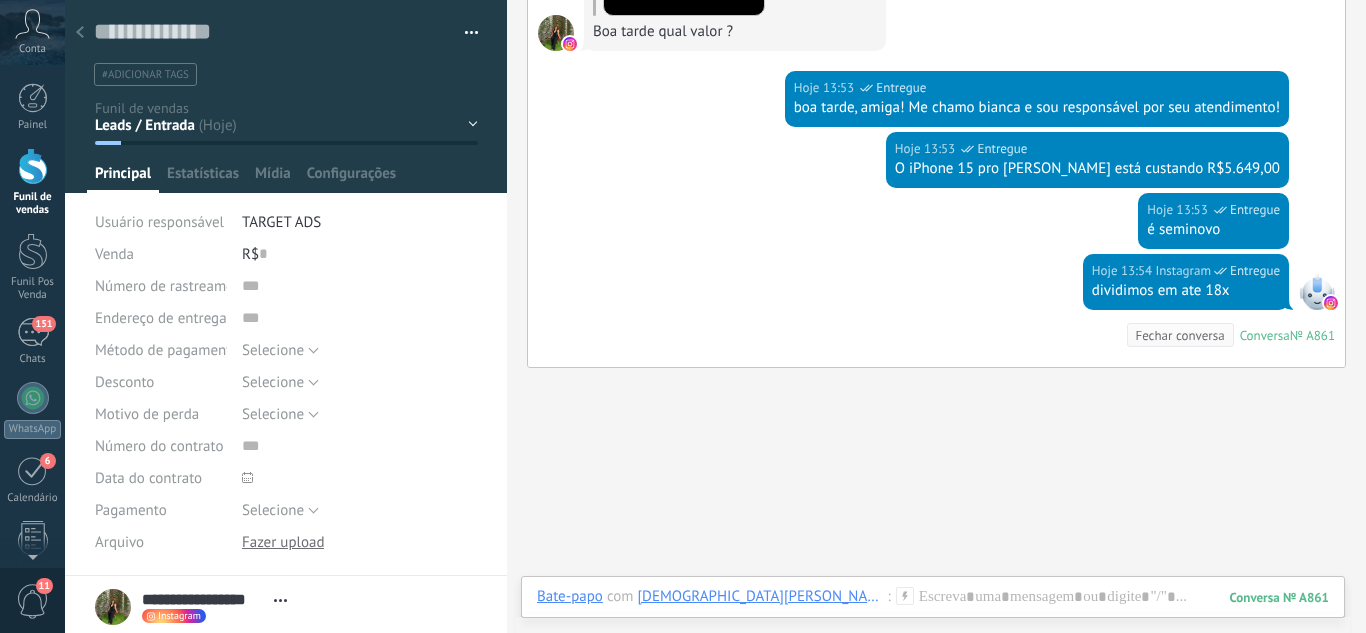 click on "Leads / Entrada
Atendimento
Atendimento Responder
Orçamento Enviado
Orçamento Responder
Negociação / Fechamento
-" at bounding box center (0, 0) 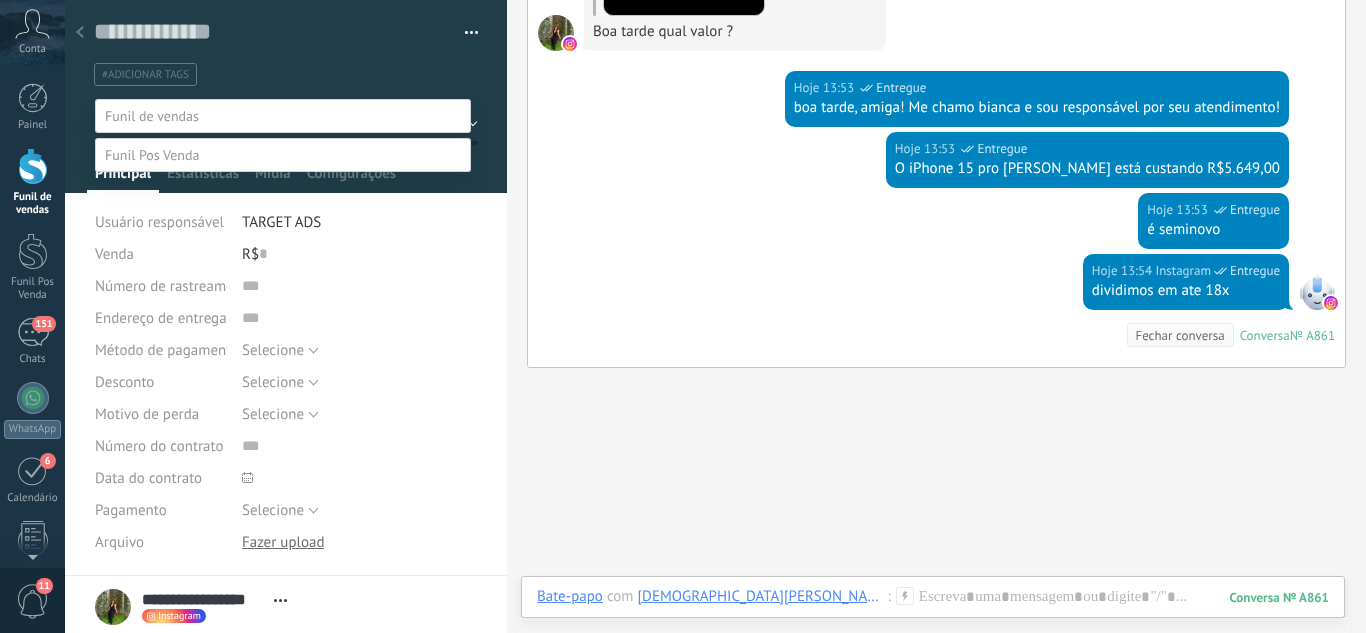 click on "Orçamento Enviado" at bounding box center [0, 0] 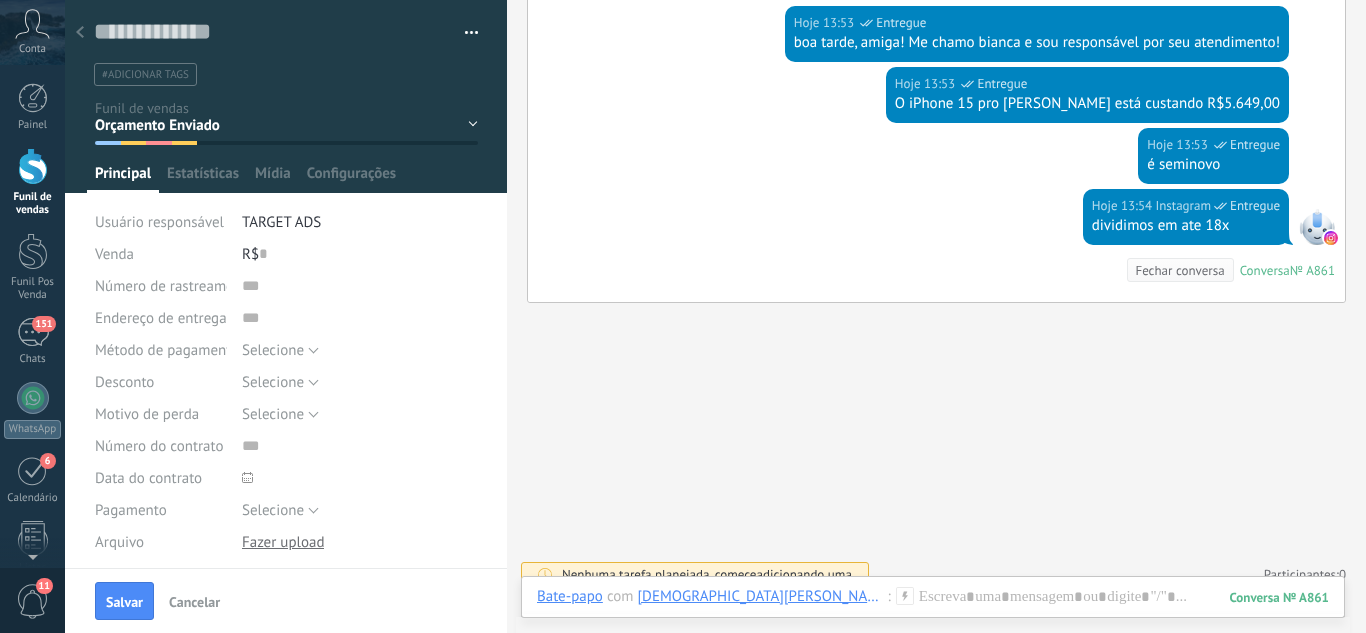 drag, startPoint x: 134, startPoint y: 601, endPoint x: 133, endPoint y: 611, distance: 10.049875 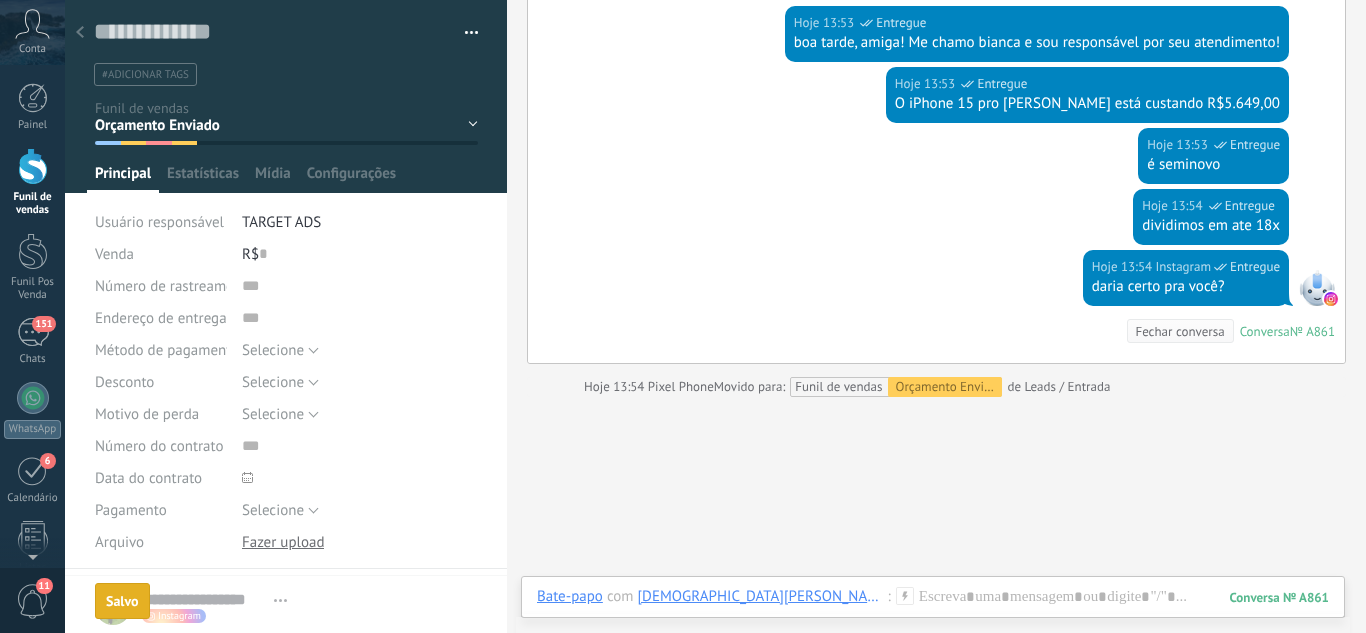 scroll, scrollTop: 524, scrollLeft: 0, axis: vertical 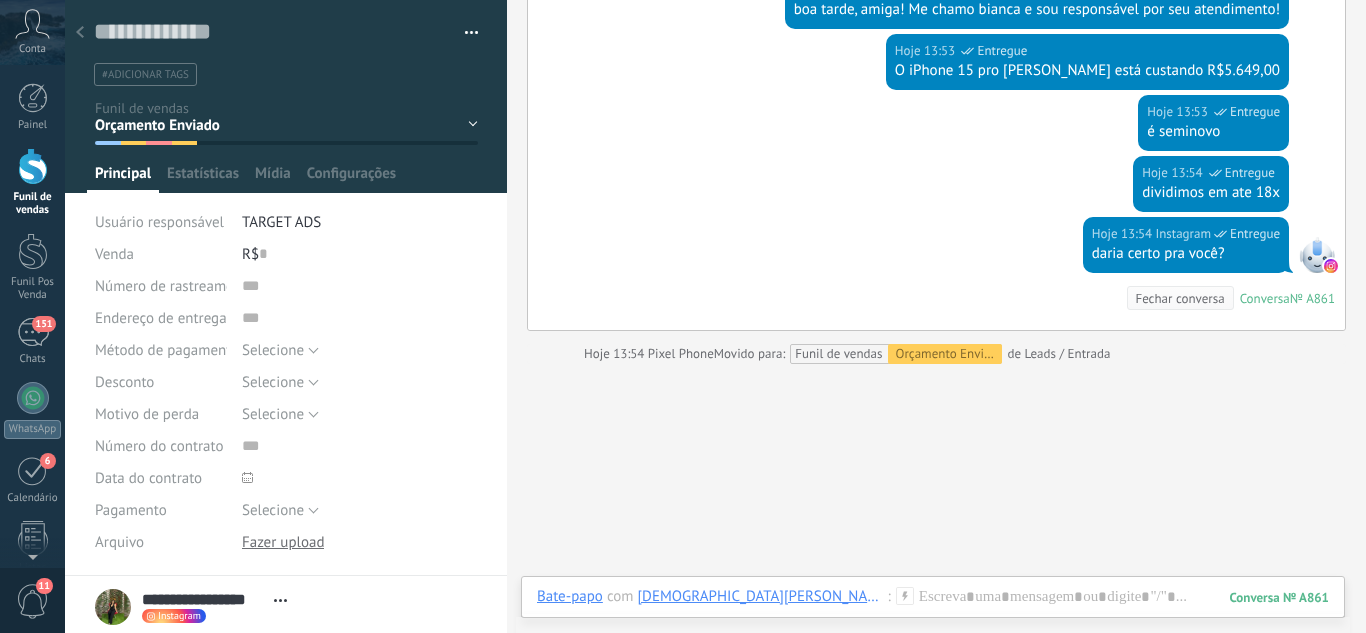 click 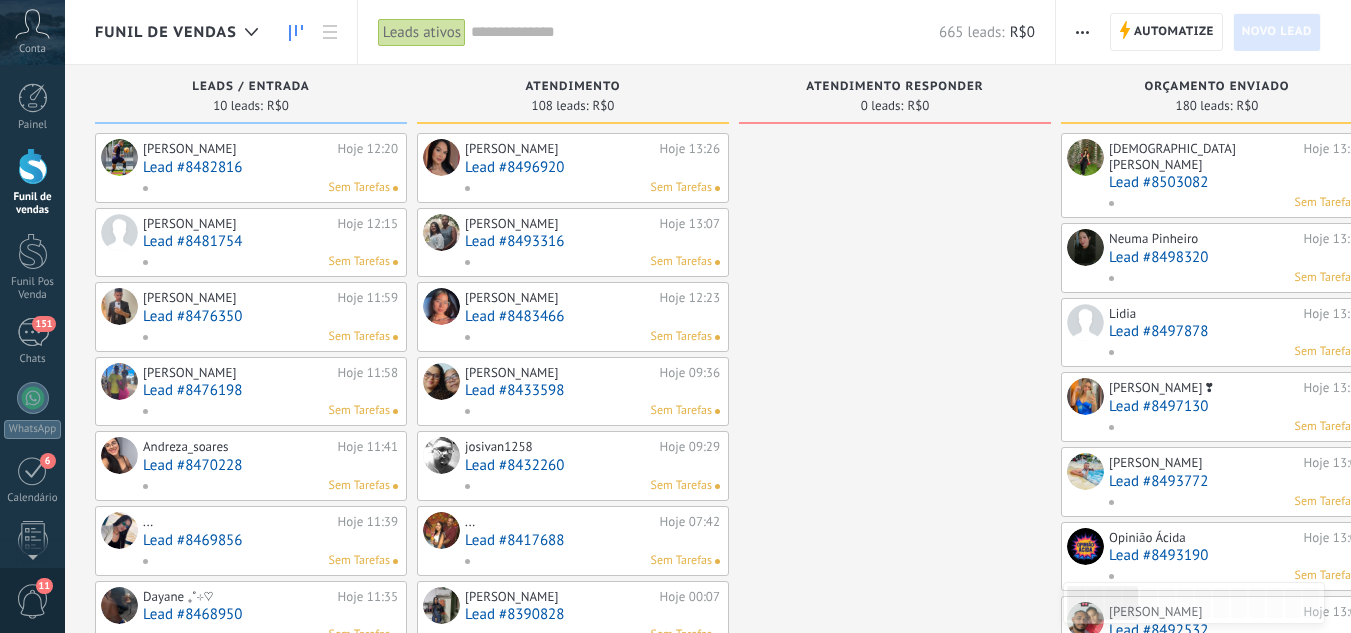 click on "Lead #8482816" at bounding box center (270, 167) 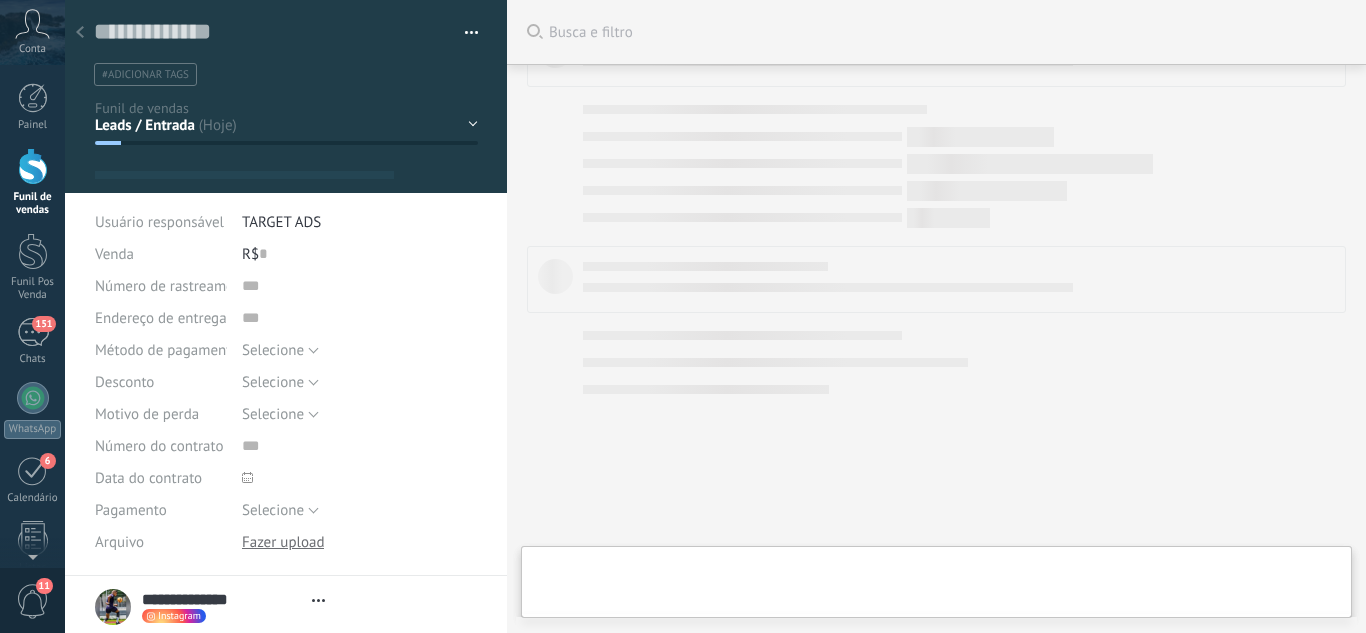 scroll, scrollTop: 1134, scrollLeft: 0, axis: vertical 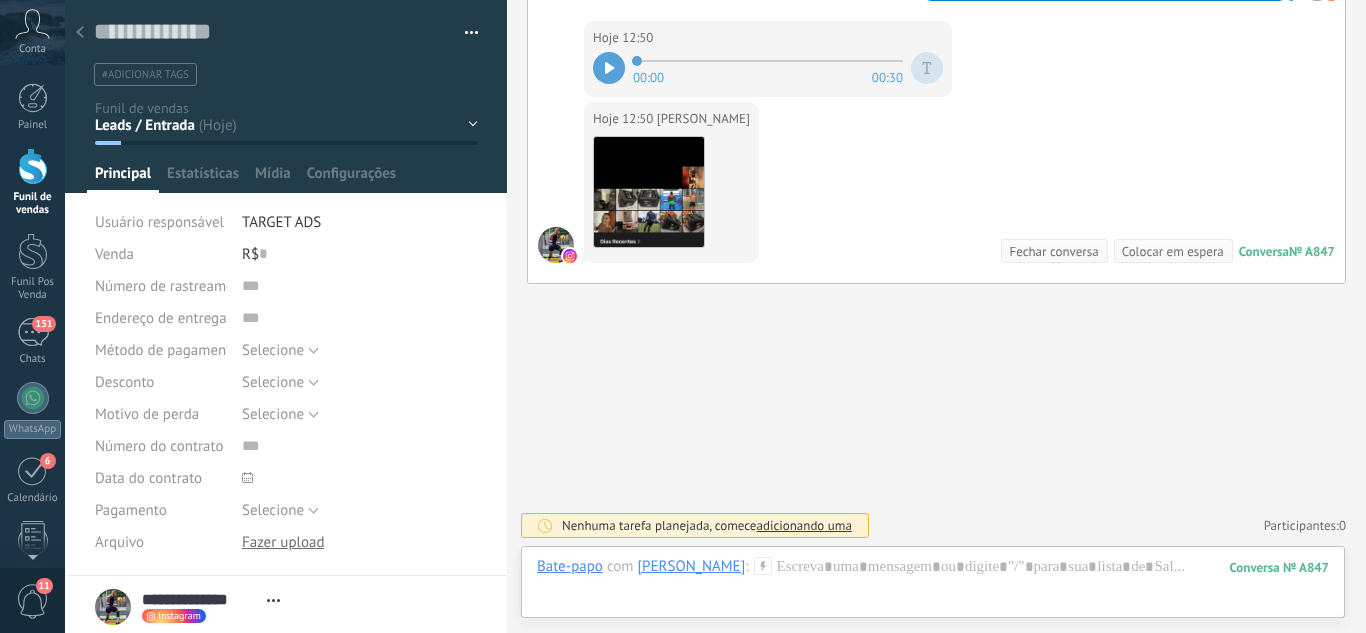 click at bounding box center (80, 33) 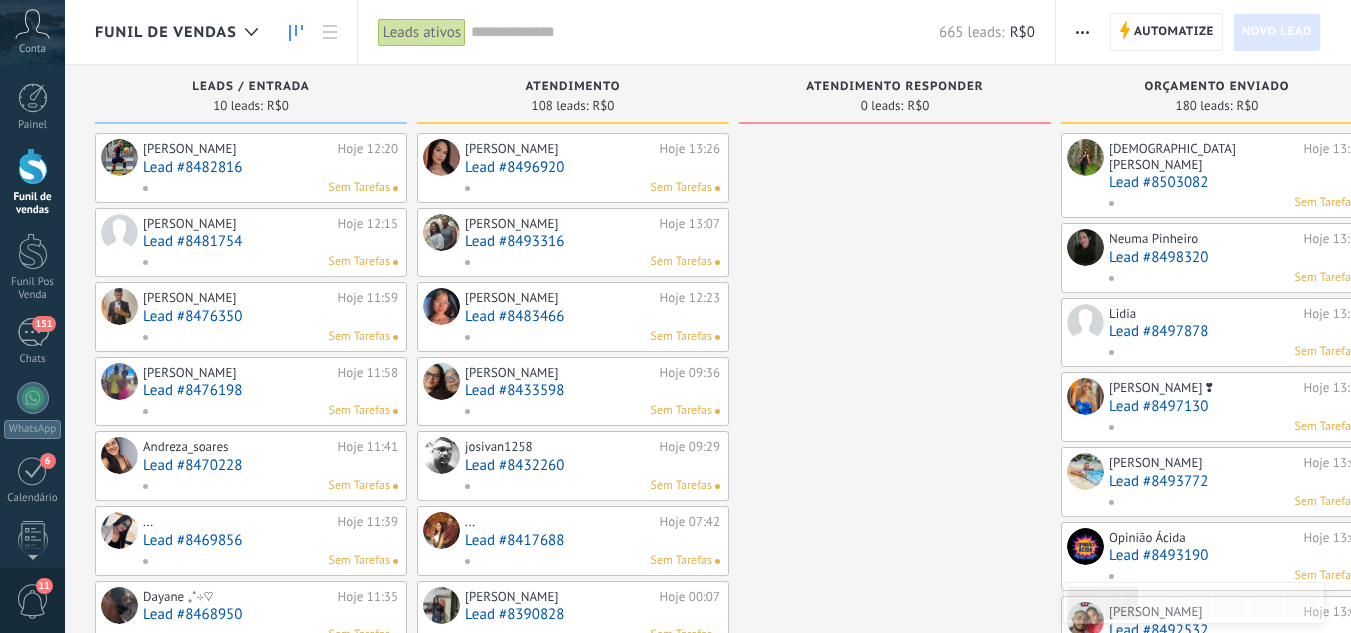 click on "Lead #8482816" at bounding box center [270, 167] 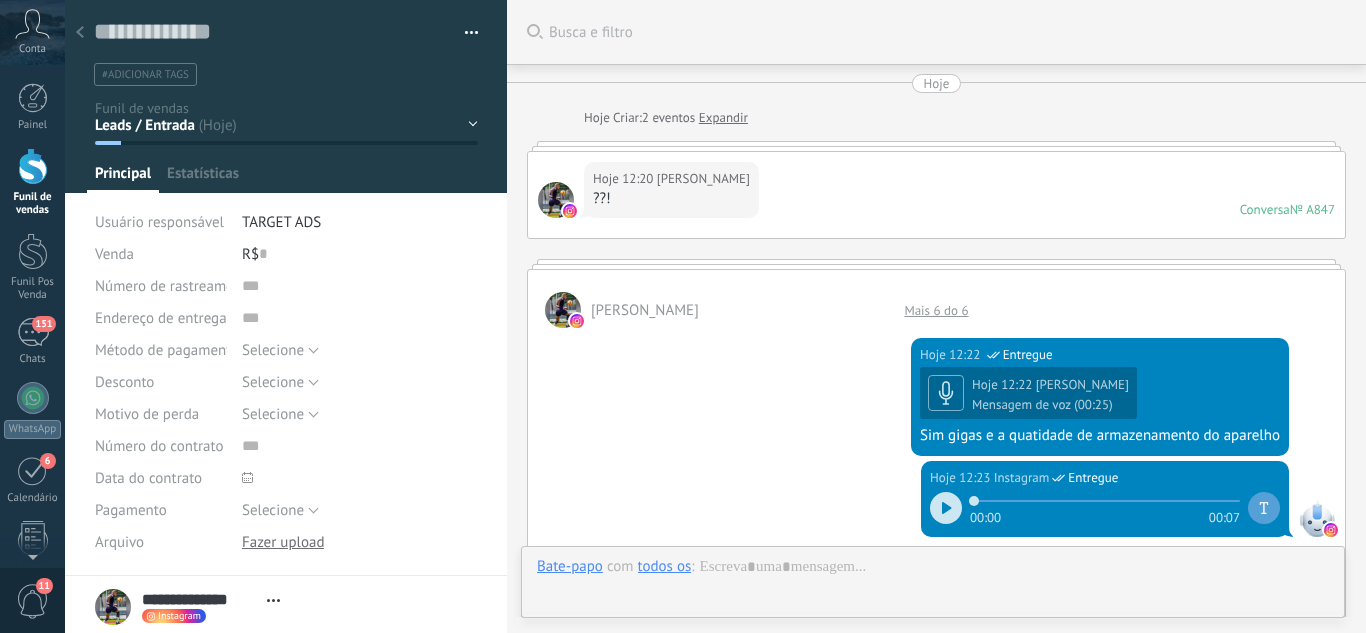 scroll, scrollTop: 30, scrollLeft: 0, axis: vertical 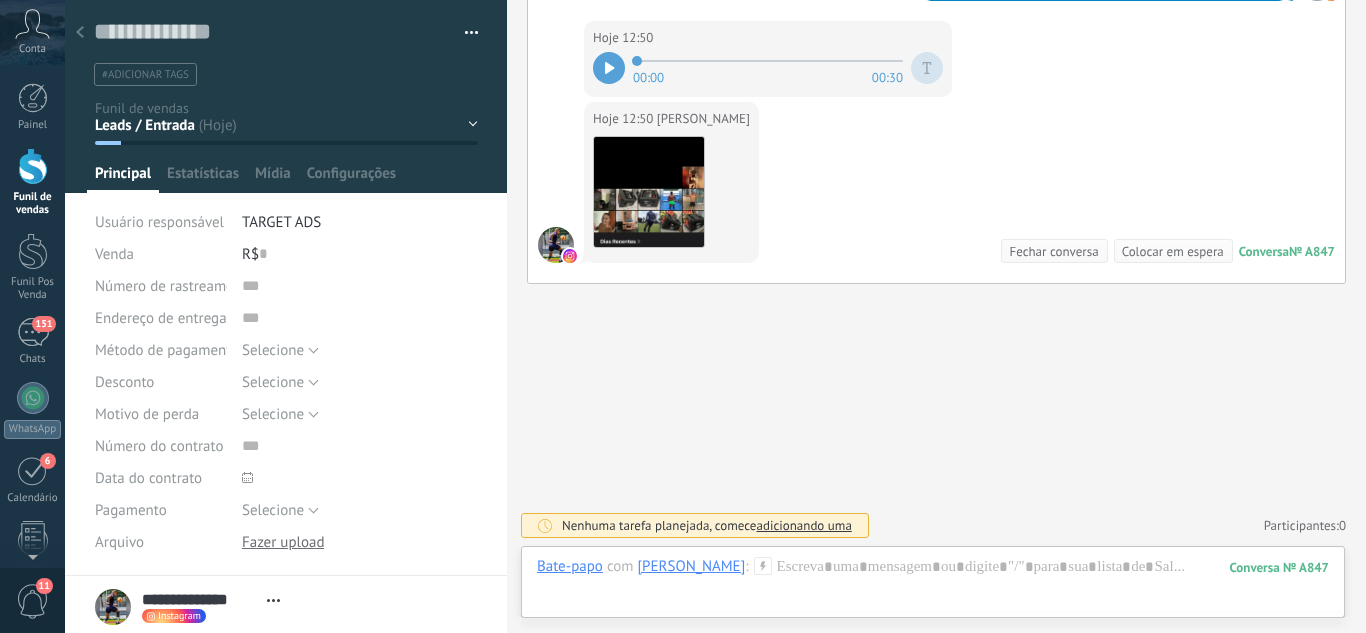 click at bounding box center [80, 33] 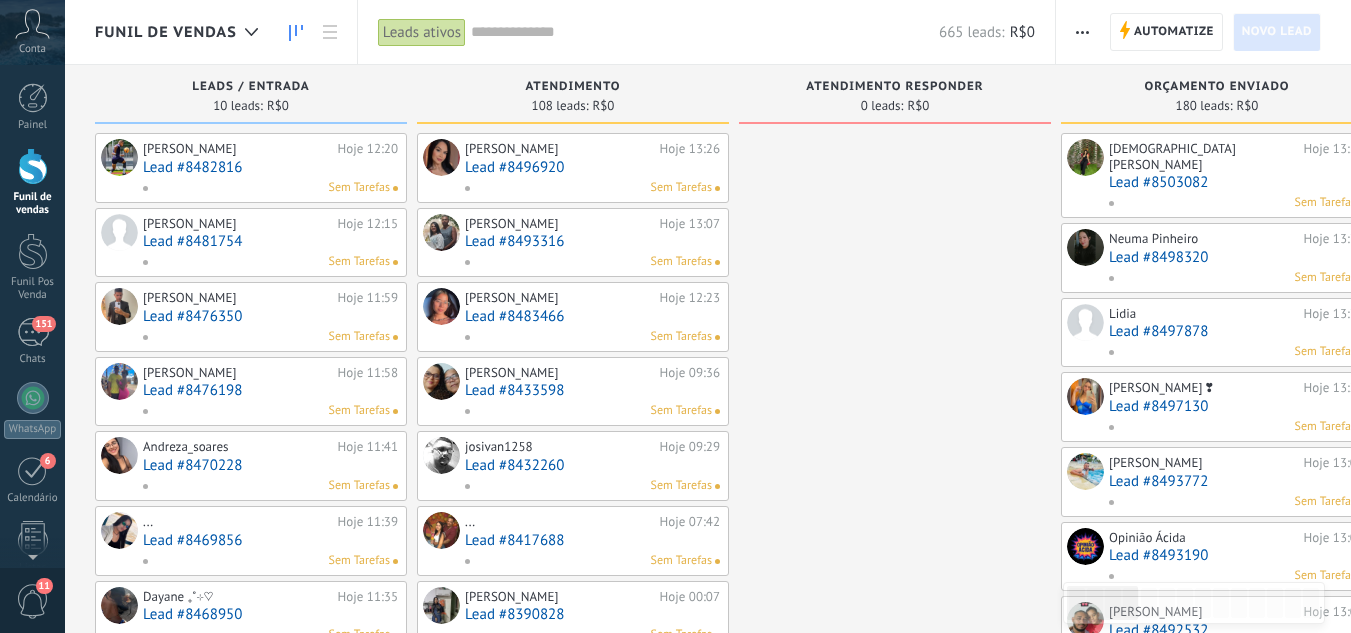 click on "Lead #8481754" at bounding box center (270, 241) 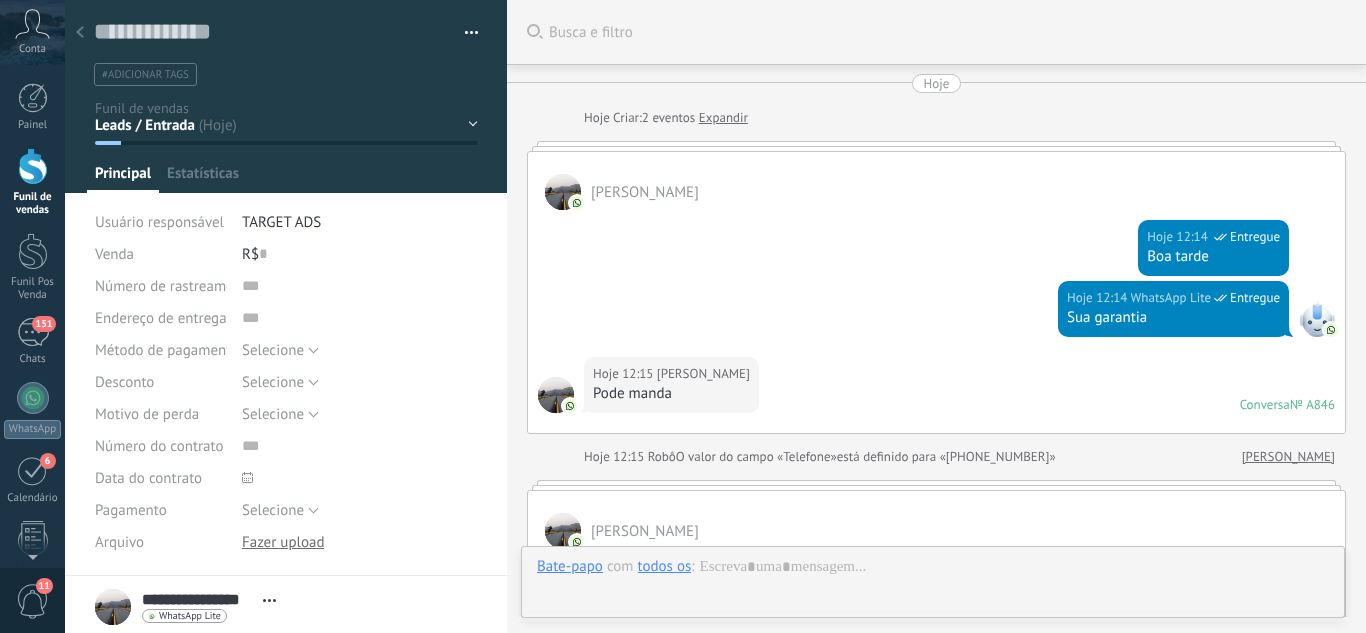 scroll, scrollTop: 30, scrollLeft: 0, axis: vertical 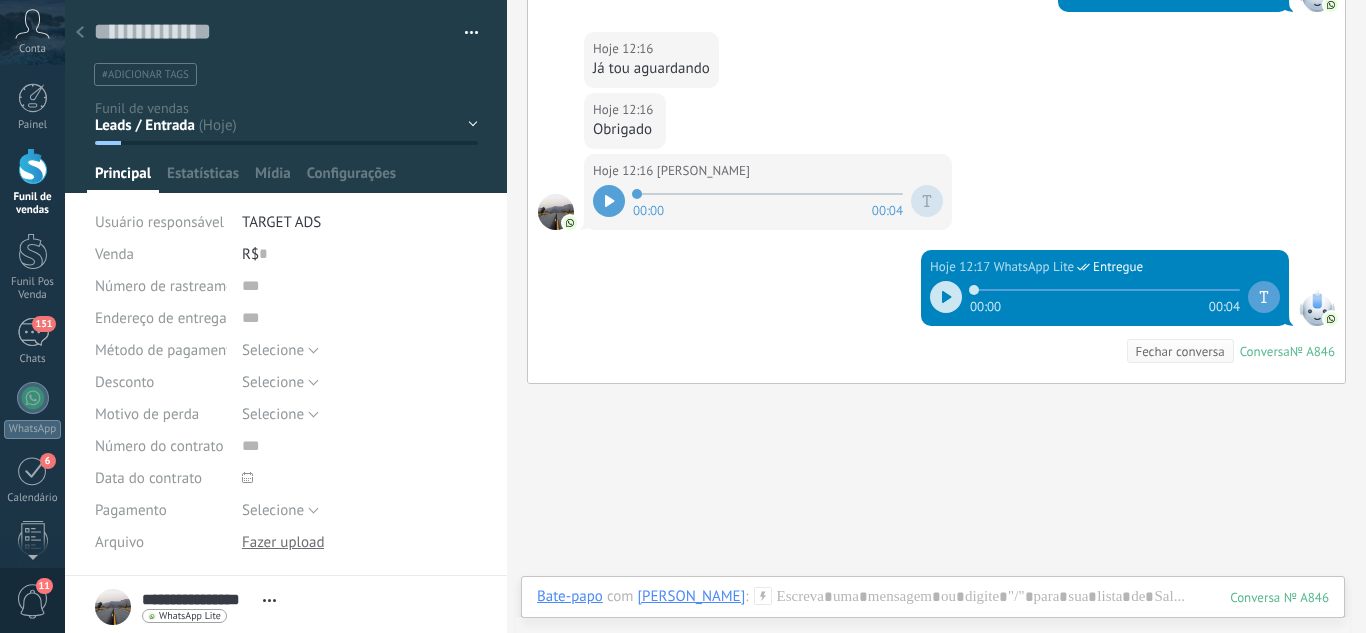 click on "Leads / Entrada
Atendimento
Atendimento Responder
Orçamento Enviado
Orçamento Responder
Negociação / Fechamento
-" at bounding box center [0, 0] 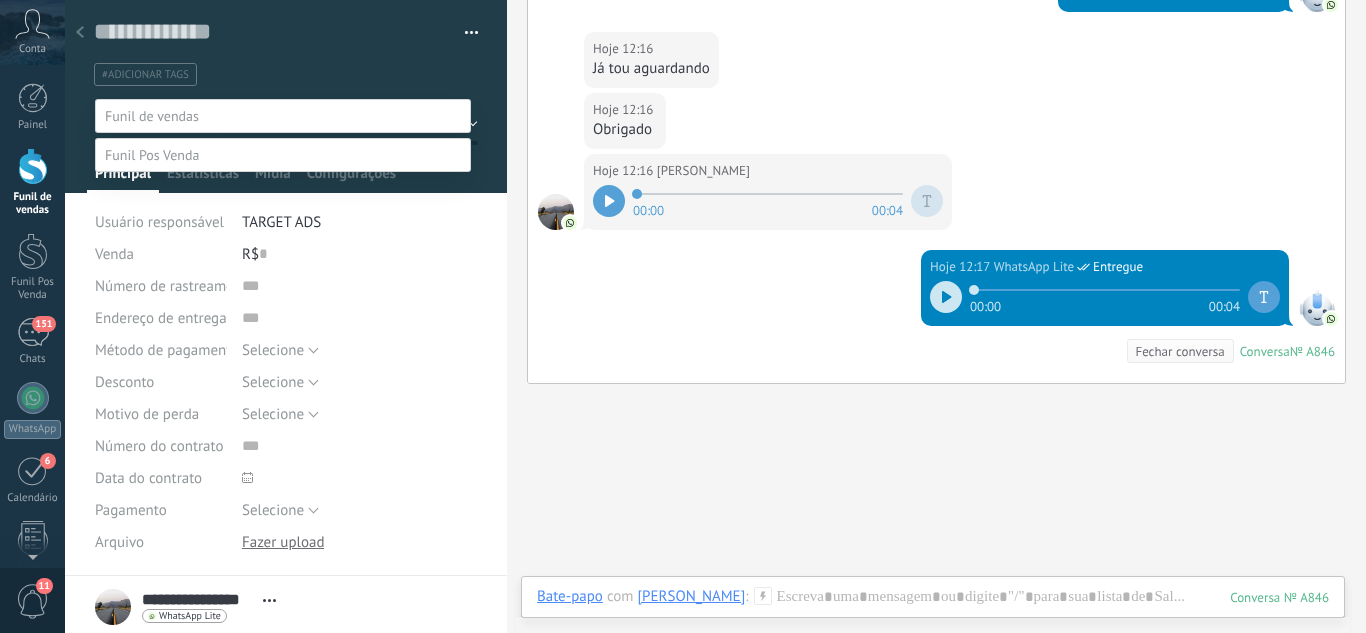 click at bounding box center [715, 316] 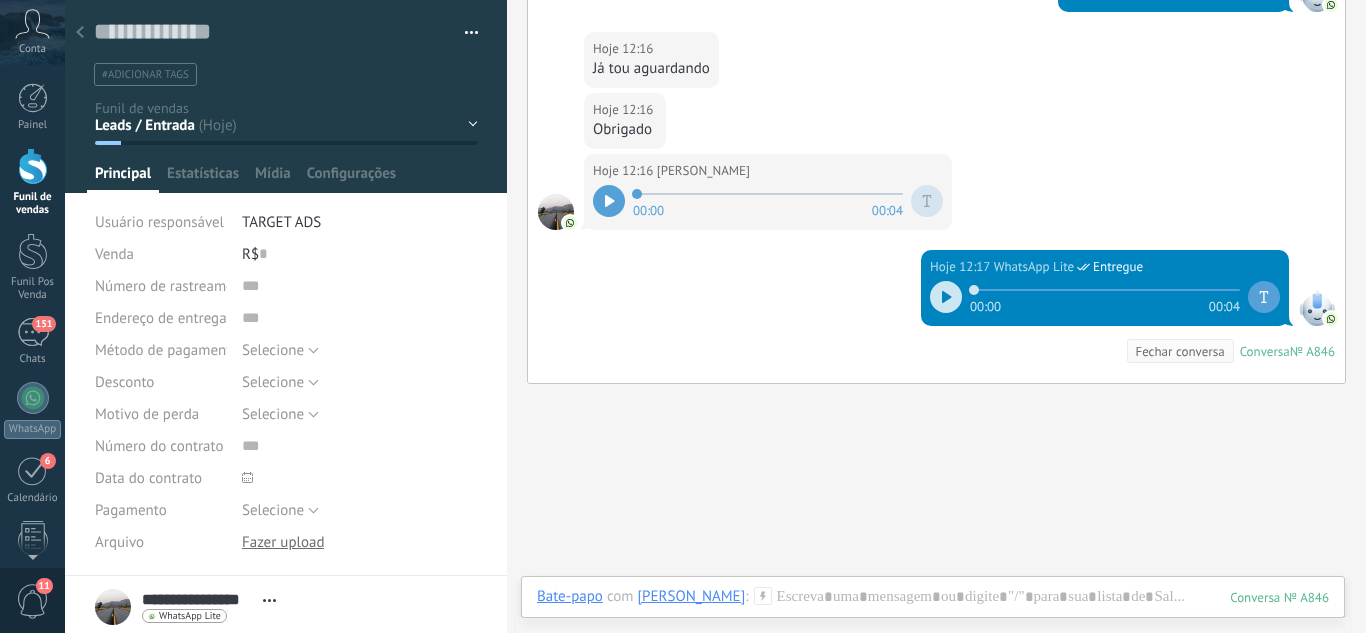 click at bounding box center (286, 96) 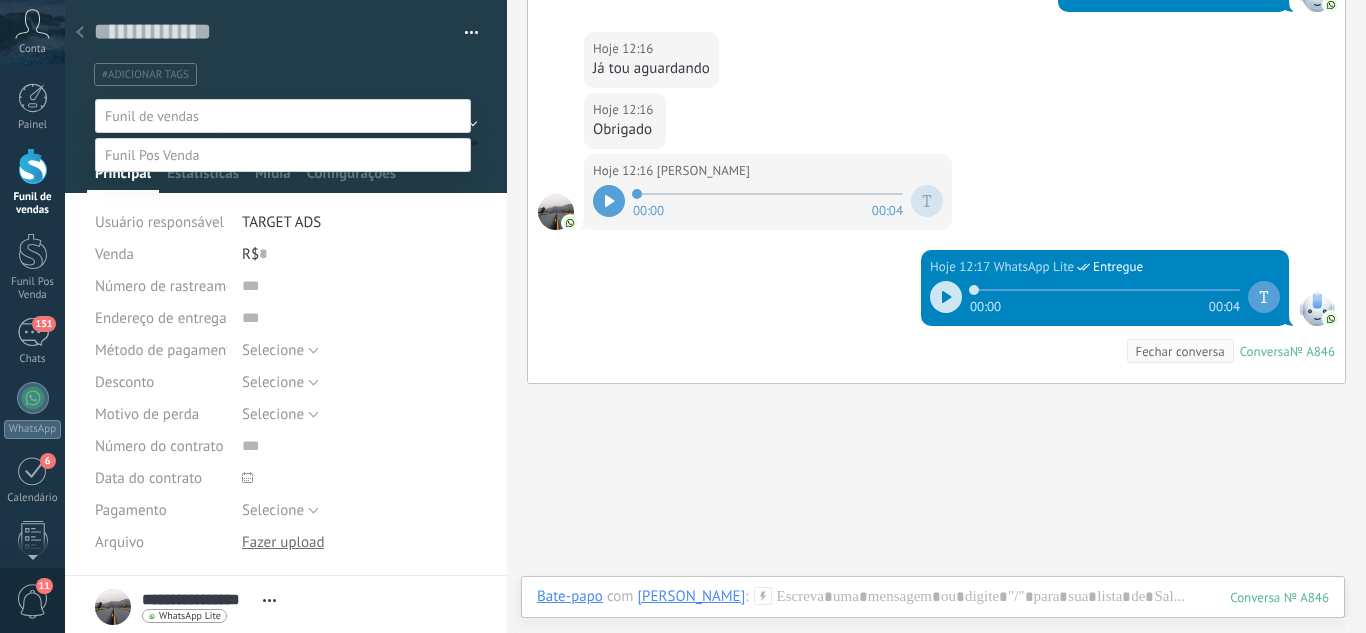click at bounding box center (715, 316) 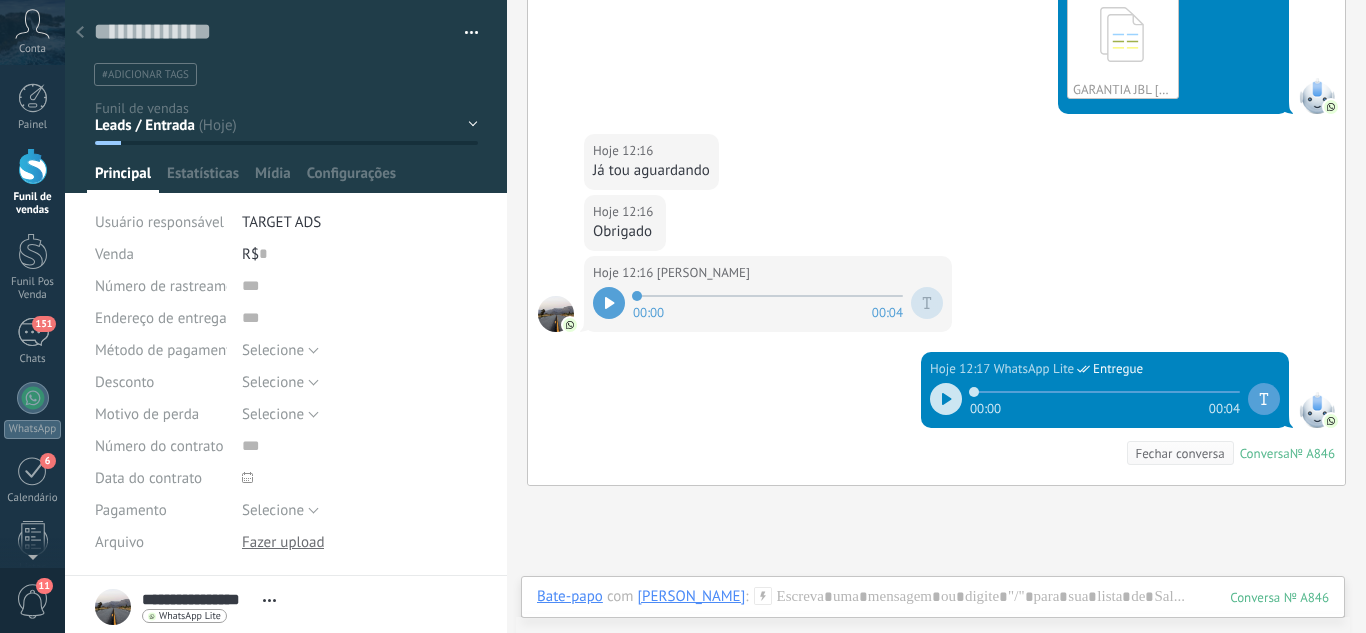 scroll, scrollTop: 808, scrollLeft: 0, axis: vertical 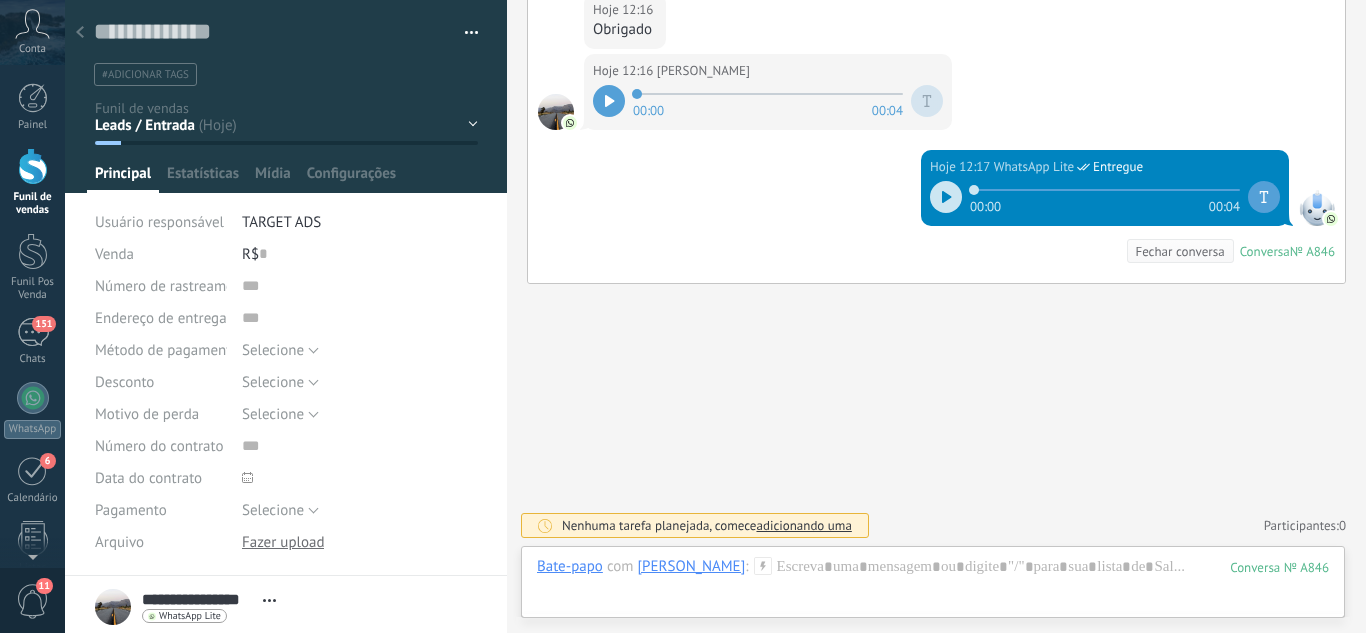 click on "Leads / Entrada
Atendimento
Atendimento Responder
Orçamento Enviado
Orçamento Responder
Negociação / Fechamento
-" at bounding box center (0, 0) 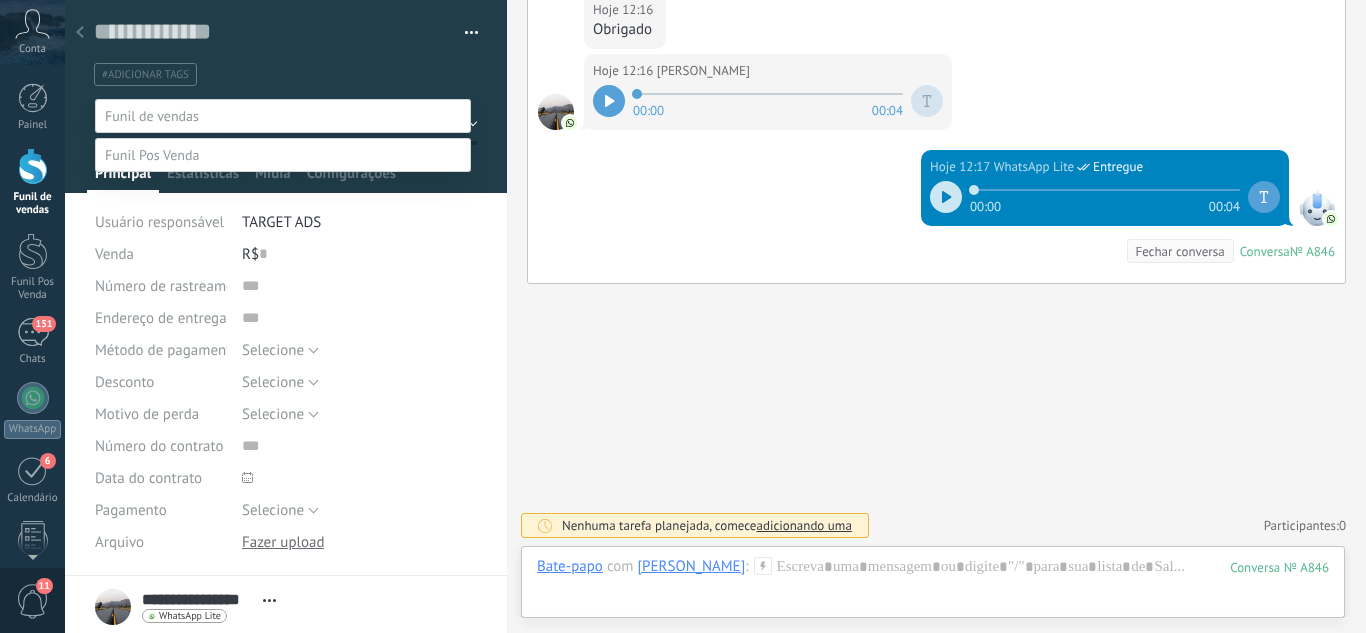 click at bounding box center [715, 316] 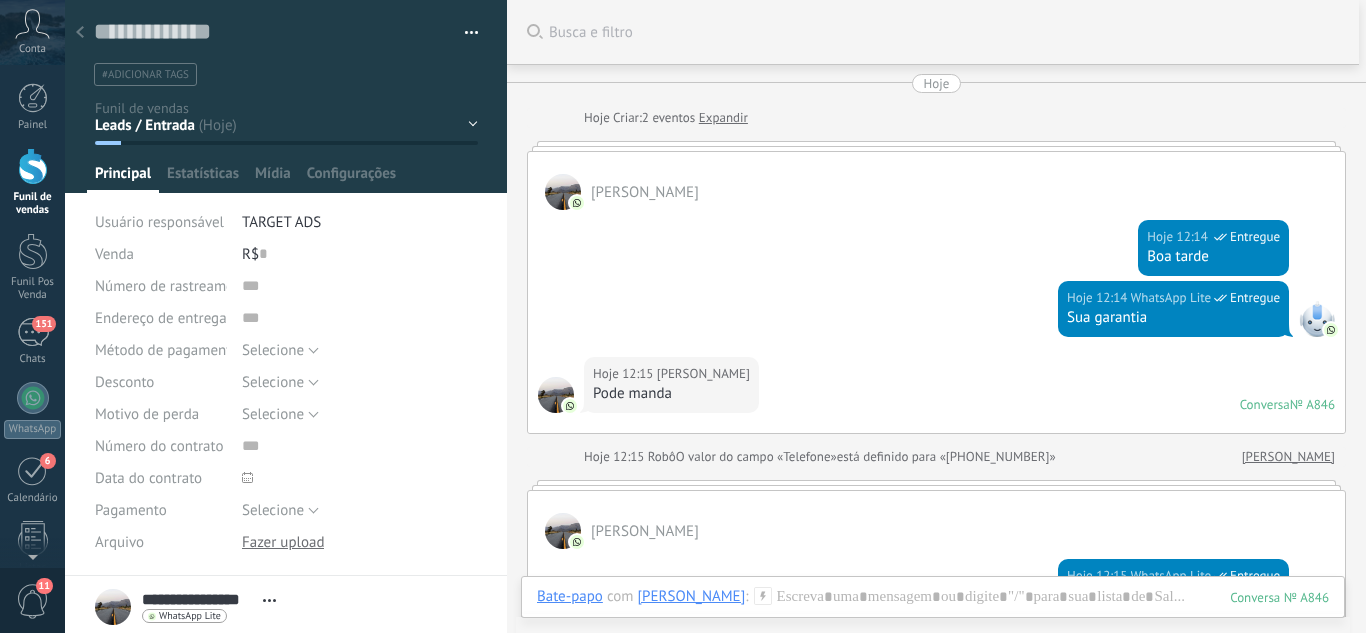 scroll, scrollTop: 400, scrollLeft: 0, axis: vertical 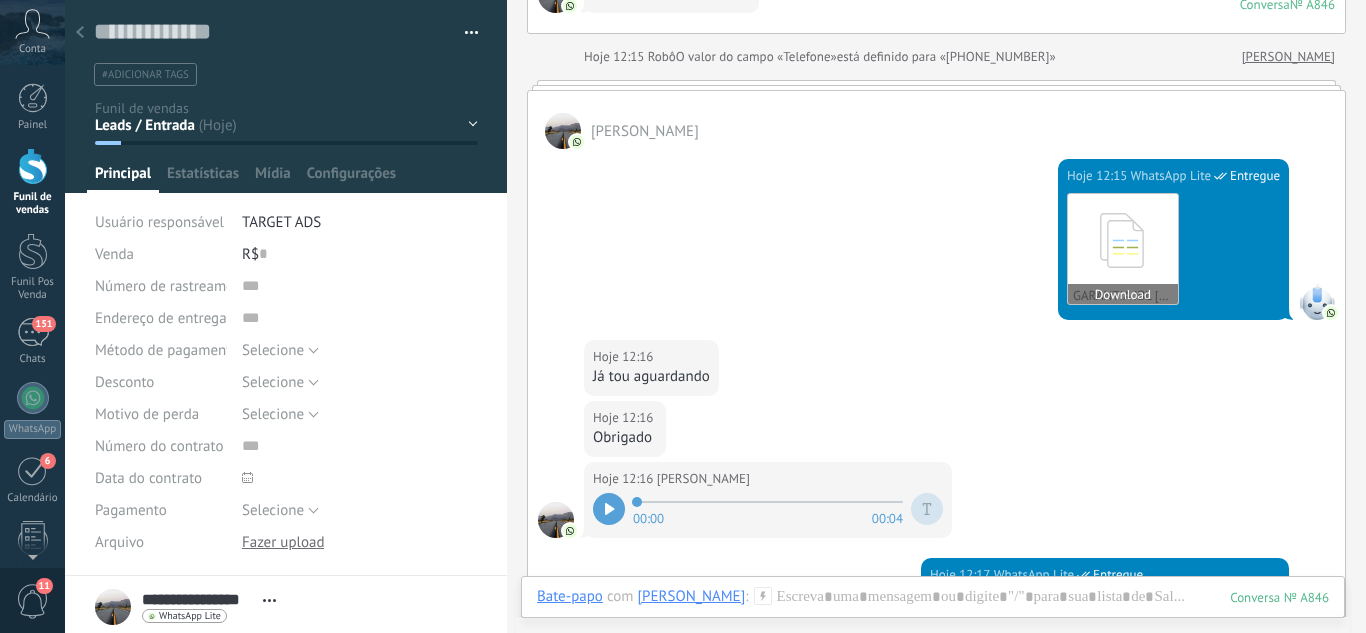 click on "GARANTIA JBL [PERSON_NAME].pdf Download" at bounding box center [1123, 249] 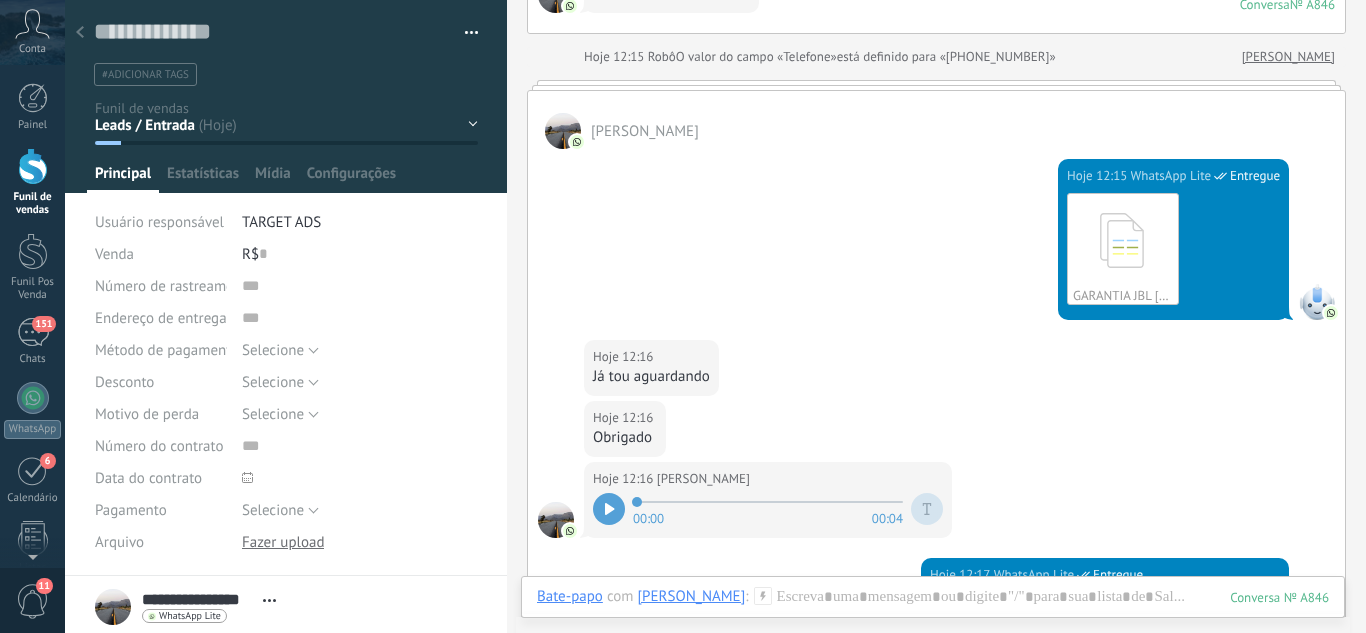 click on "[PERSON_NAME]" at bounding box center (936, 120) 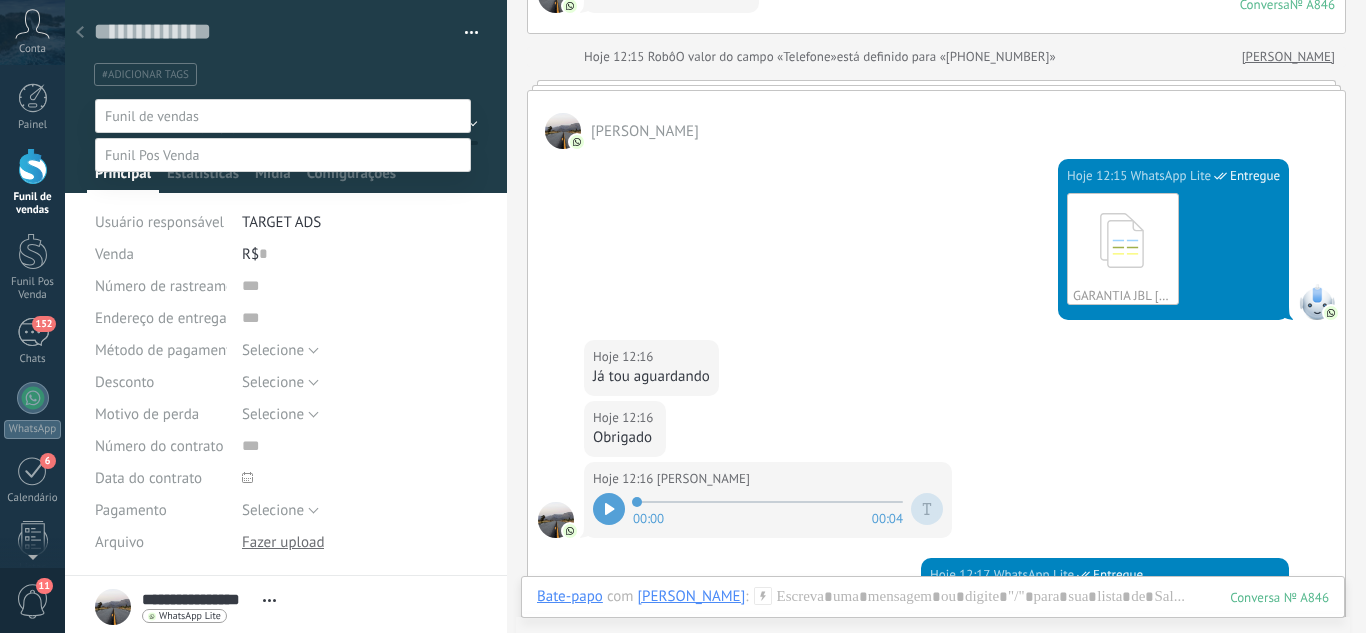 click on "Fechamento (Acessorios) Whats - Pós-venda" at bounding box center (0, 0) 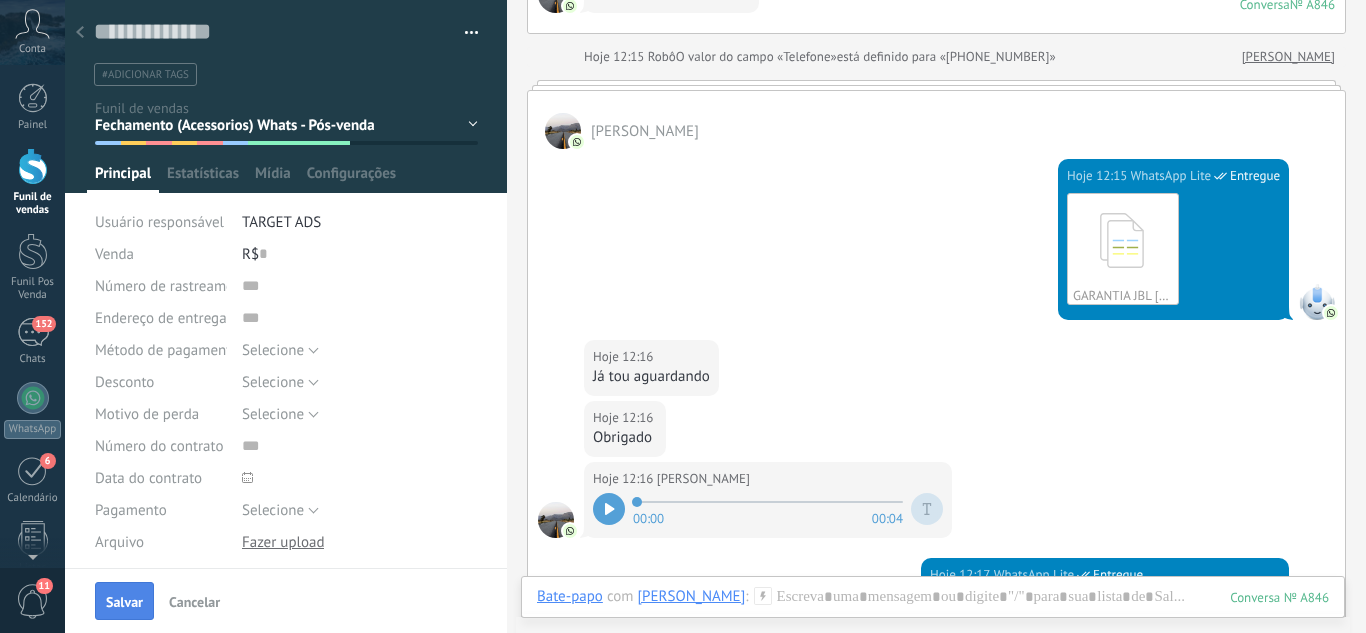 click on "Salvar" at bounding box center (124, 602) 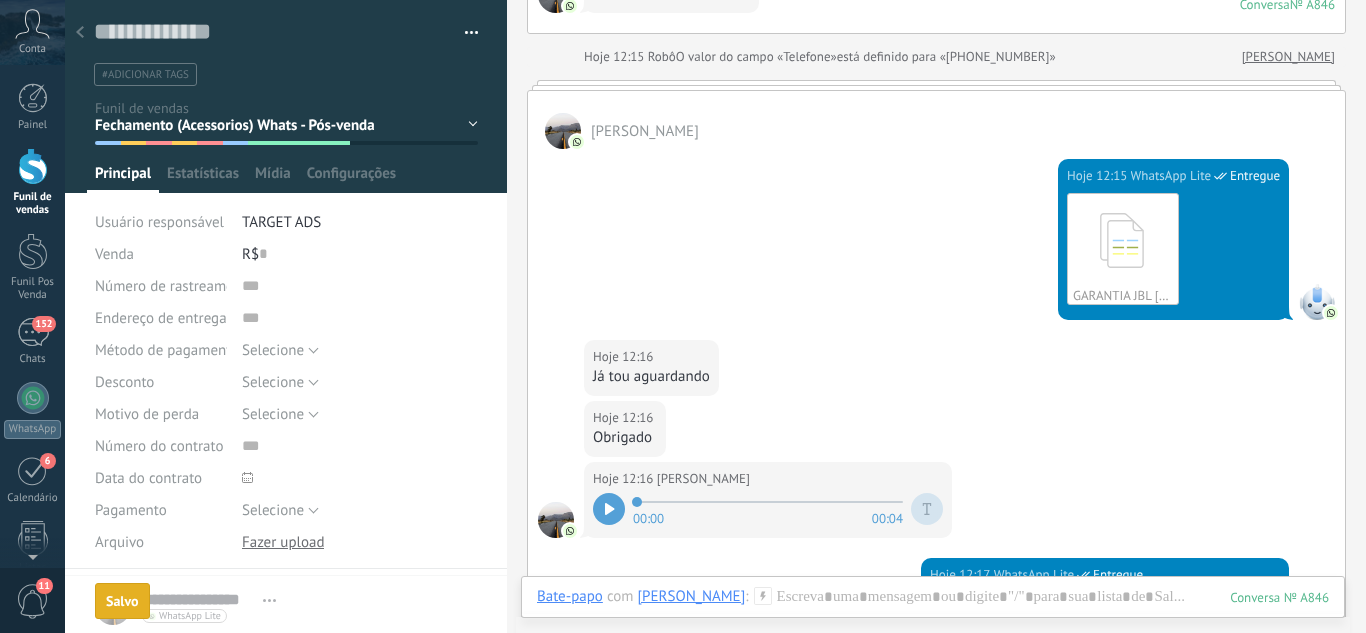 scroll, scrollTop: 433, scrollLeft: 0, axis: vertical 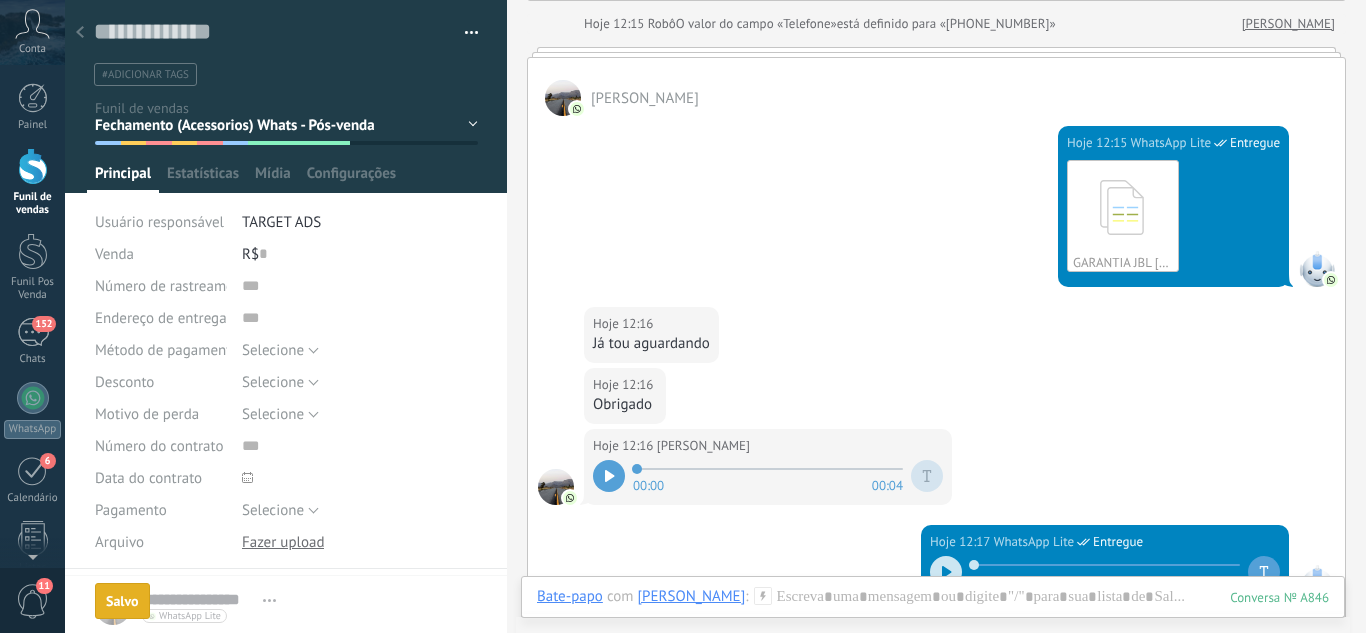 click at bounding box center [80, 33] 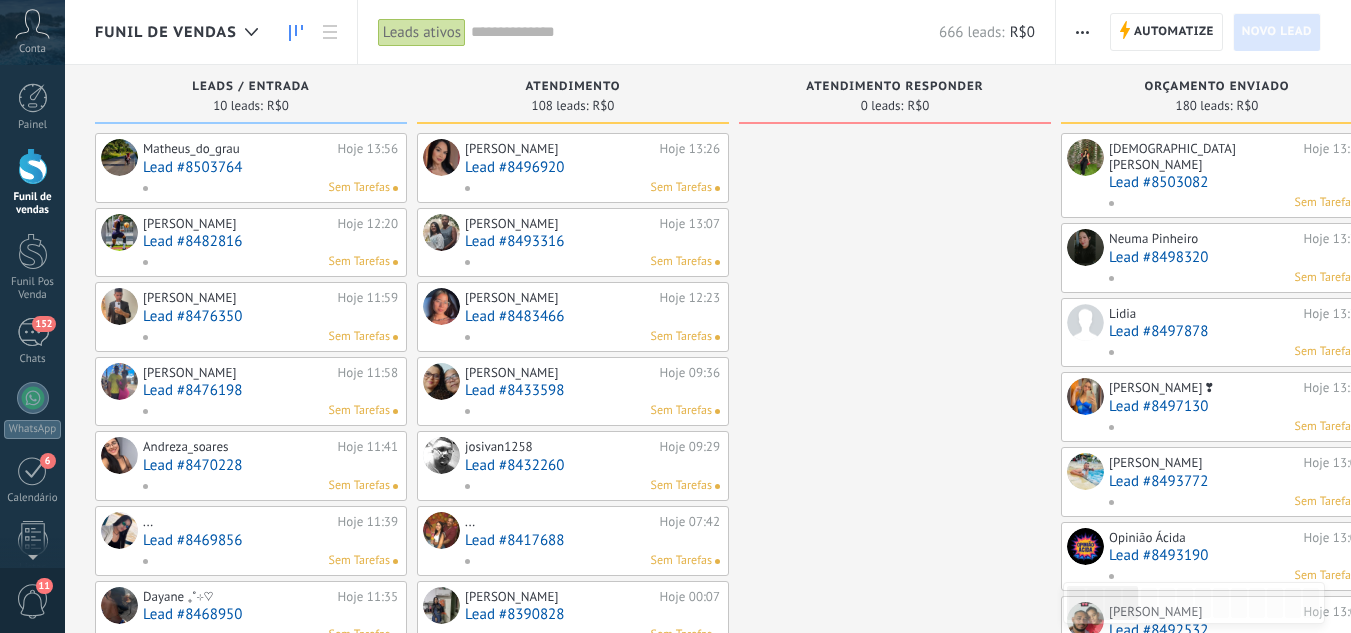 click on "Lead #8503764" at bounding box center (270, 167) 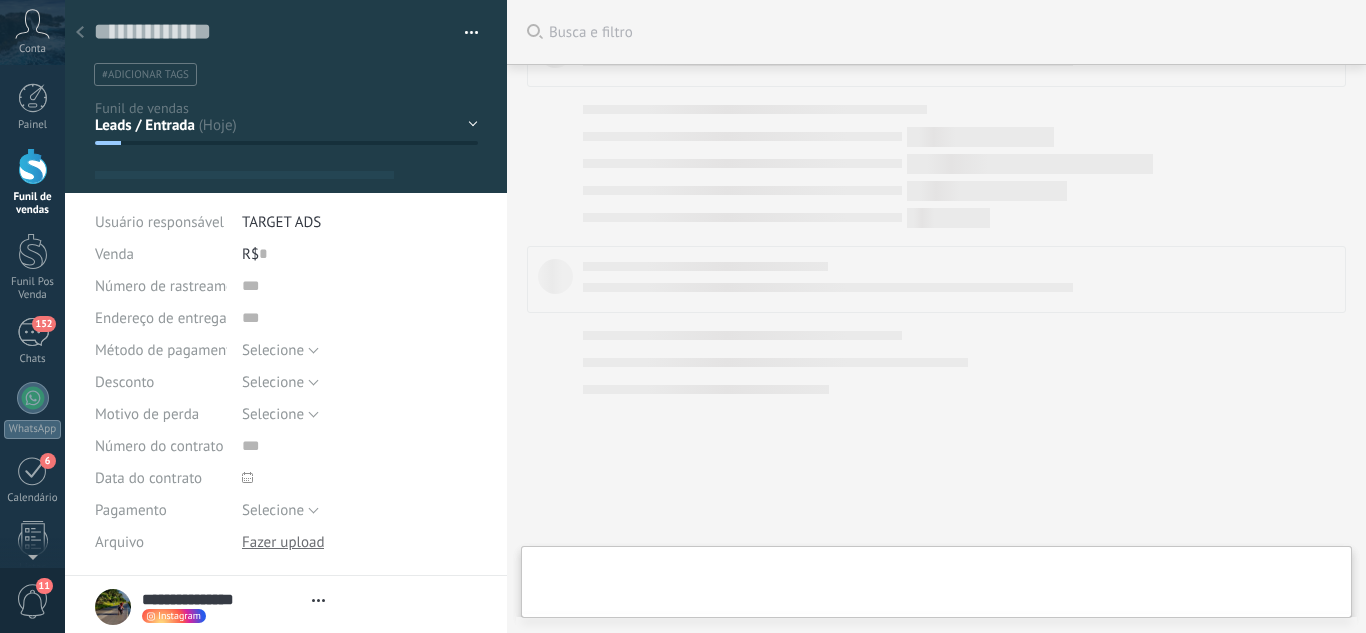 type on "**********" 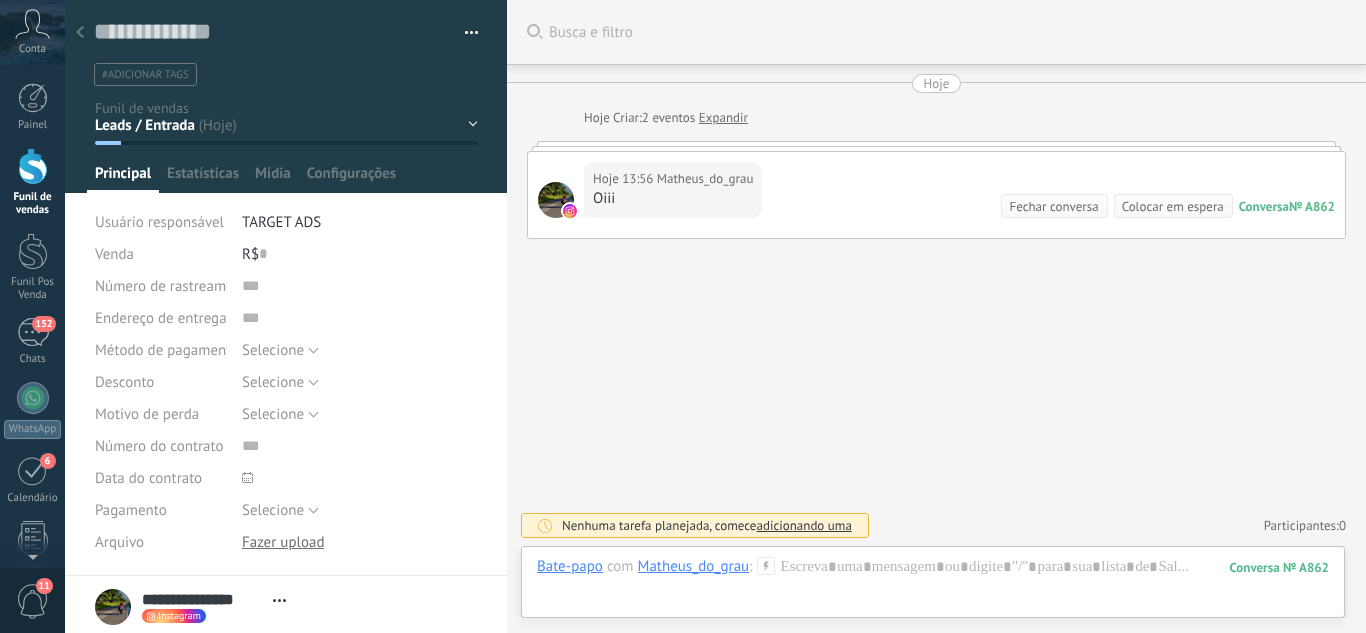 click 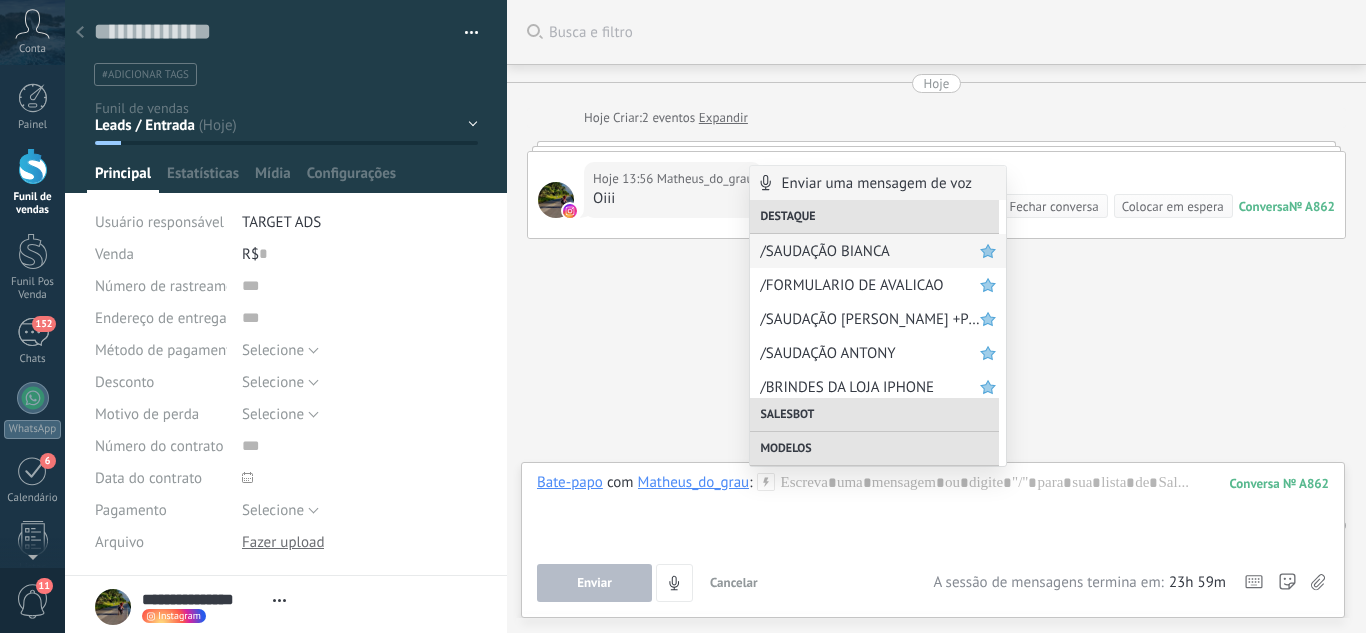 click on "/SAUDAÇÃO BIANCA" at bounding box center (870, 251) 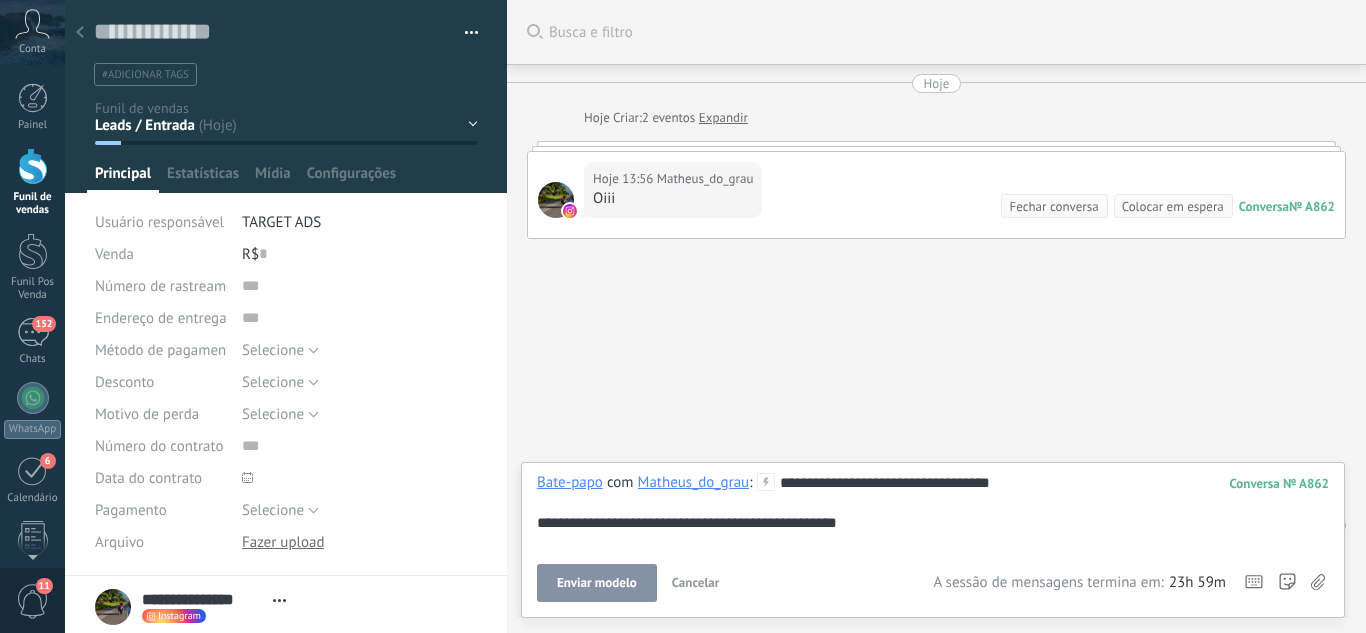 click on "Enviar modelo" at bounding box center [597, 583] 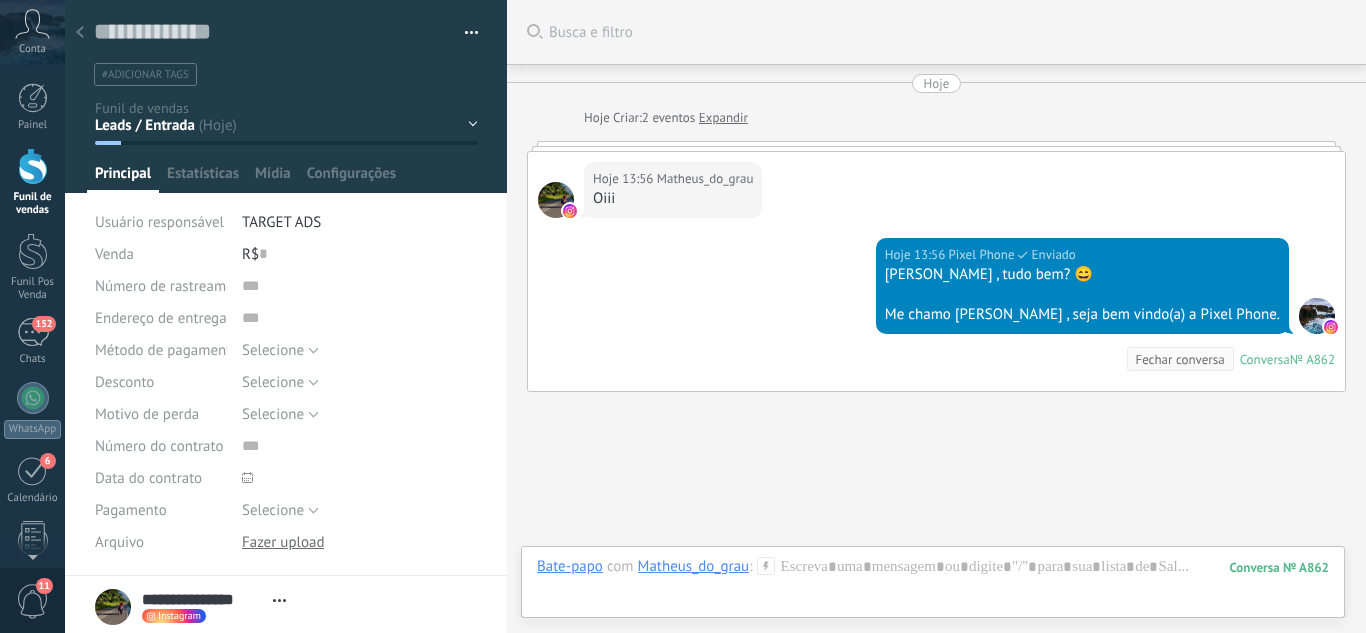 scroll, scrollTop: 108, scrollLeft: 0, axis: vertical 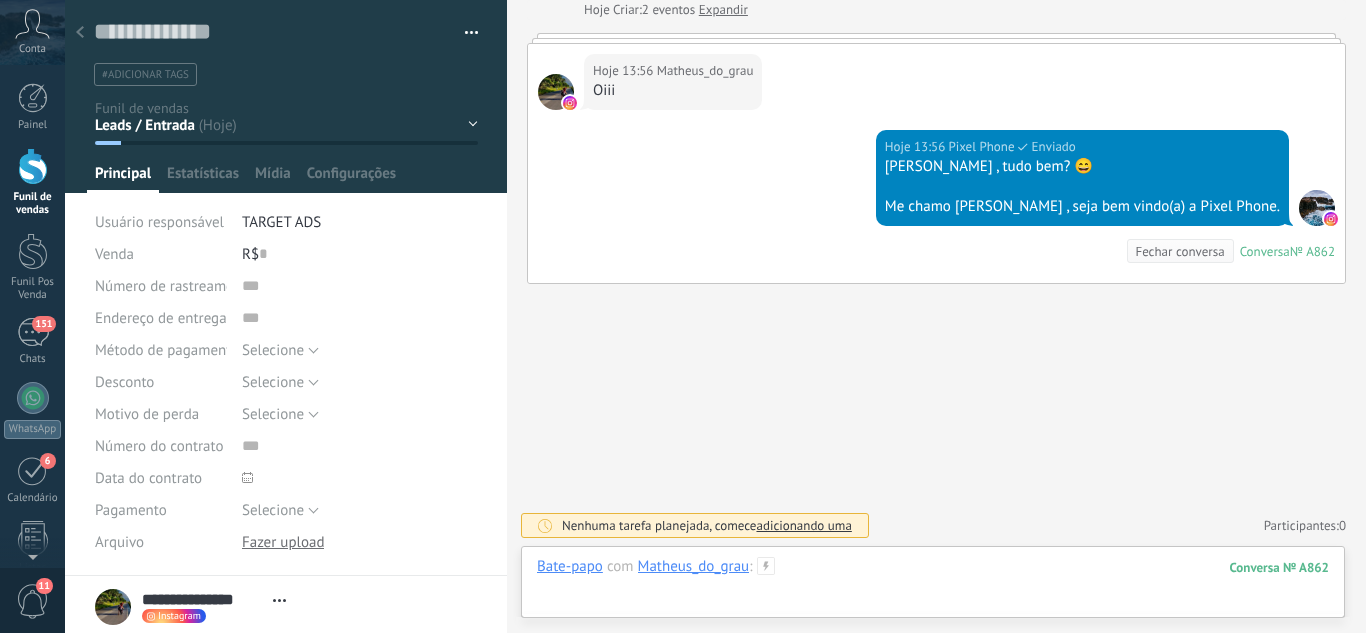 click at bounding box center (933, 587) 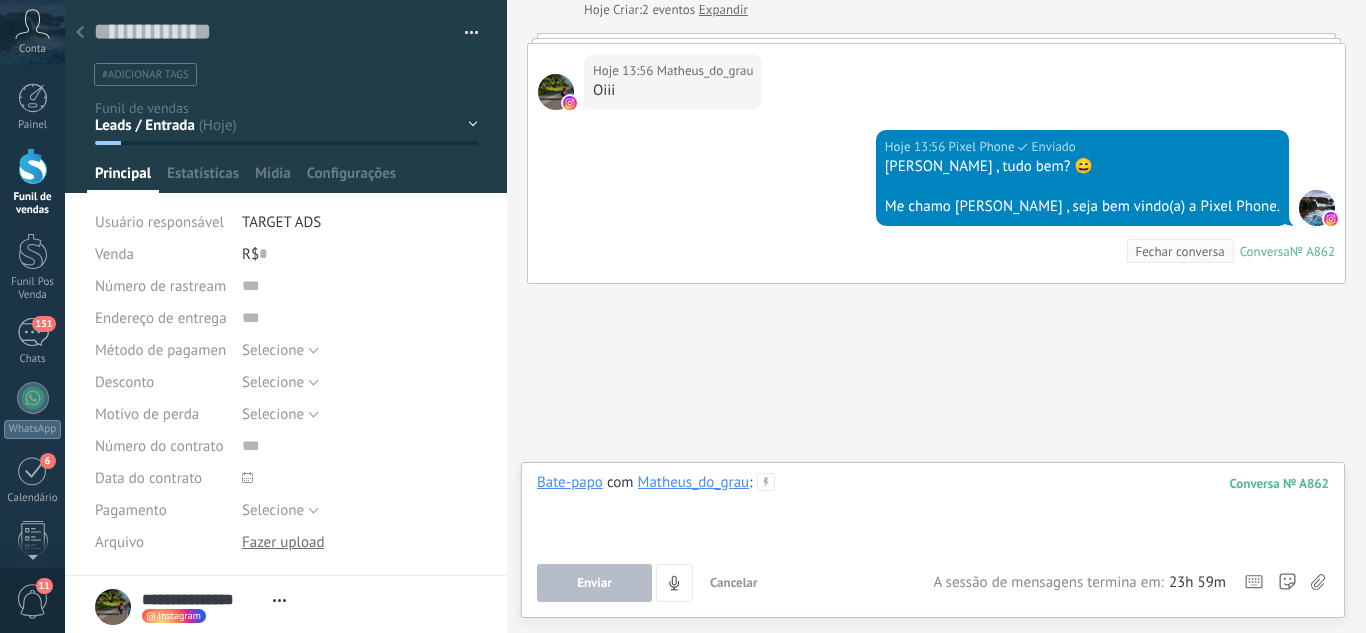 type 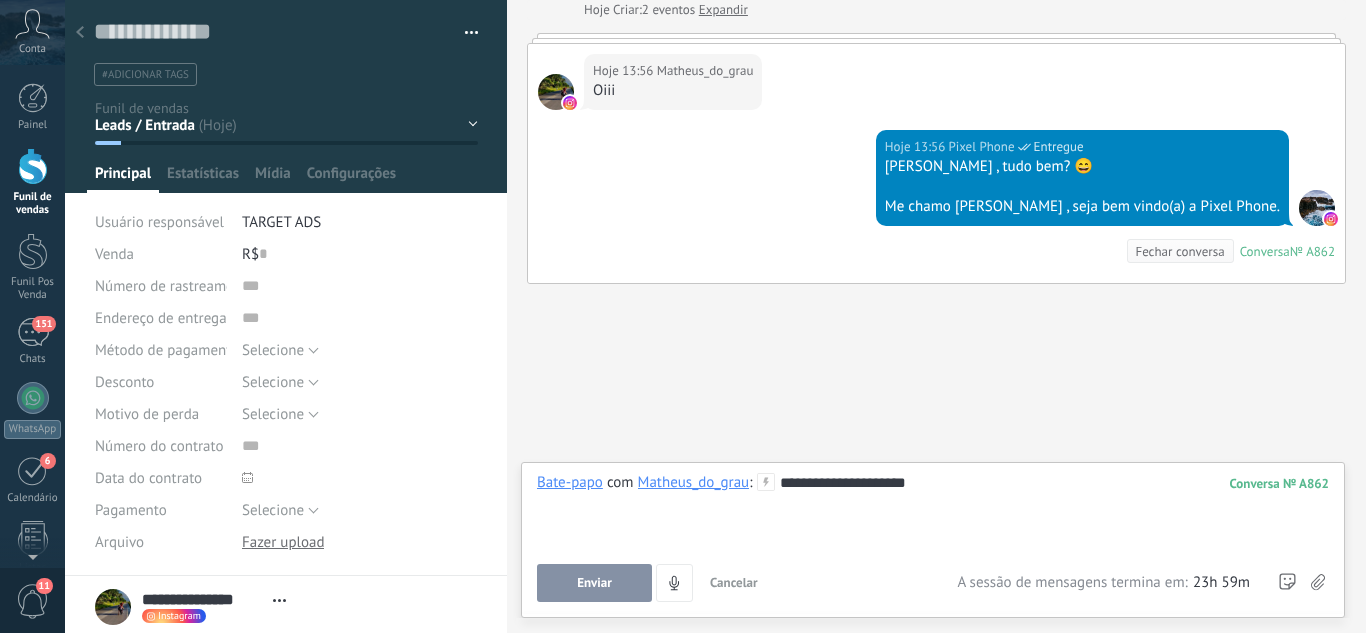 click on "Enviar" at bounding box center [594, 583] 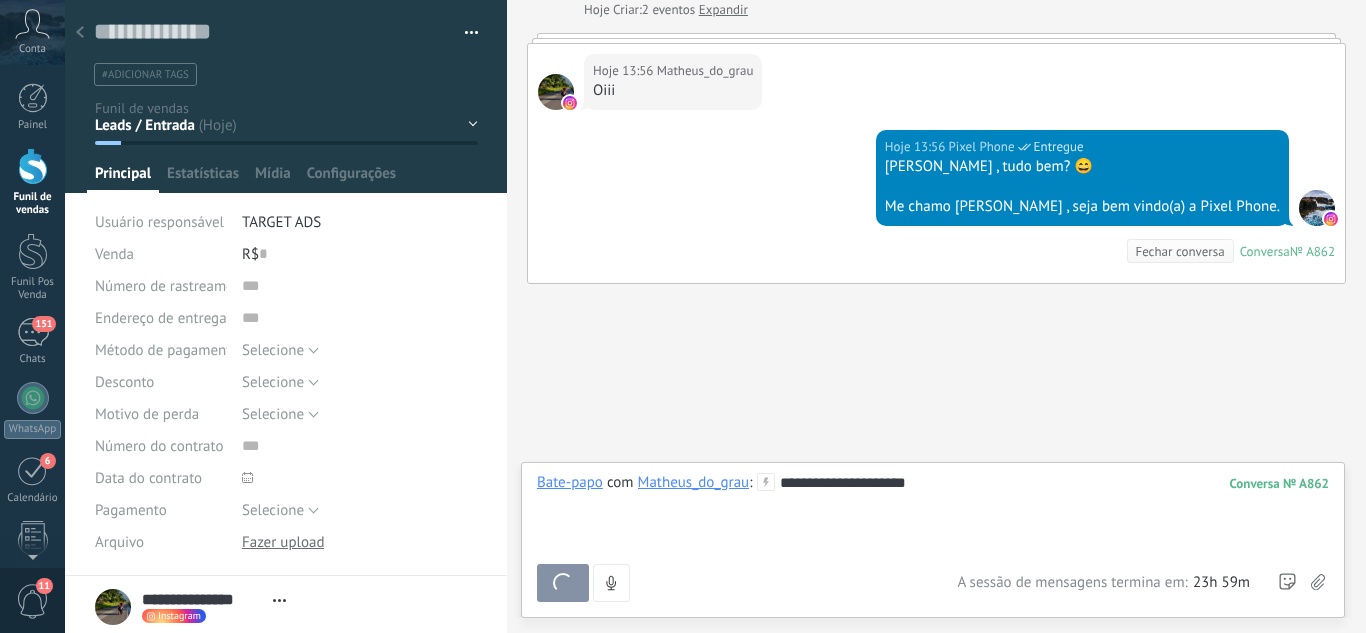 scroll, scrollTop: 169, scrollLeft: 0, axis: vertical 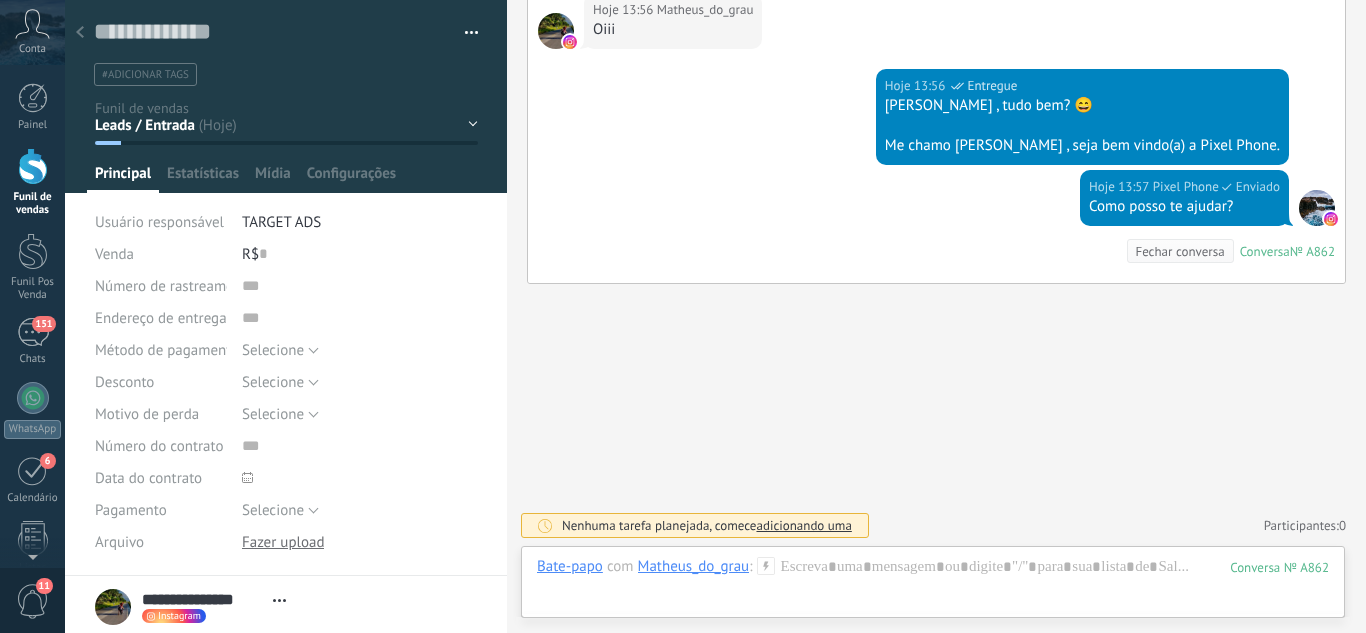 click at bounding box center [286, 96] 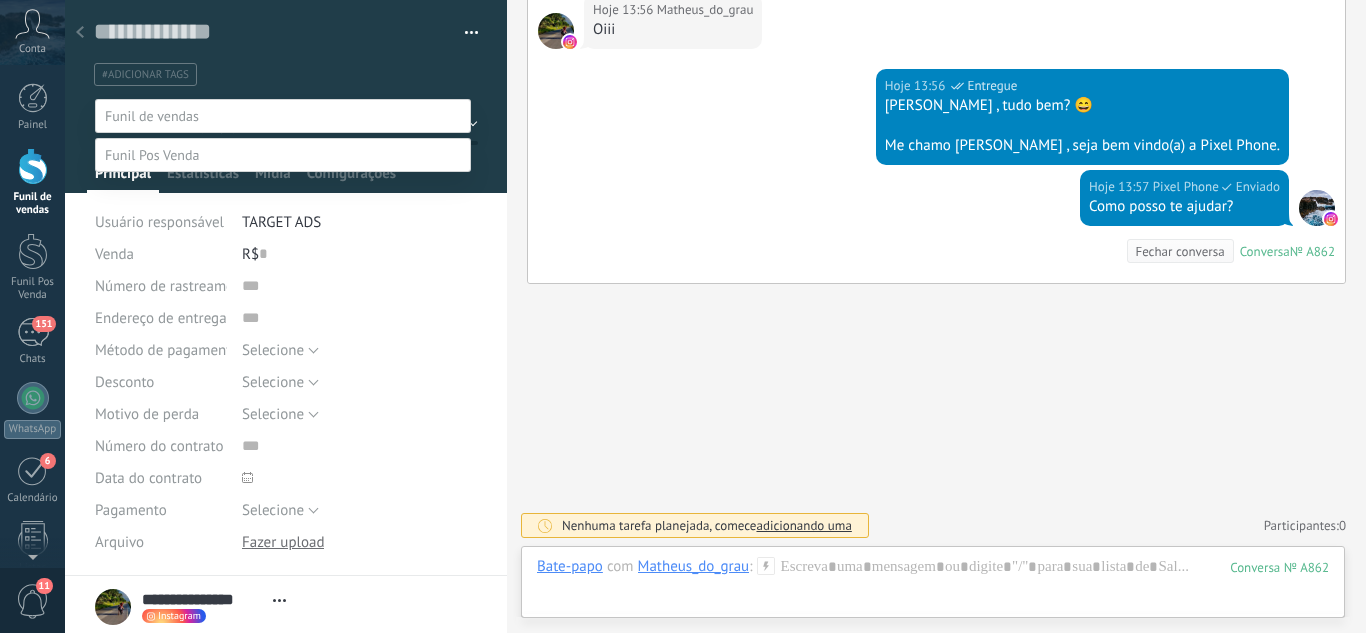 click on "Atendimento" at bounding box center (0, 0) 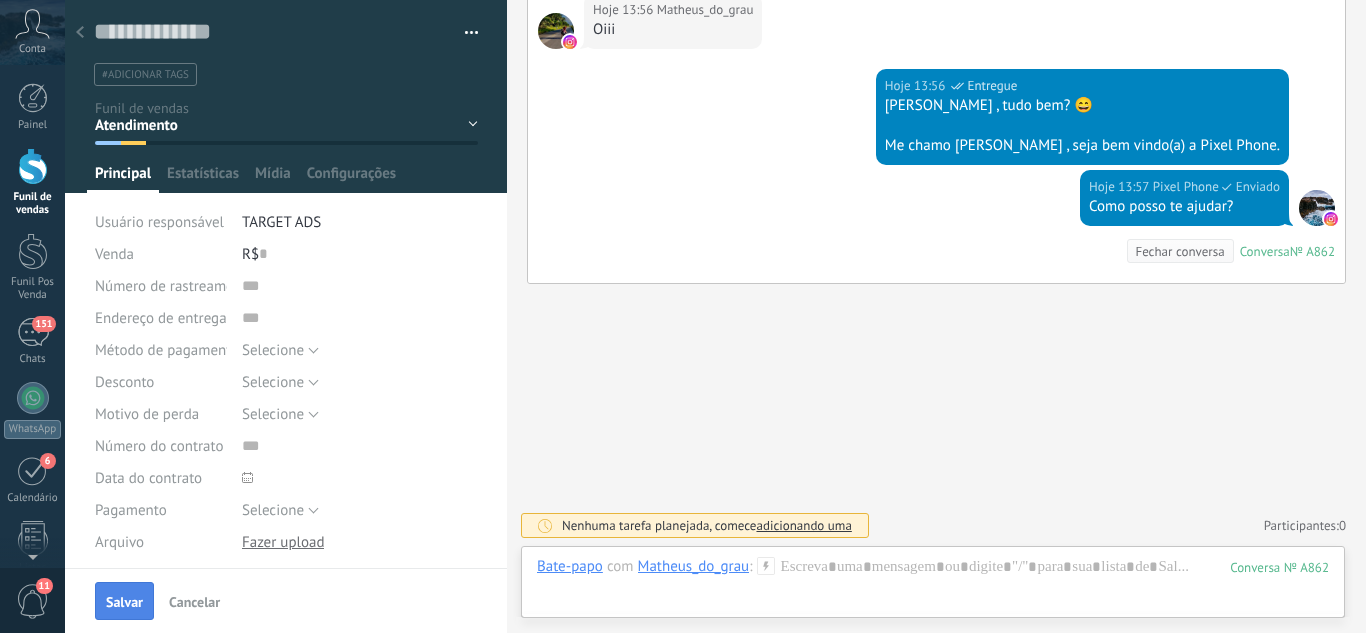 click on "Salvar" at bounding box center [124, 602] 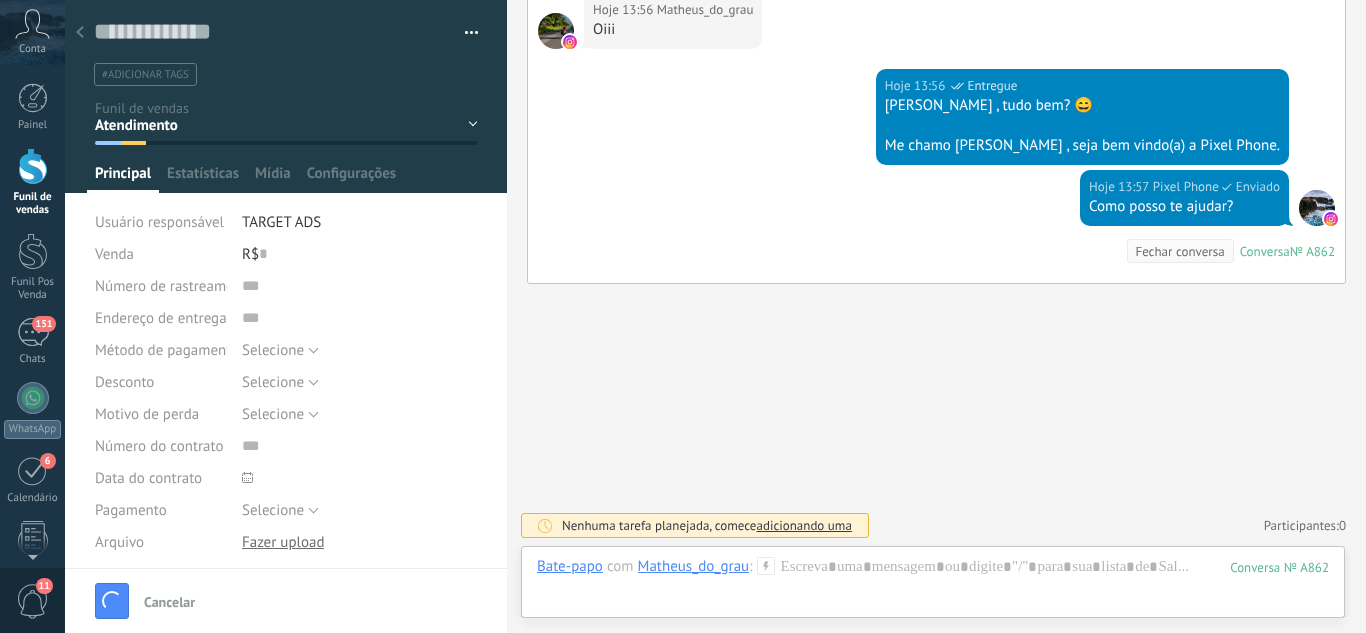 scroll, scrollTop: 202, scrollLeft: 0, axis: vertical 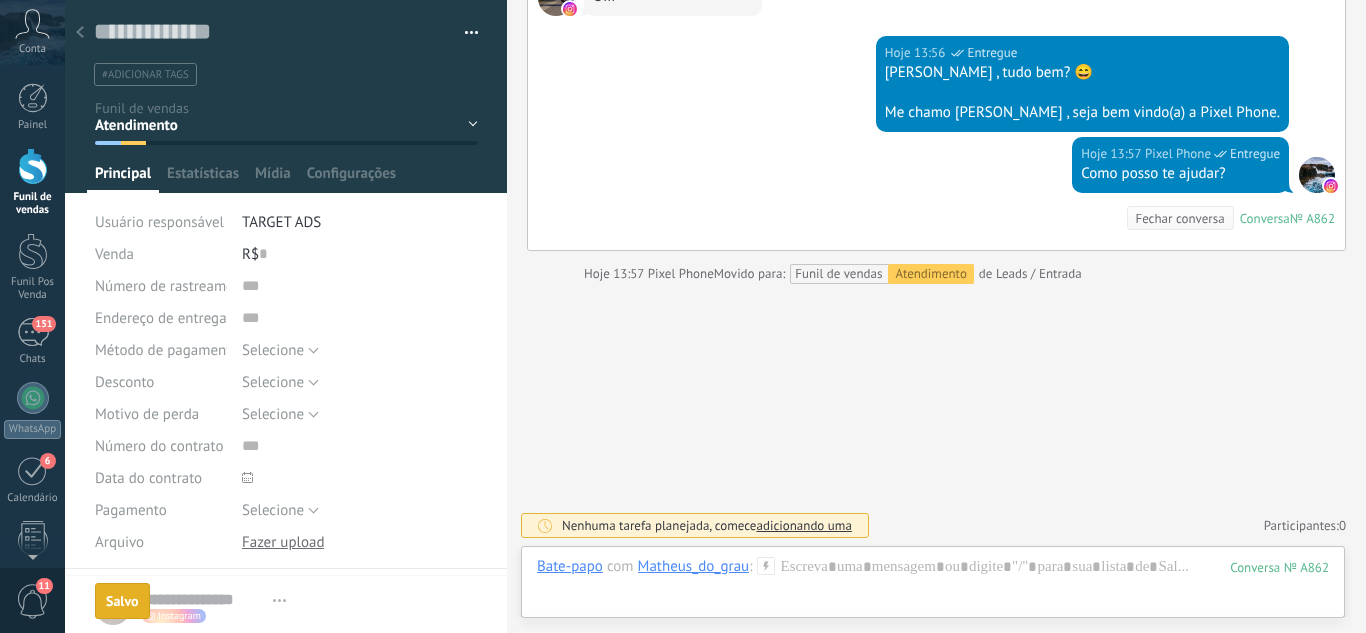 click at bounding box center (80, 33) 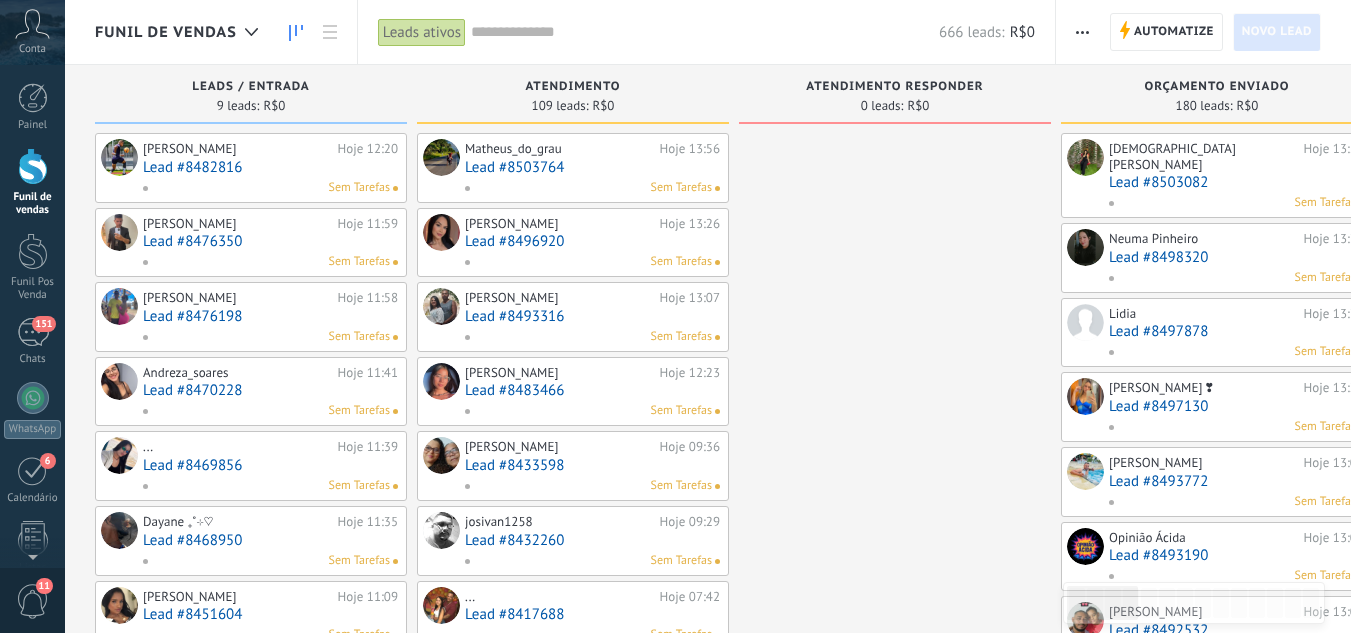 click on "Lead #8482816" at bounding box center [270, 167] 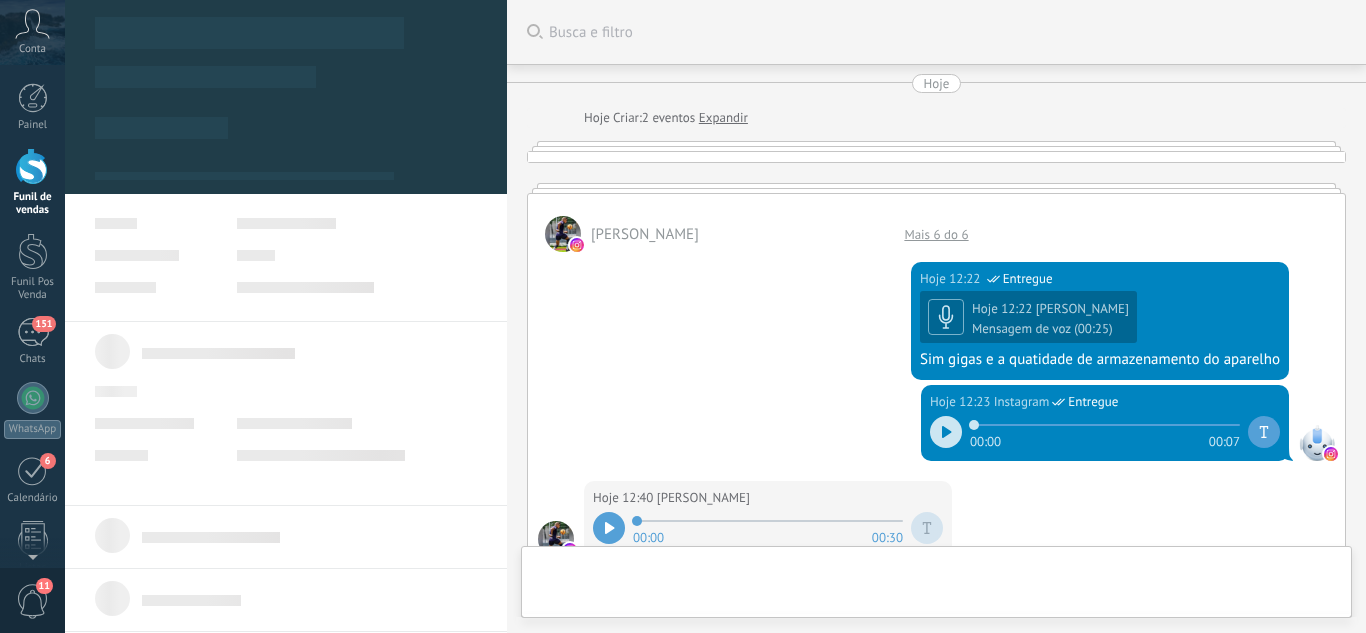 scroll, scrollTop: 1058, scrollLeft: 0, axis: vertical 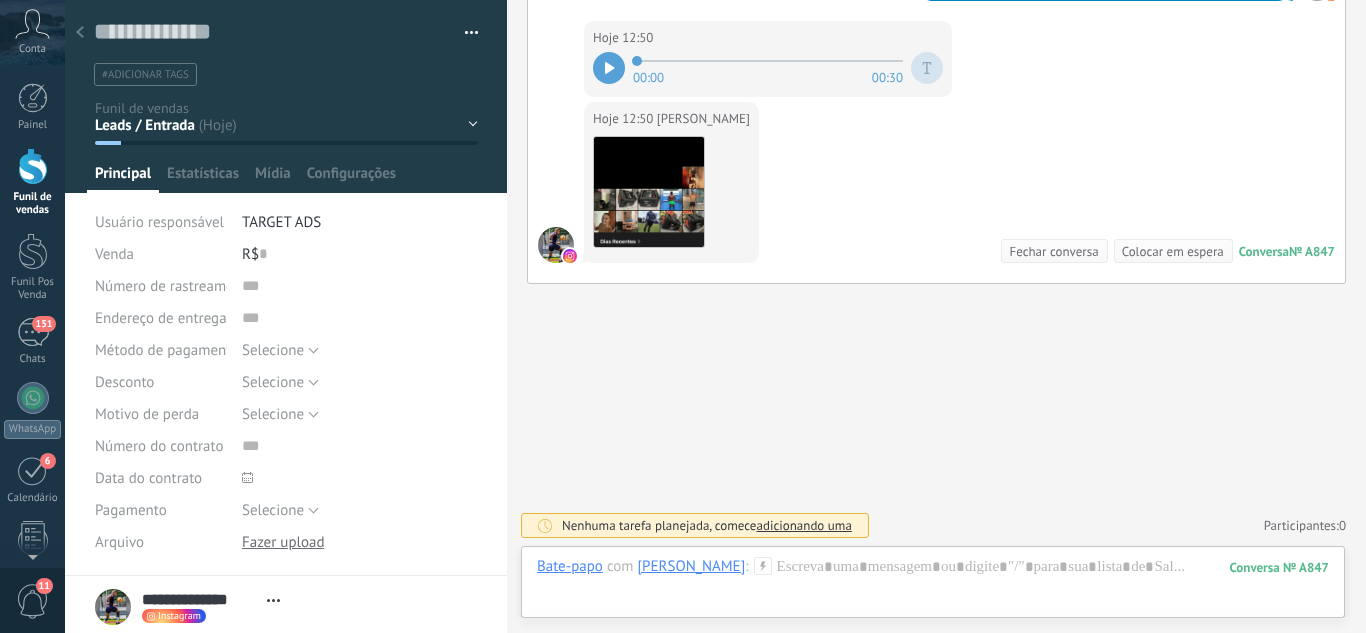 click at bounding box center (80, 33) 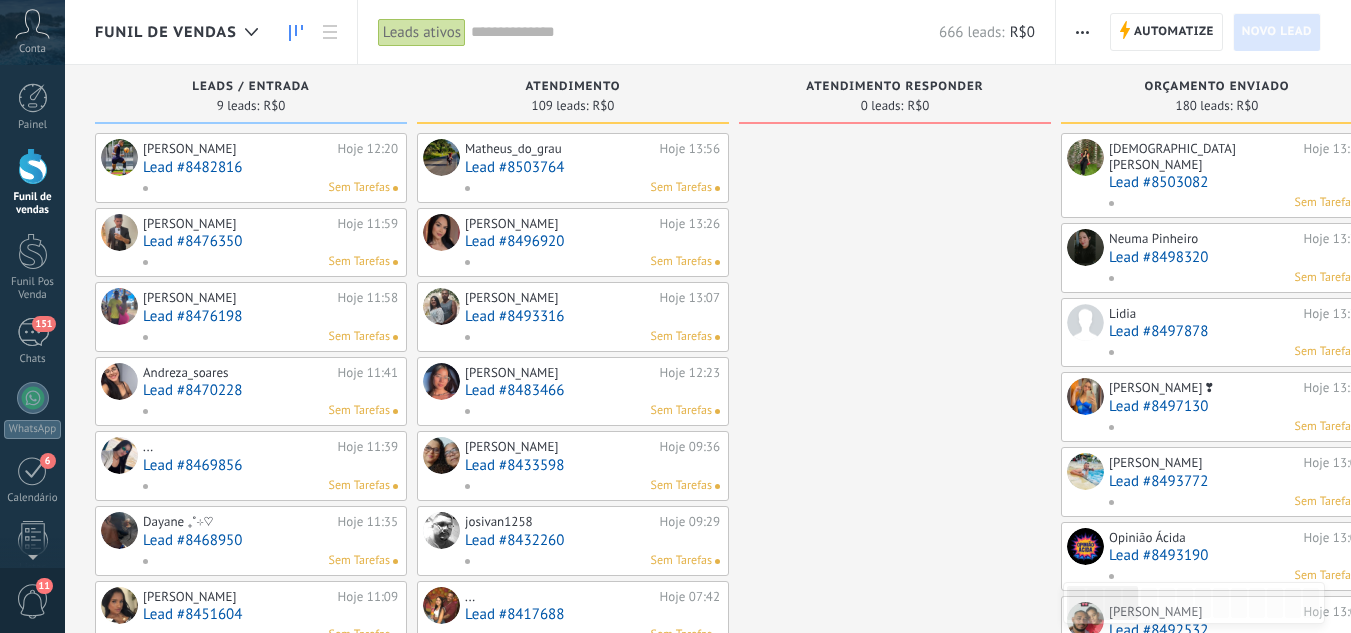 click on "Lead #8476350" at bounding box center [270, 241] 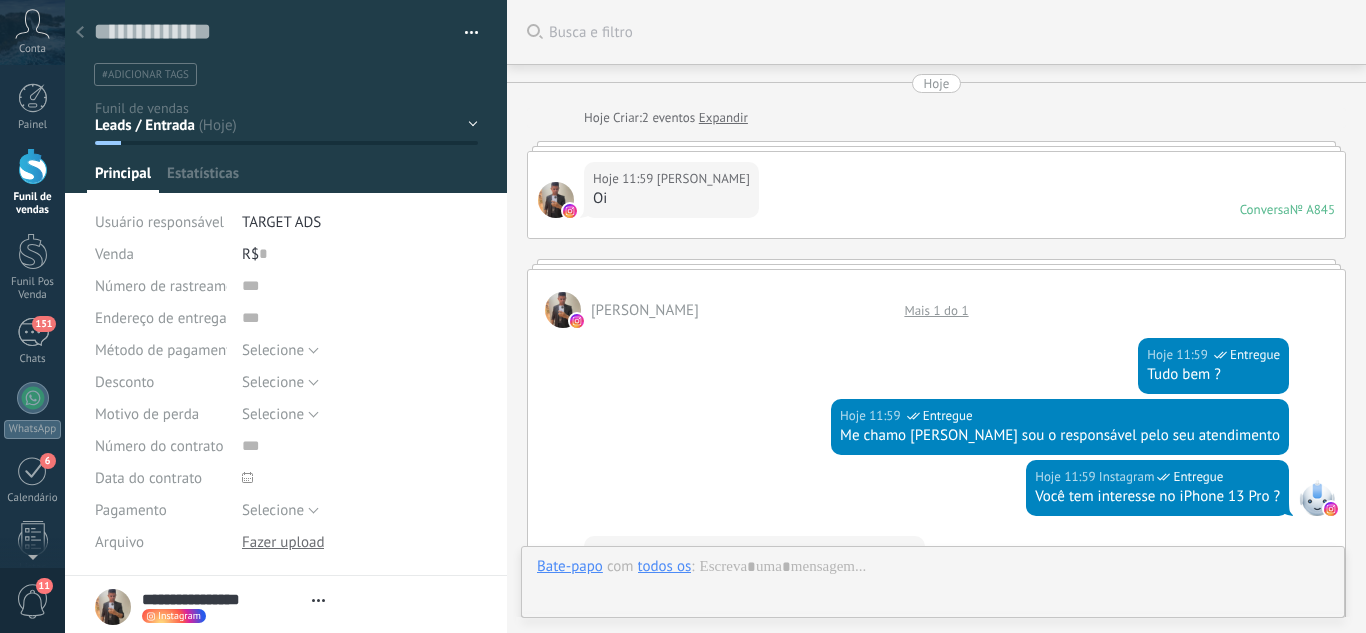 type on "**********" 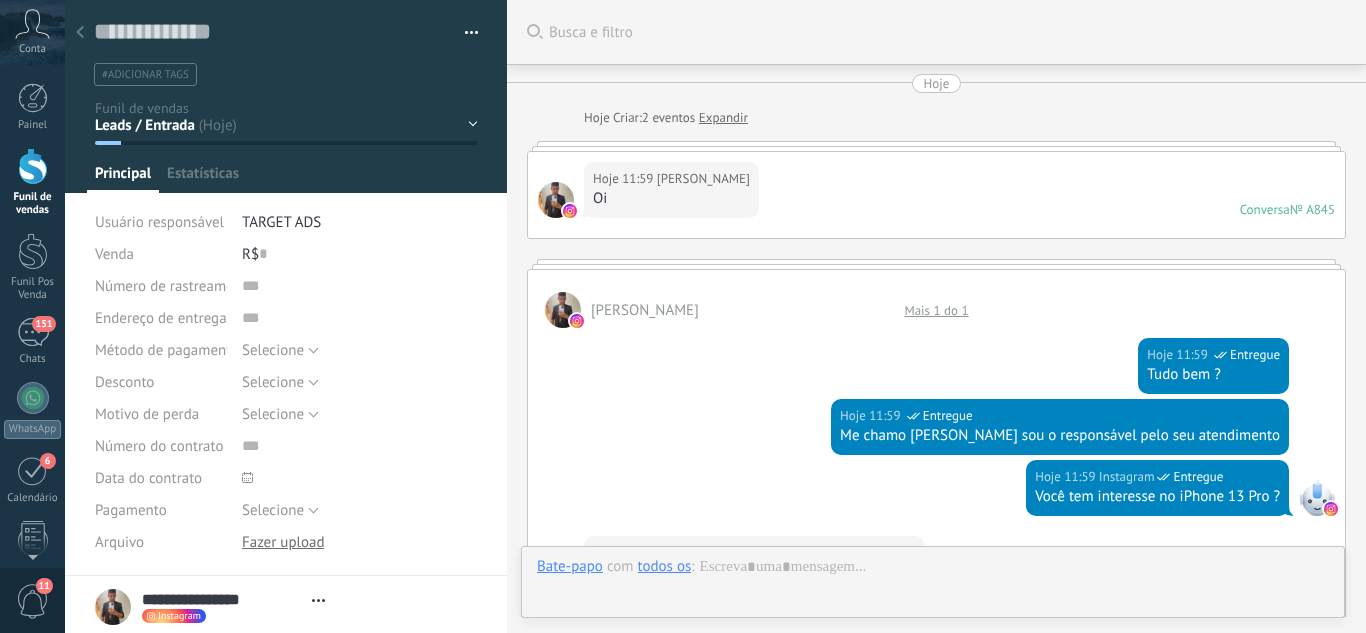 scroll, scrollTop: 30, scrollLeft: 0, axis: vertical 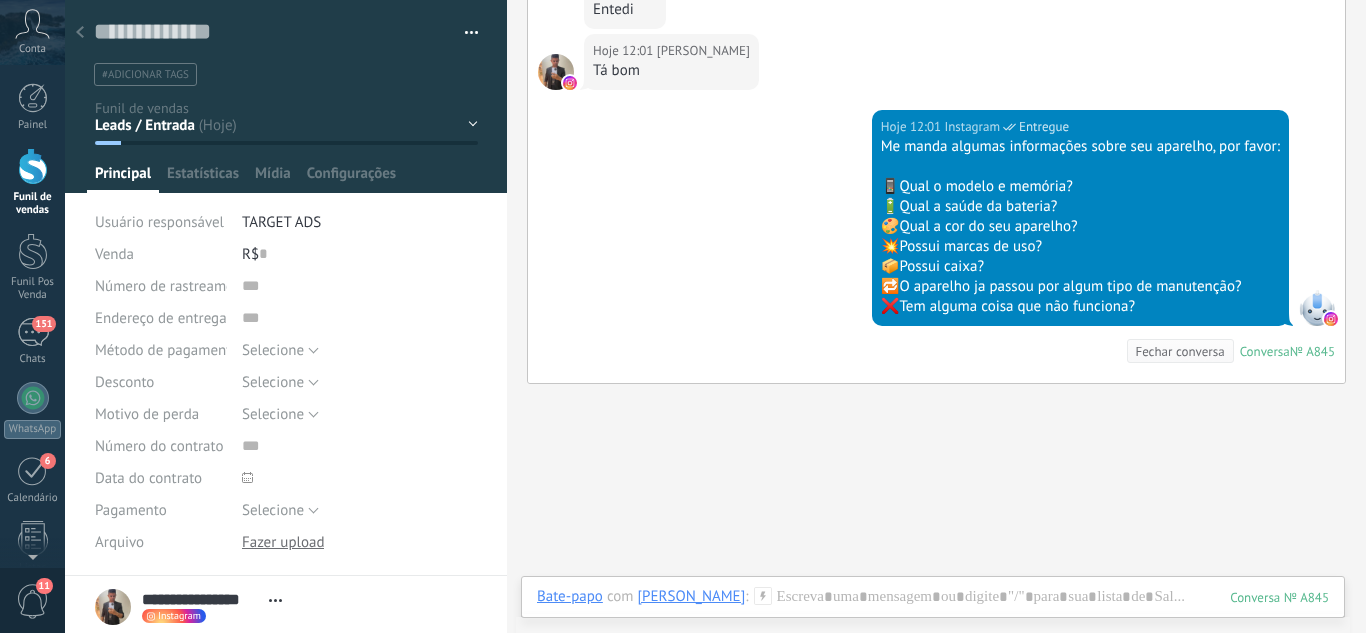 click on "Leads / Entrada
Atendimento
Atendimento Responder
Orçamento Enviado
Orçamento Responder
Negociação / Fechamento
-" at bounding box center [0, 0] 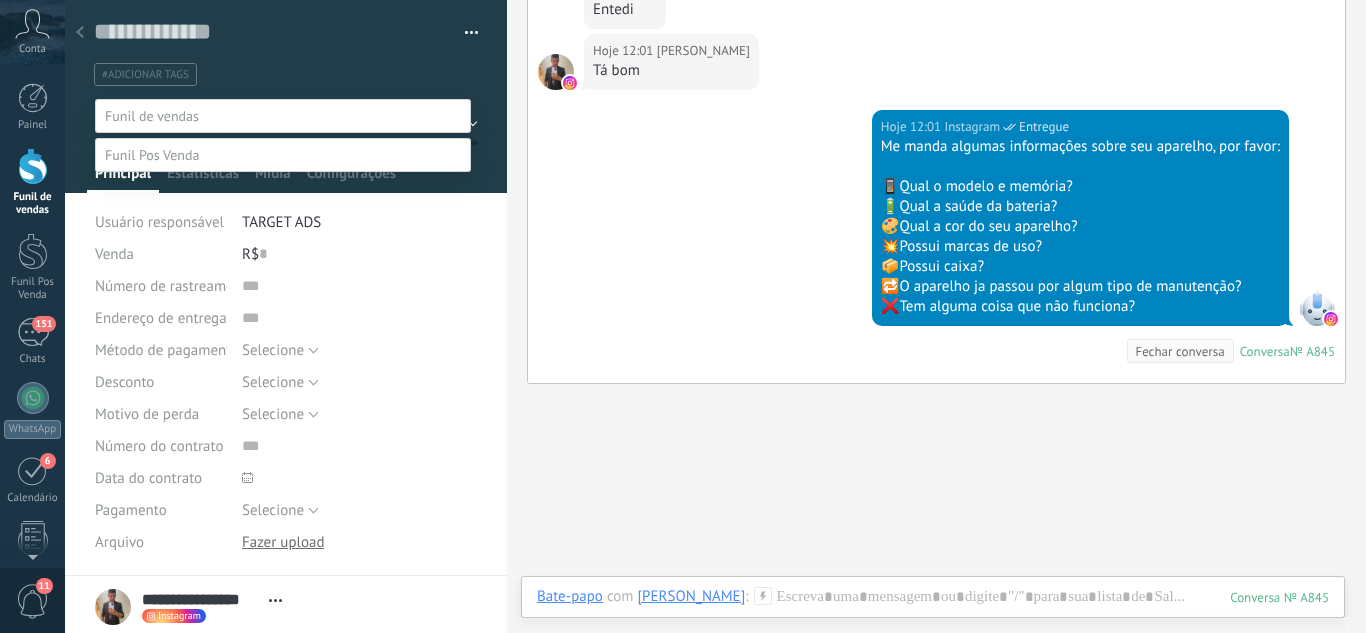 click on "Atendimento" at bounding box center [0, 0] 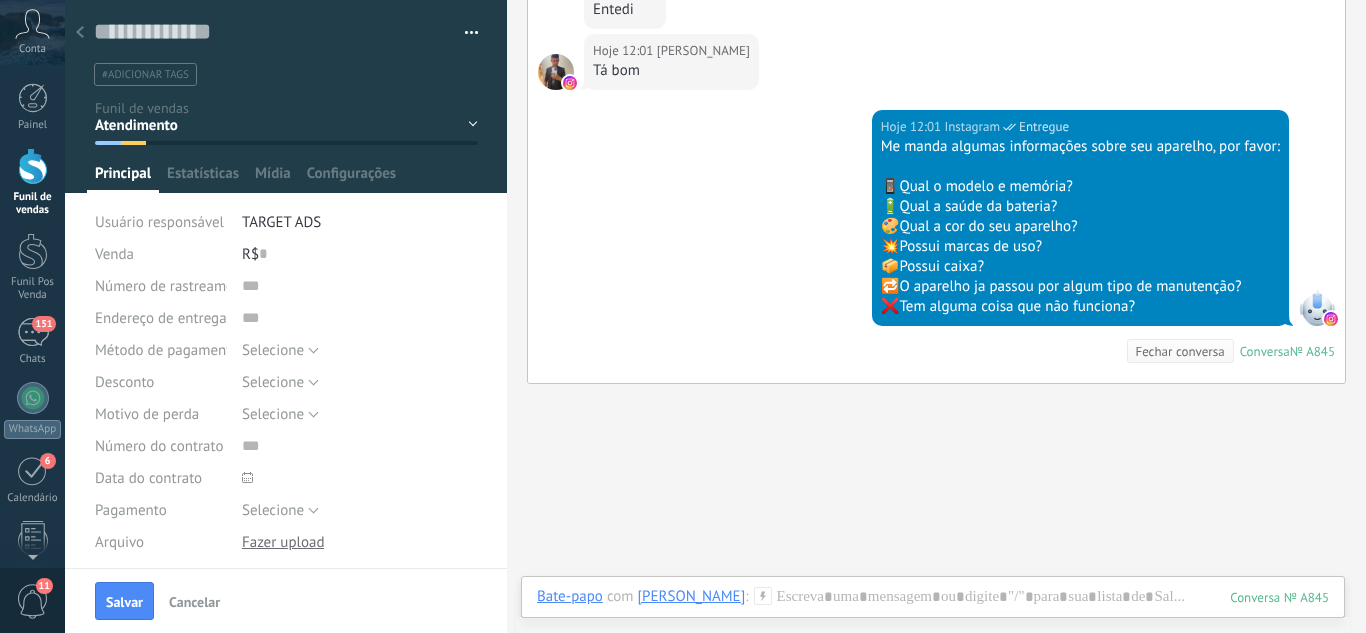 click on "Salvar" at bounding box center [124, 601] 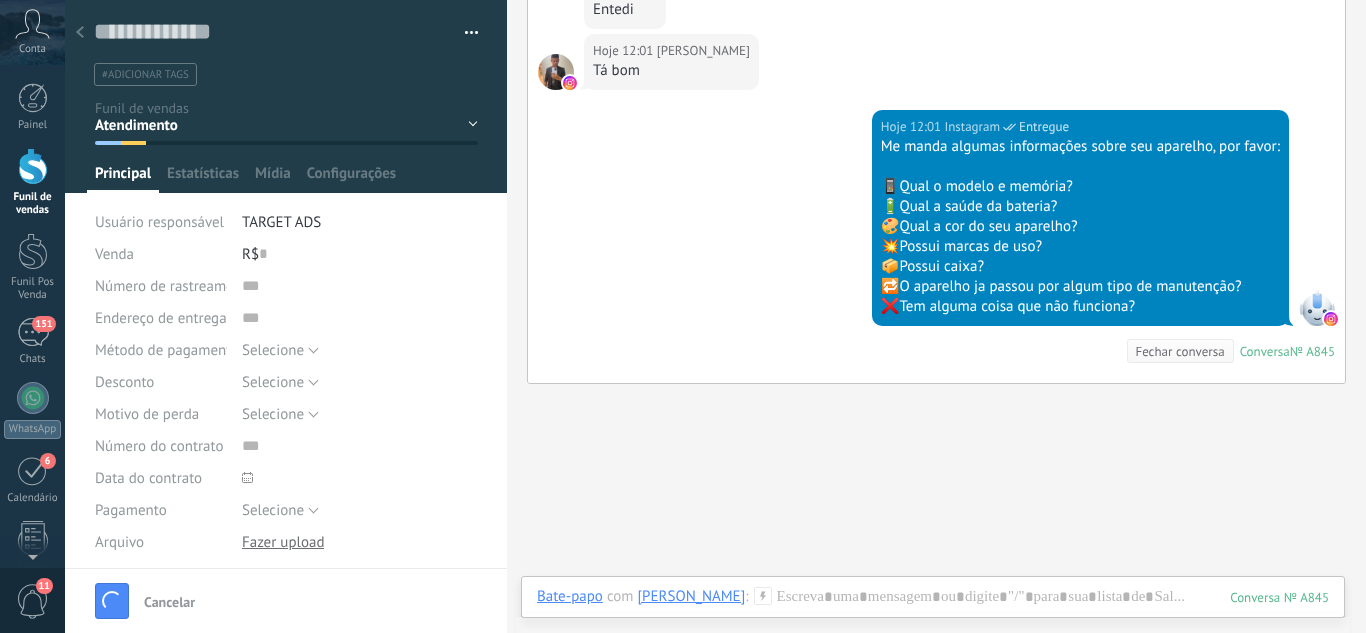scroll, scrollTop: 890, scrollLeft: 0, axis: vertical 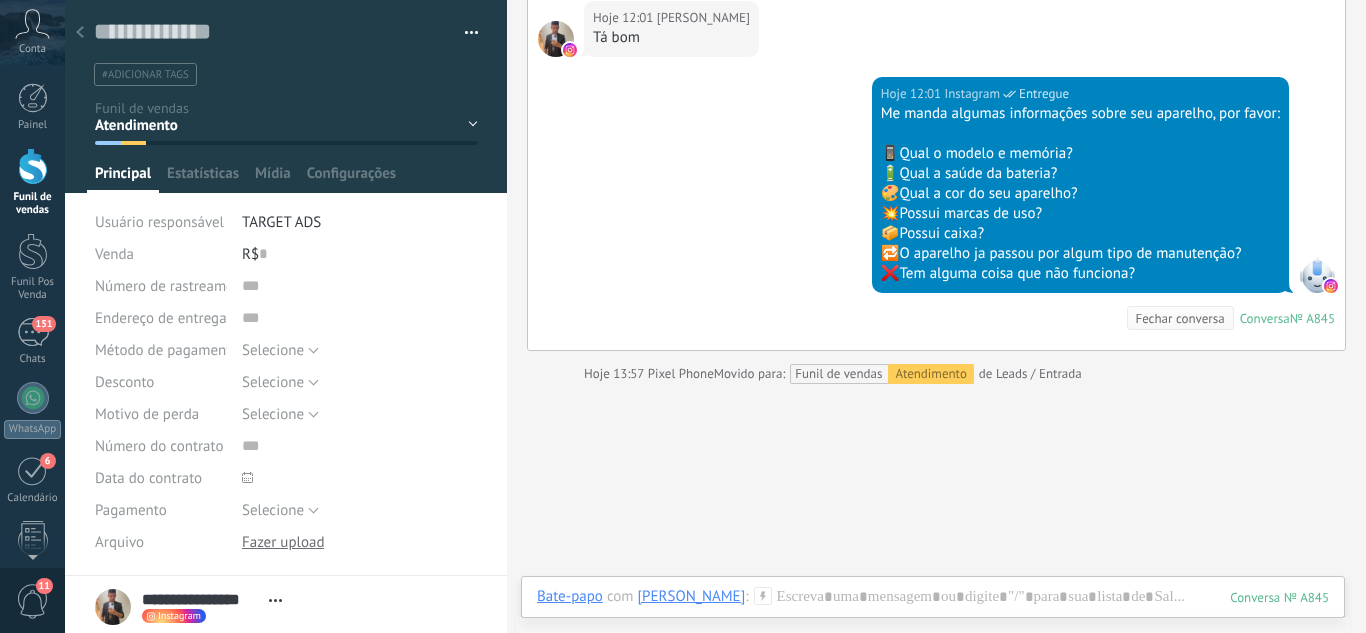 click at bounding box center (80, 33) 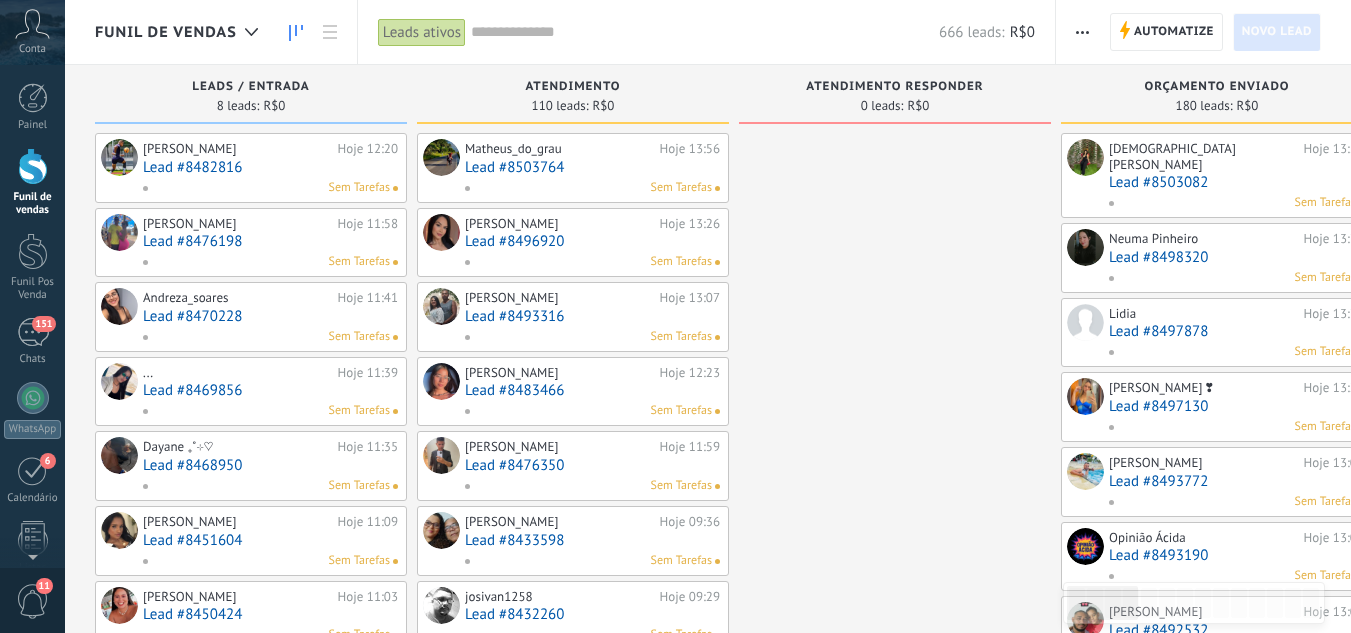 click on "Lead #8482816" at bounding box center (270, 167) 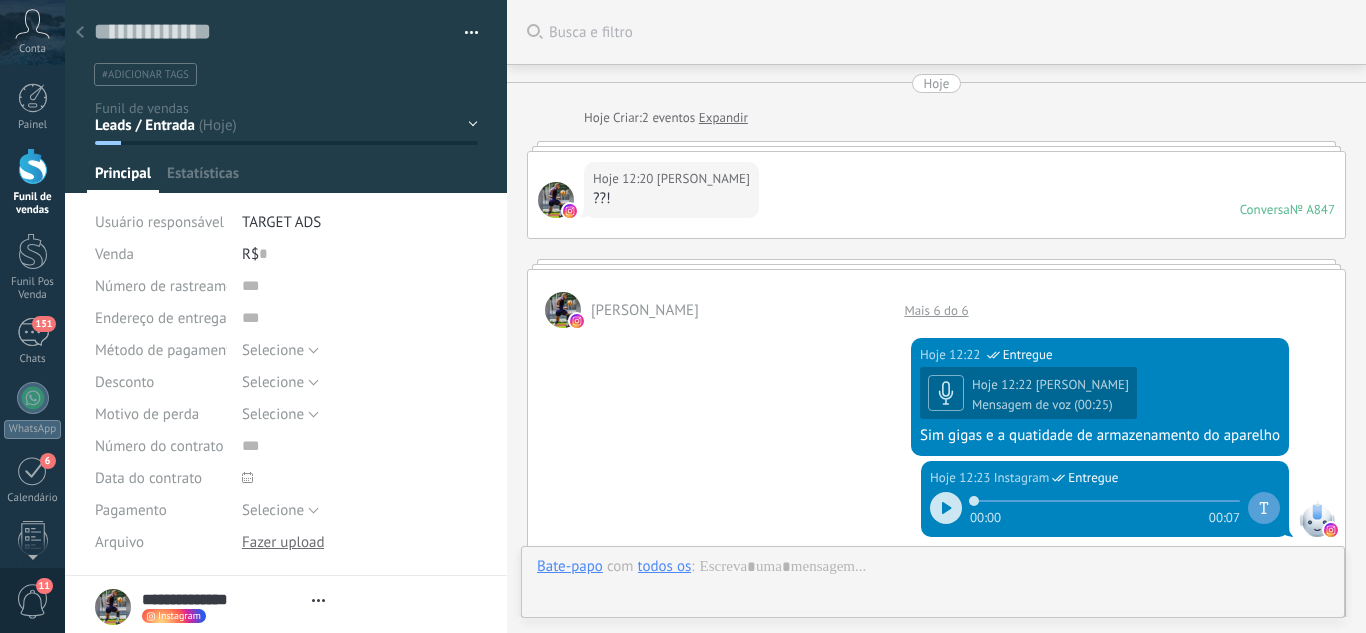 scroll, scrollTop: 1134, scrollLeft: 0, axis: vertical 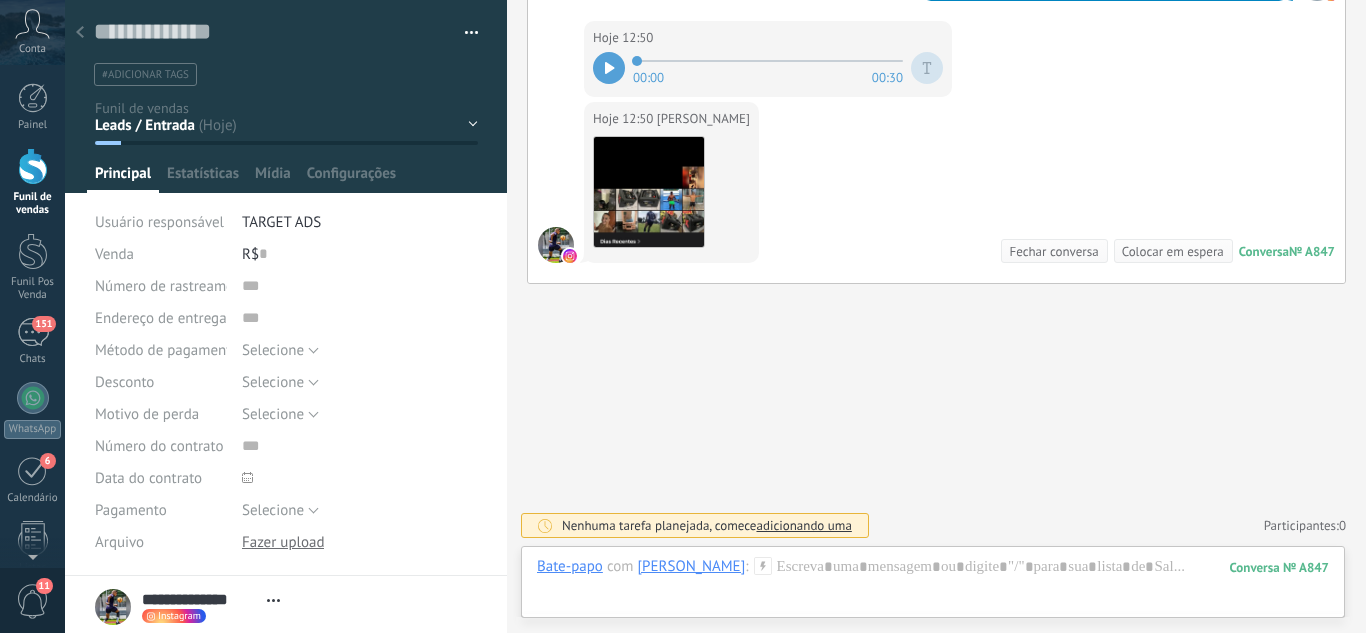 click 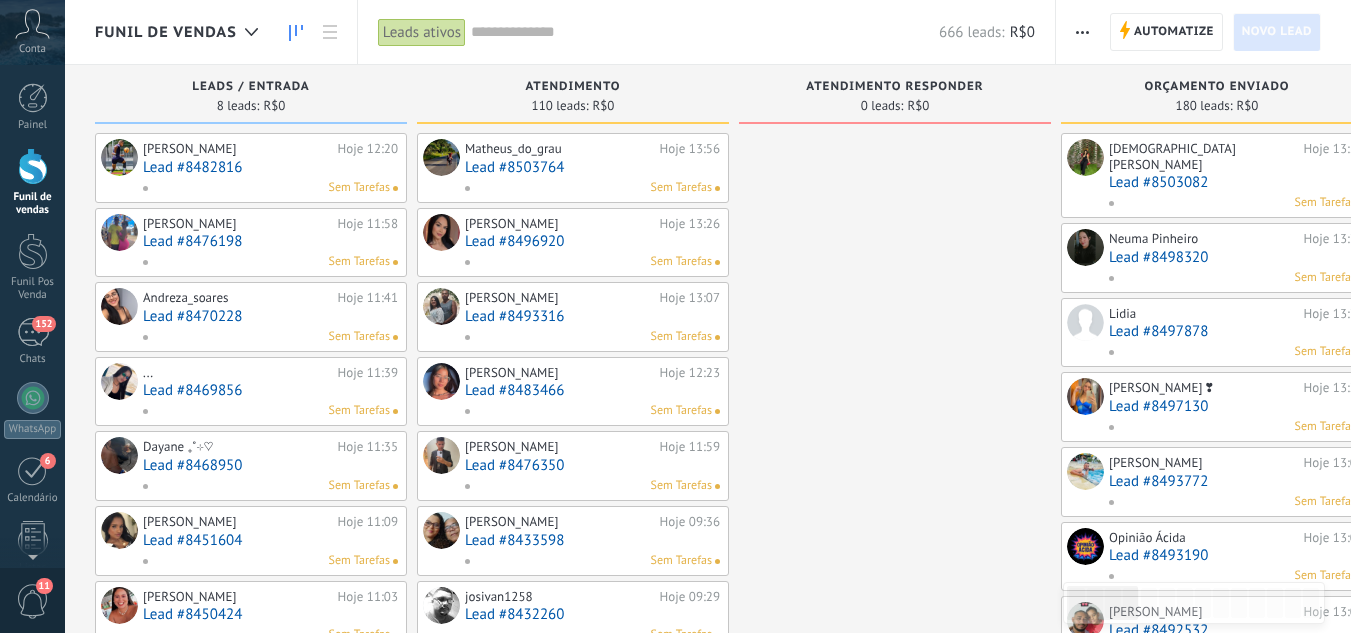 click on "Lead #8476198" at bounding box center [270, 241] 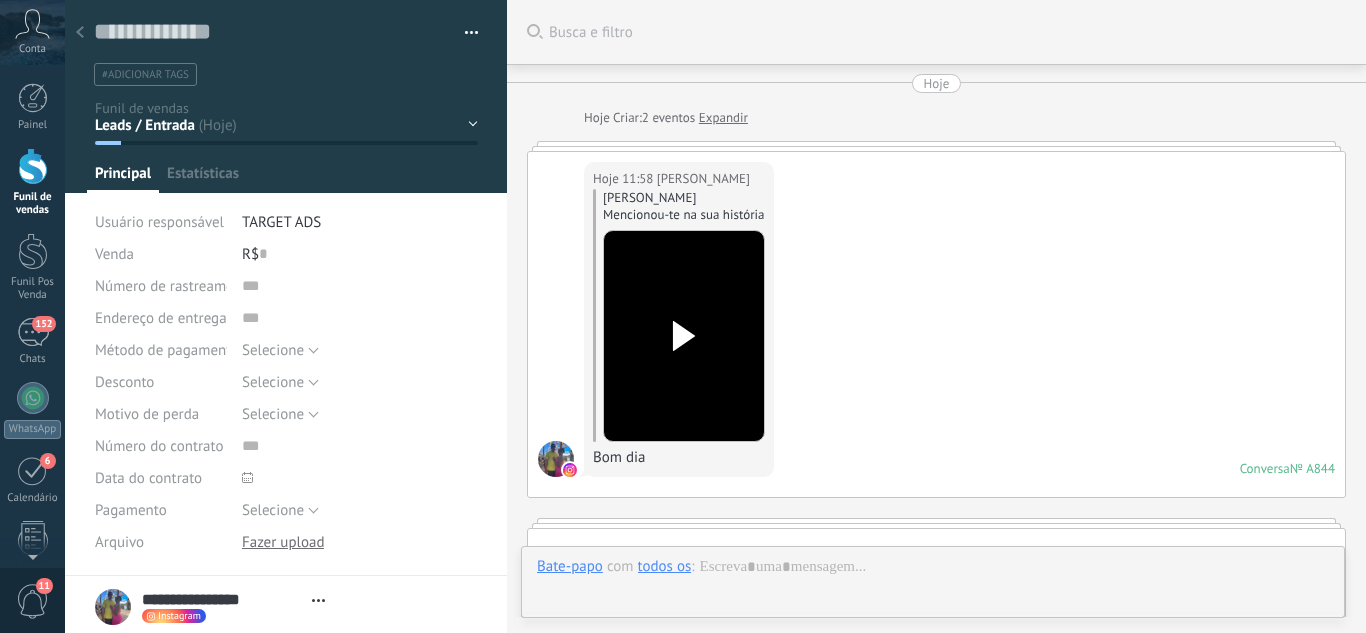 scroll, scrollTop: 1231, scrollLeft: 0, axis: vertical 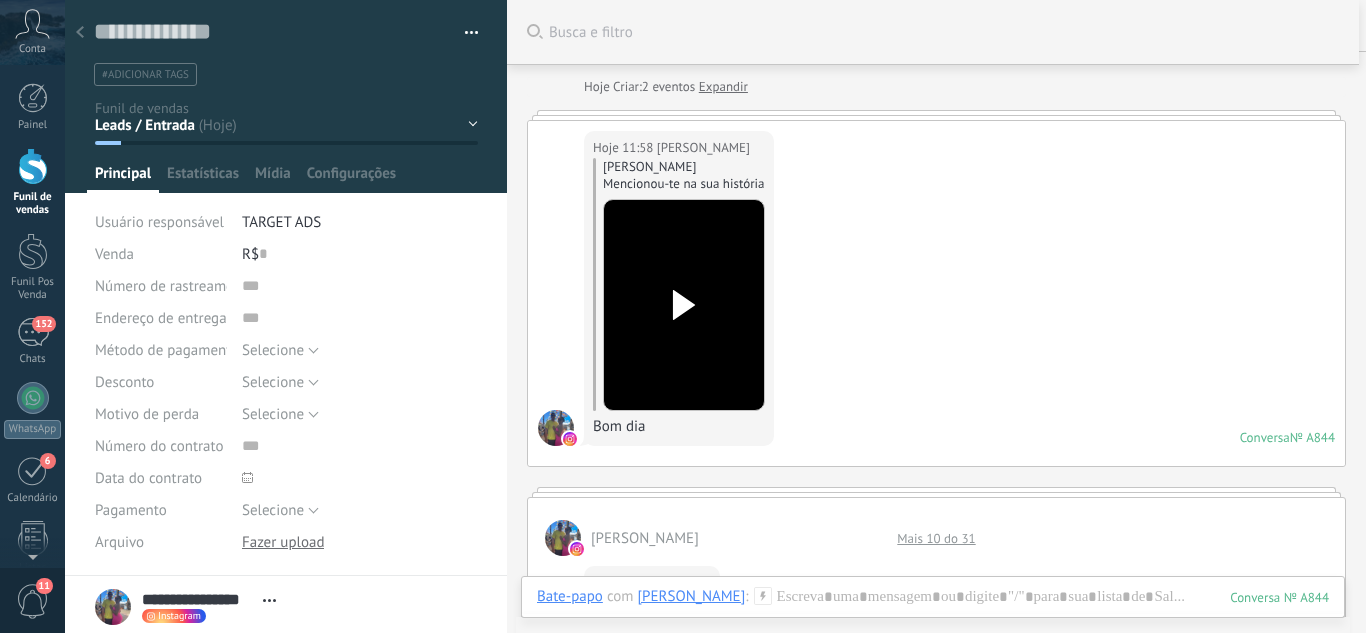 click 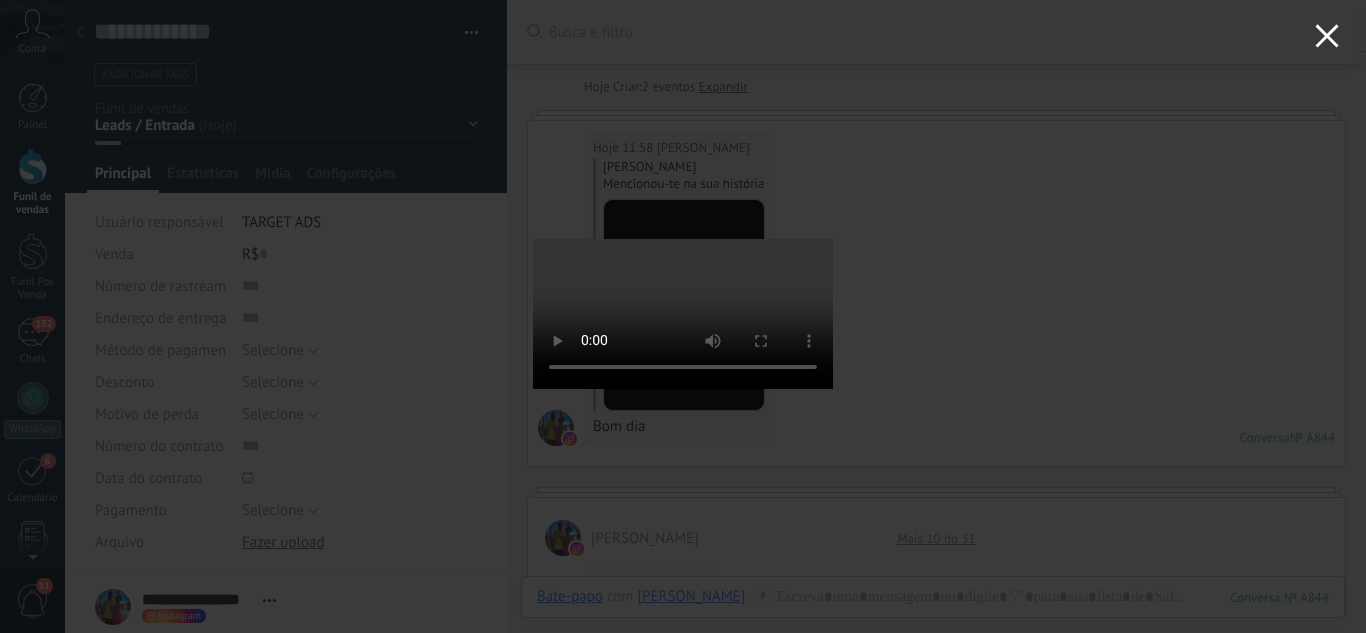 click at bounding box center [1327, 39] 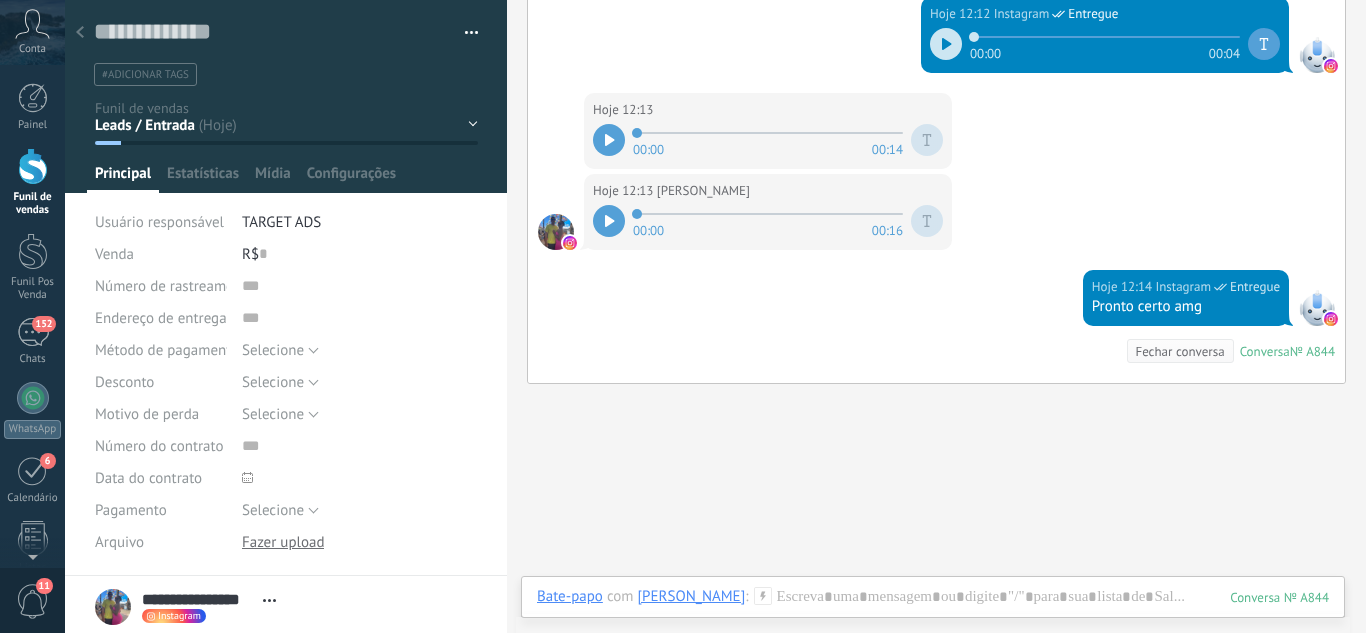 scroll, scrollTop: 1231, scrollLeft: 0, axis: vertical 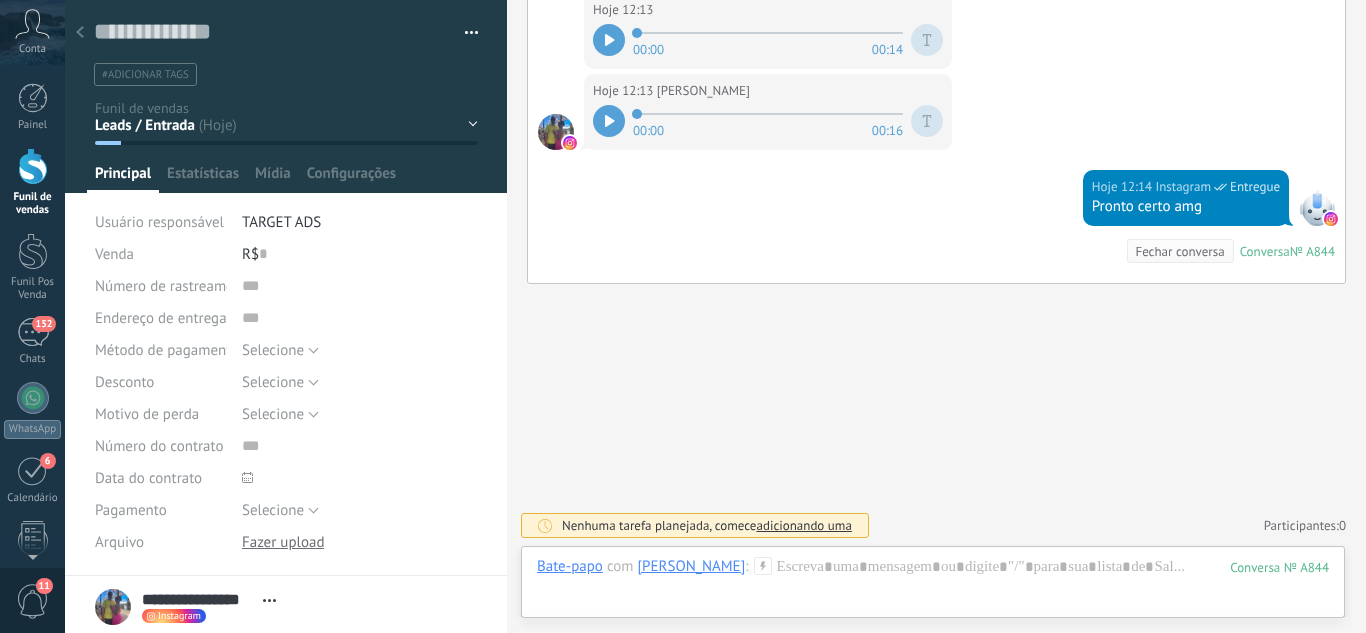 click on "Leads / Entrada
Atendimento
Atendimento Responder
Orçamento Enviado
Orçamento Responder
Negociação / Fechamento
-" at bounding box center (0, 0) 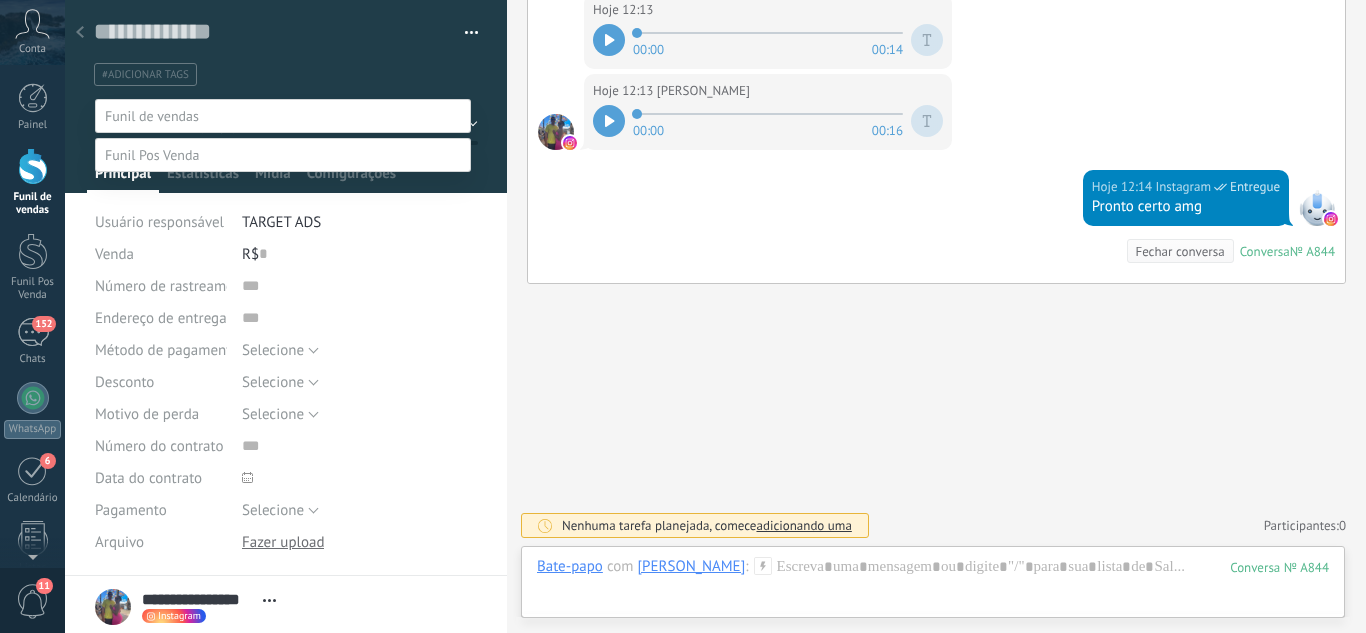 click on "Fechamento ([PERSON_NAME]) Whats - Pós-venda" at bounding box center [0, 0] 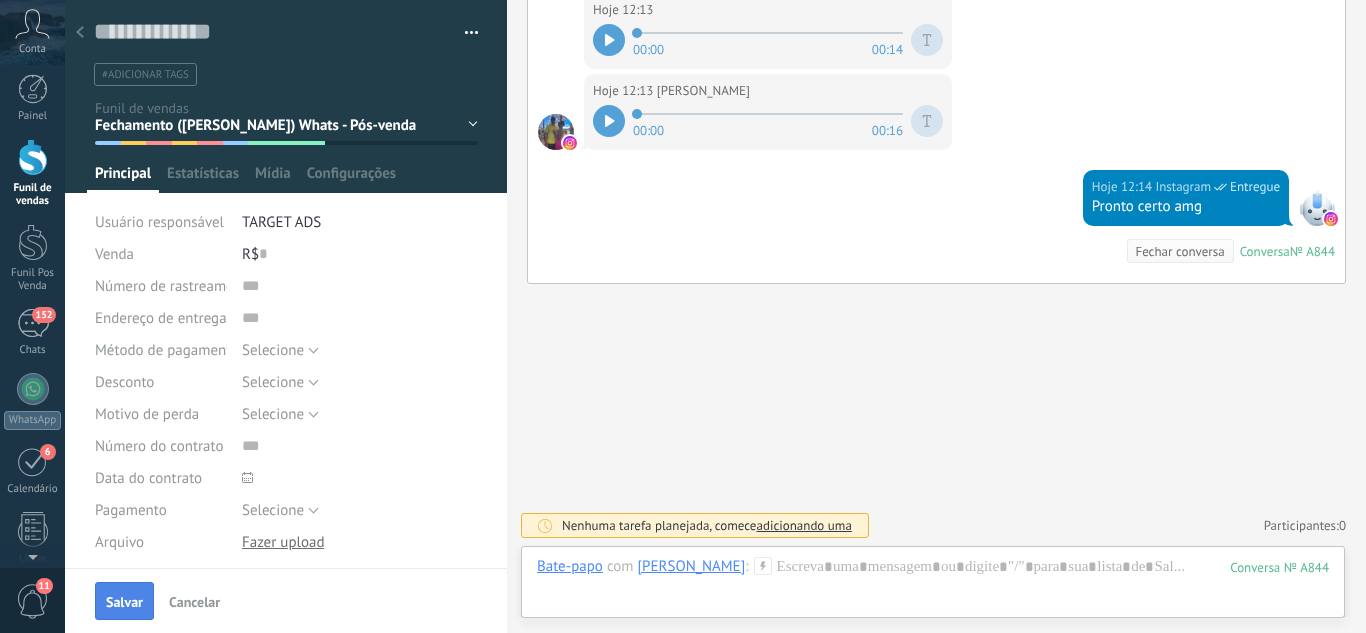 scroll, scrollTop: 0, scrollLeft: 0, axis: both 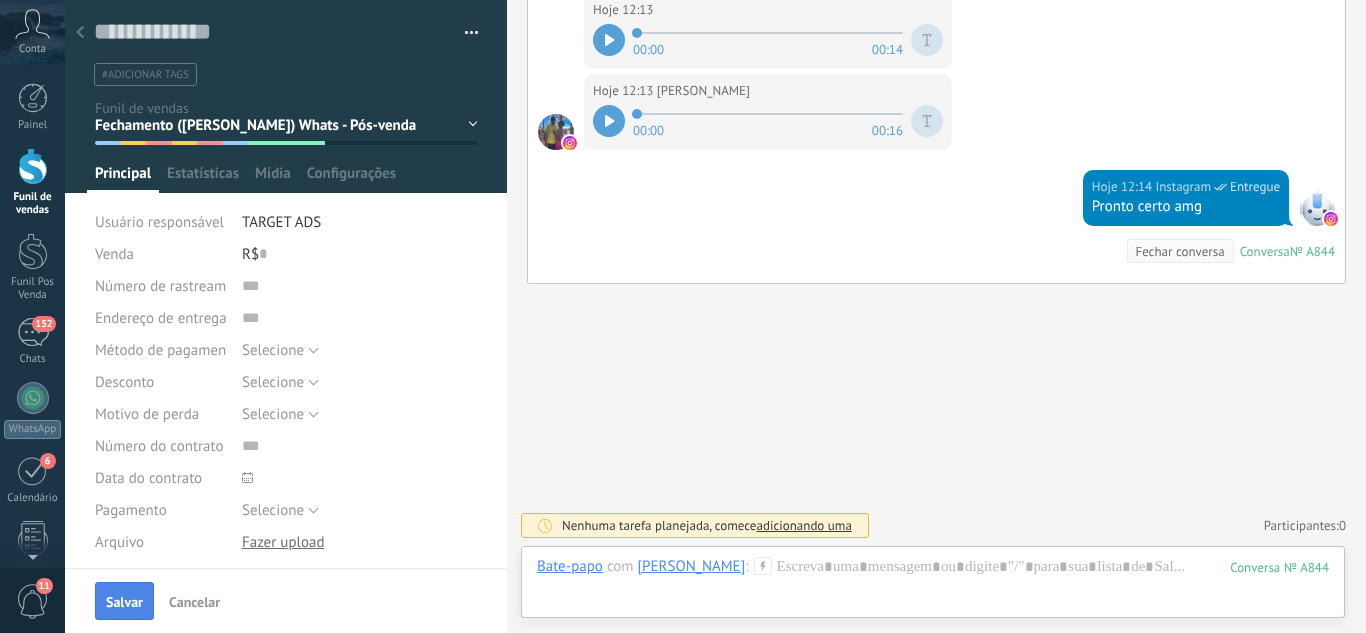 click on "Salvar" at bounding box center (124, 601) 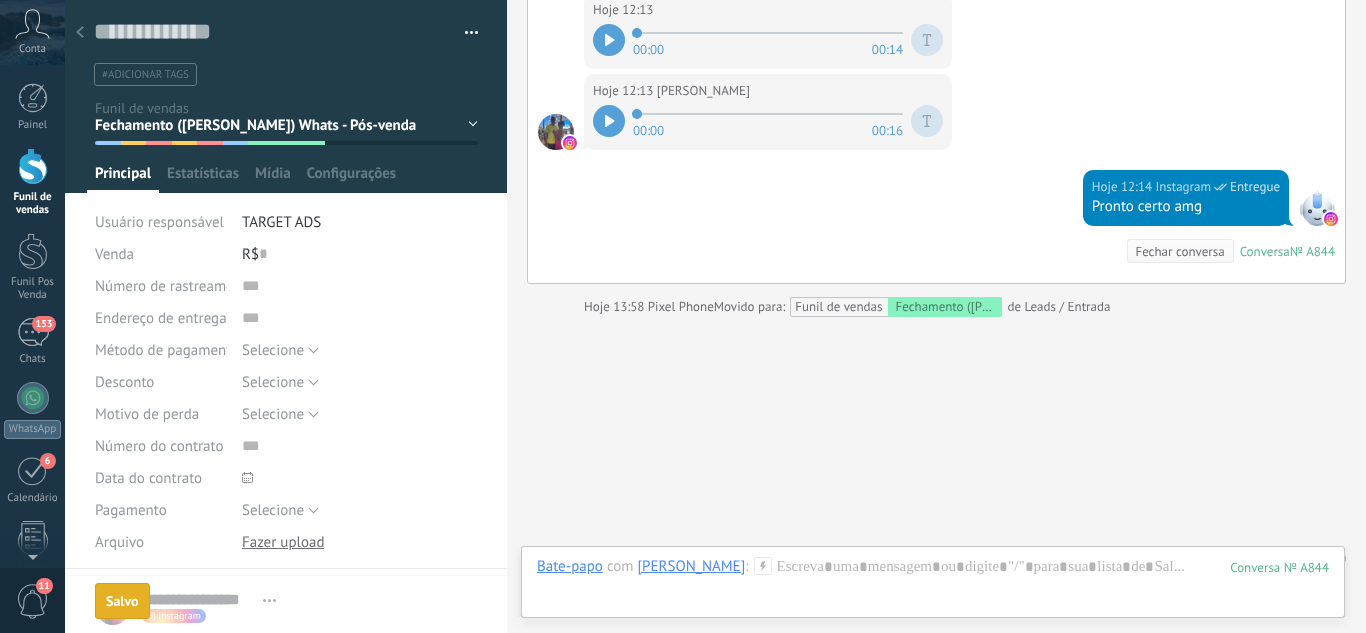 scroll, scrollTop: 1264, scrollLeft: 0, axis: vertical 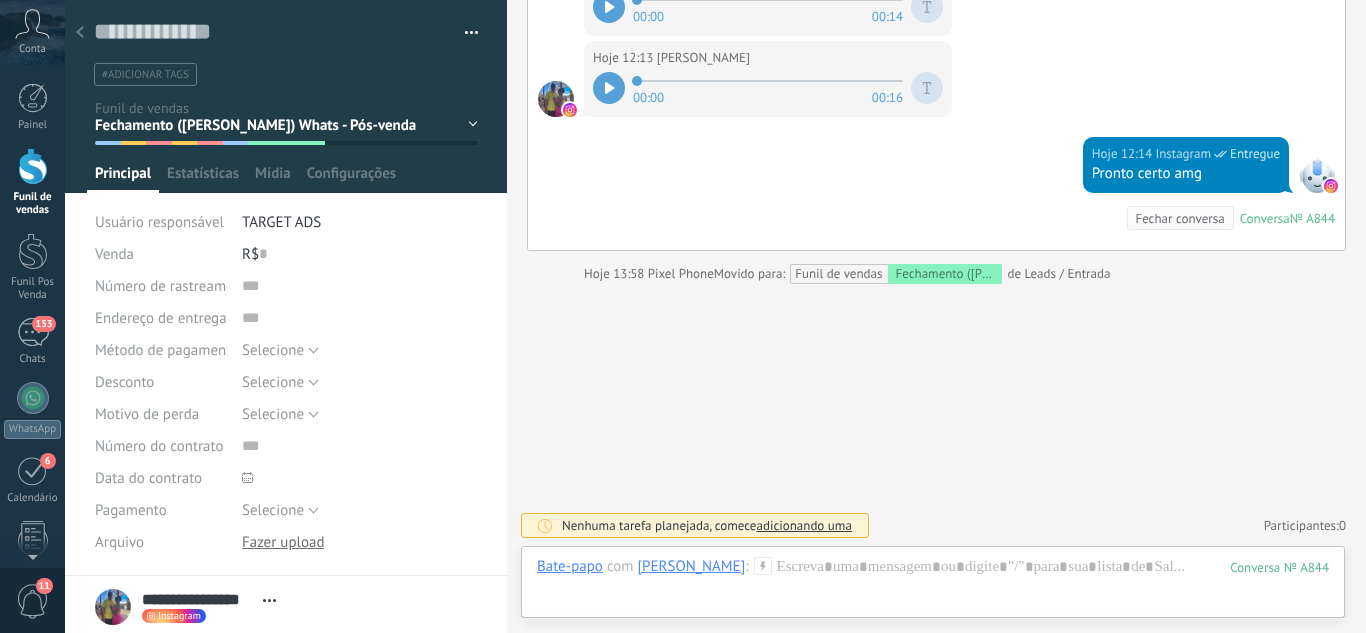 click 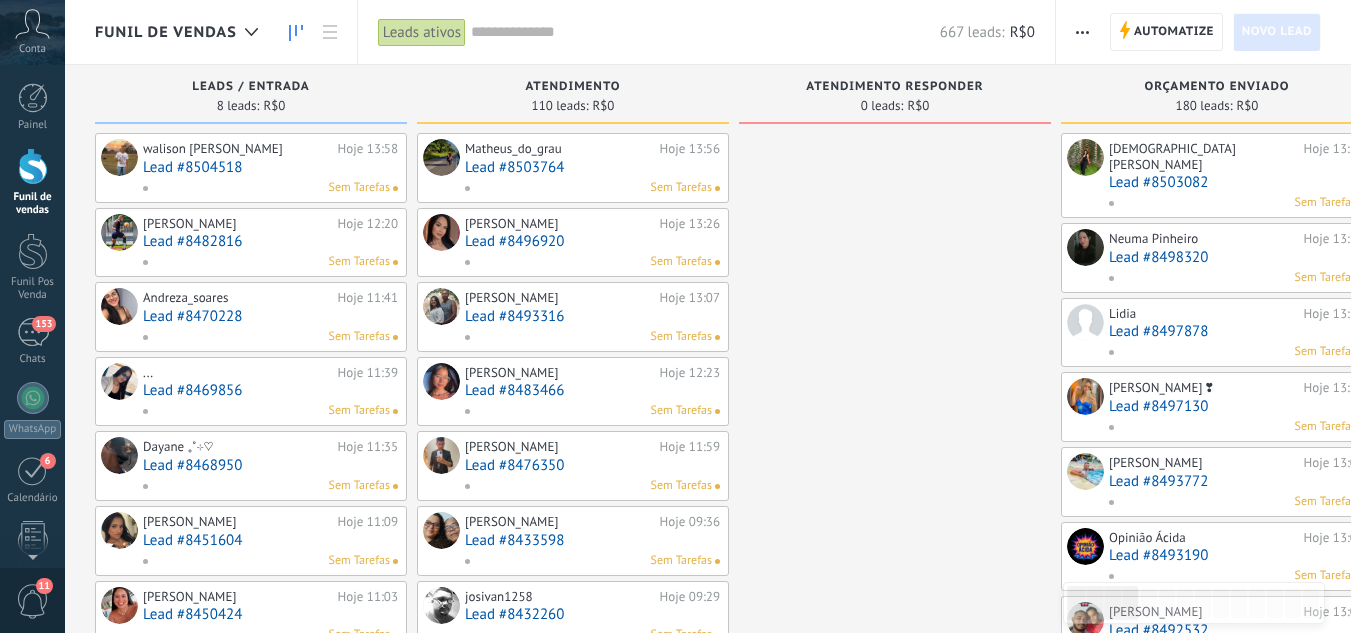 click on "Lead #8504518" at bounding box center (270, 167) 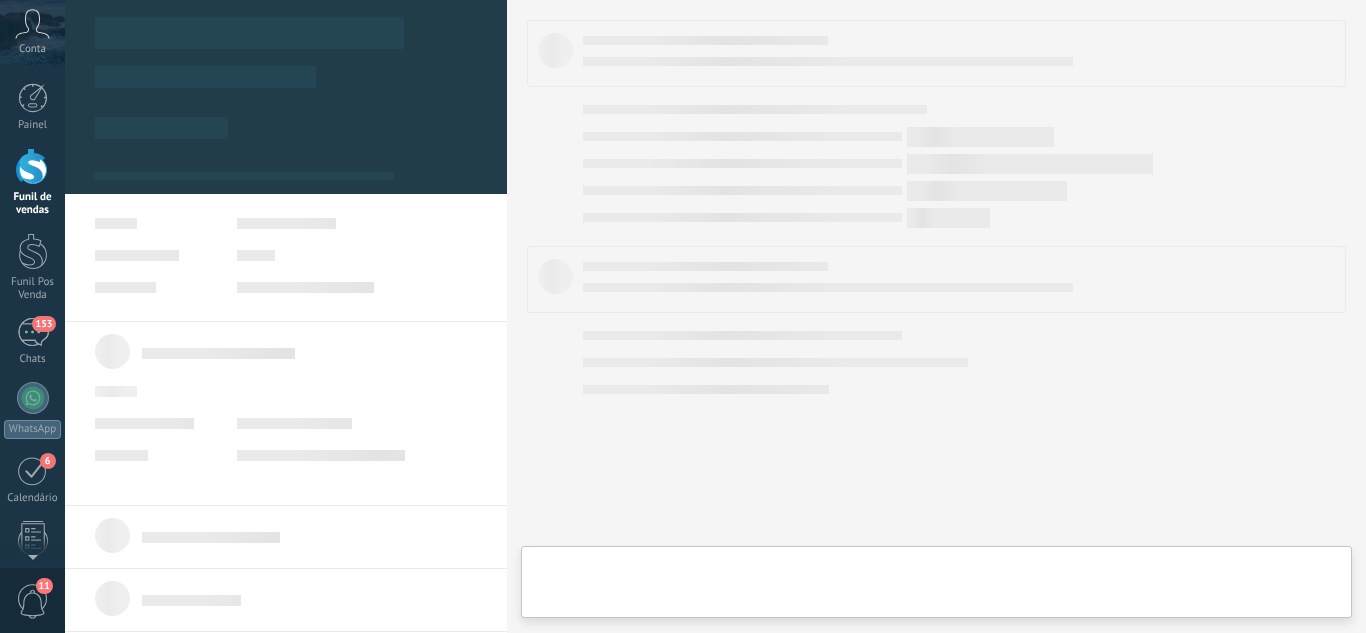 scroll, scrollTop: 30, scrollLeft: 0, axis: vertical 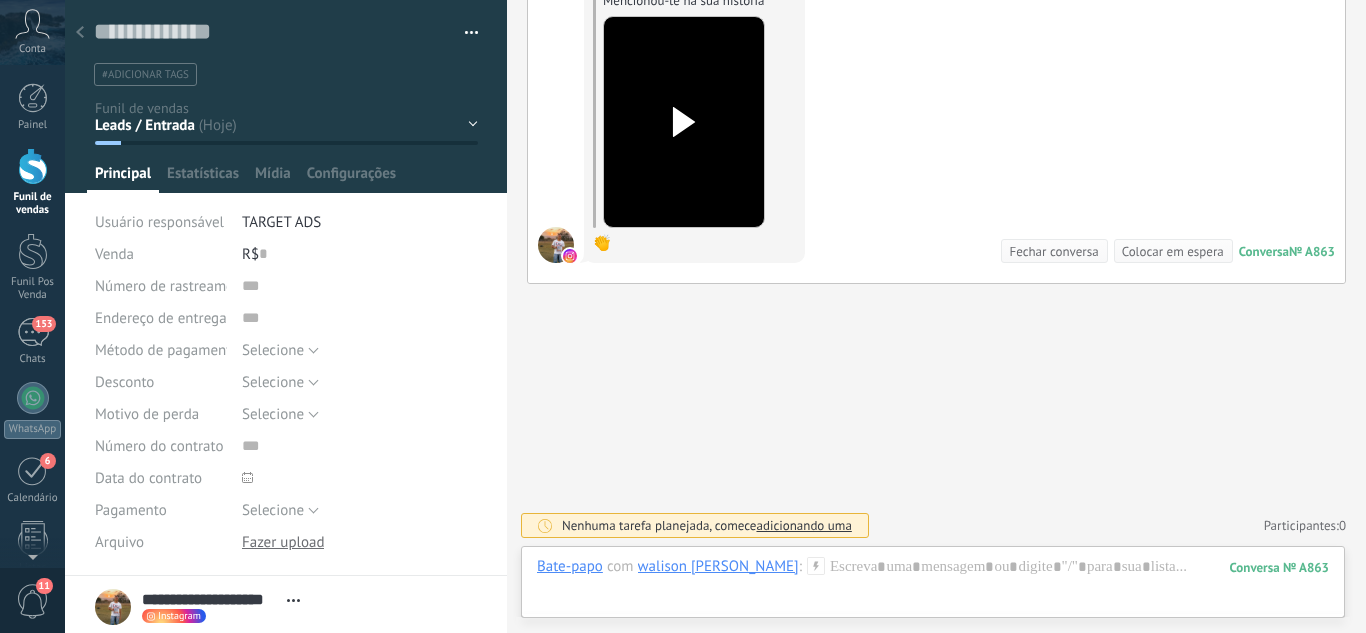 click 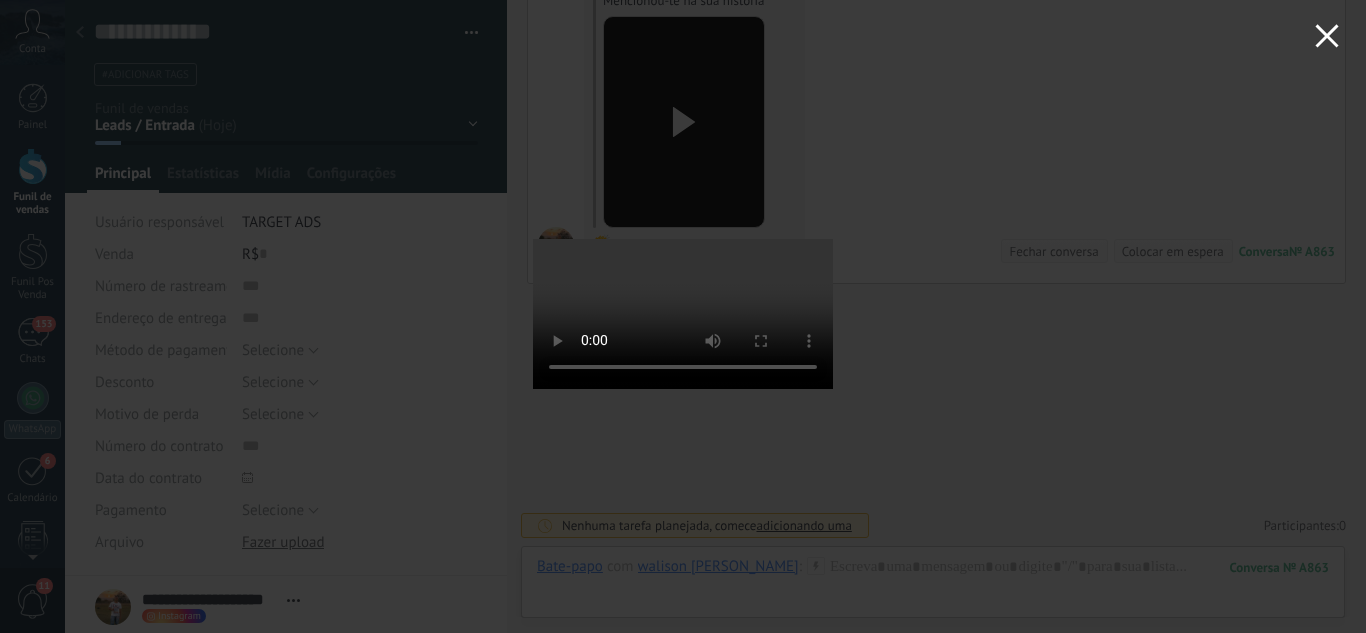click 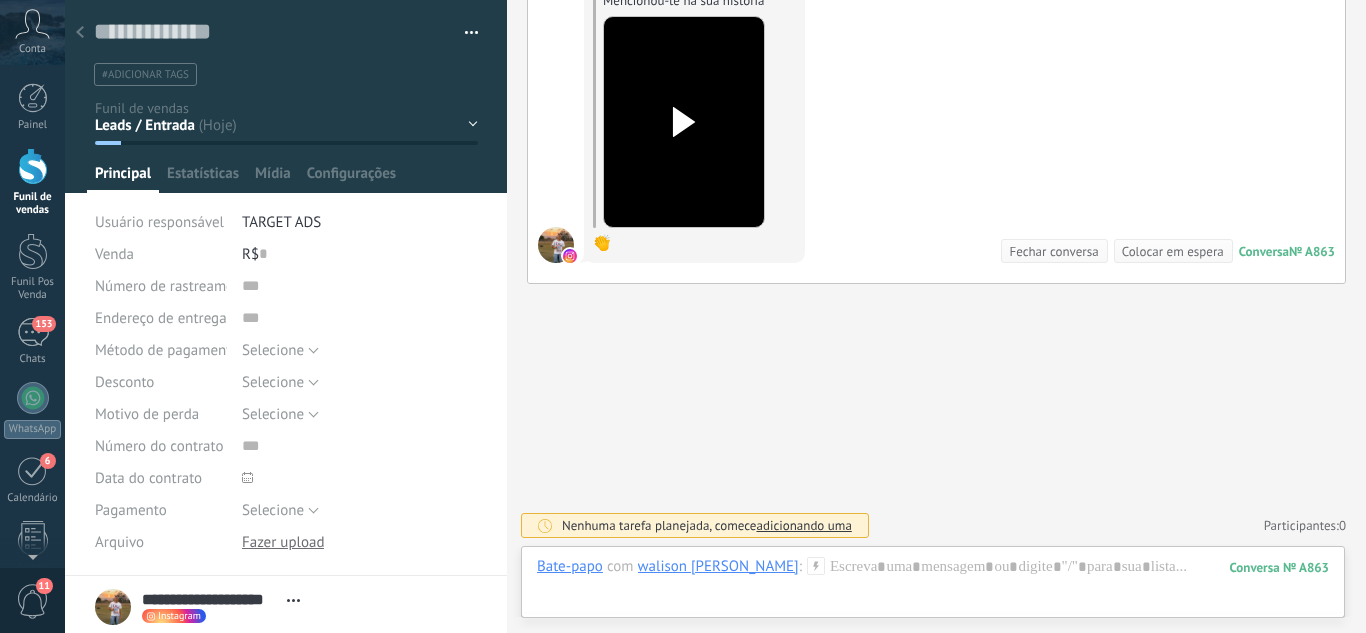 click on "Leads / Entrada
Atendimento
Atendimento Responder
Orçamento Enviado
Orçamento Responder
Negociação / Fechamento
-" at bounding box center [0, 0] 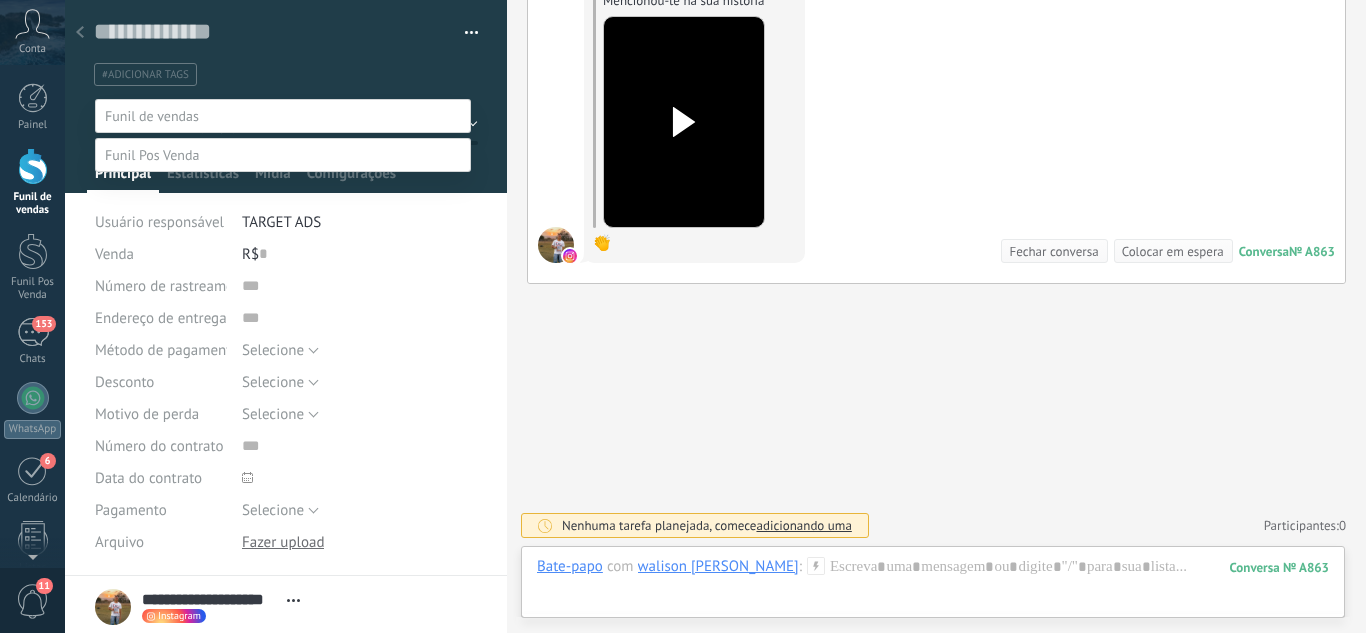 click on "Perdido / Desqualificado" at bounding box center (0, 0) 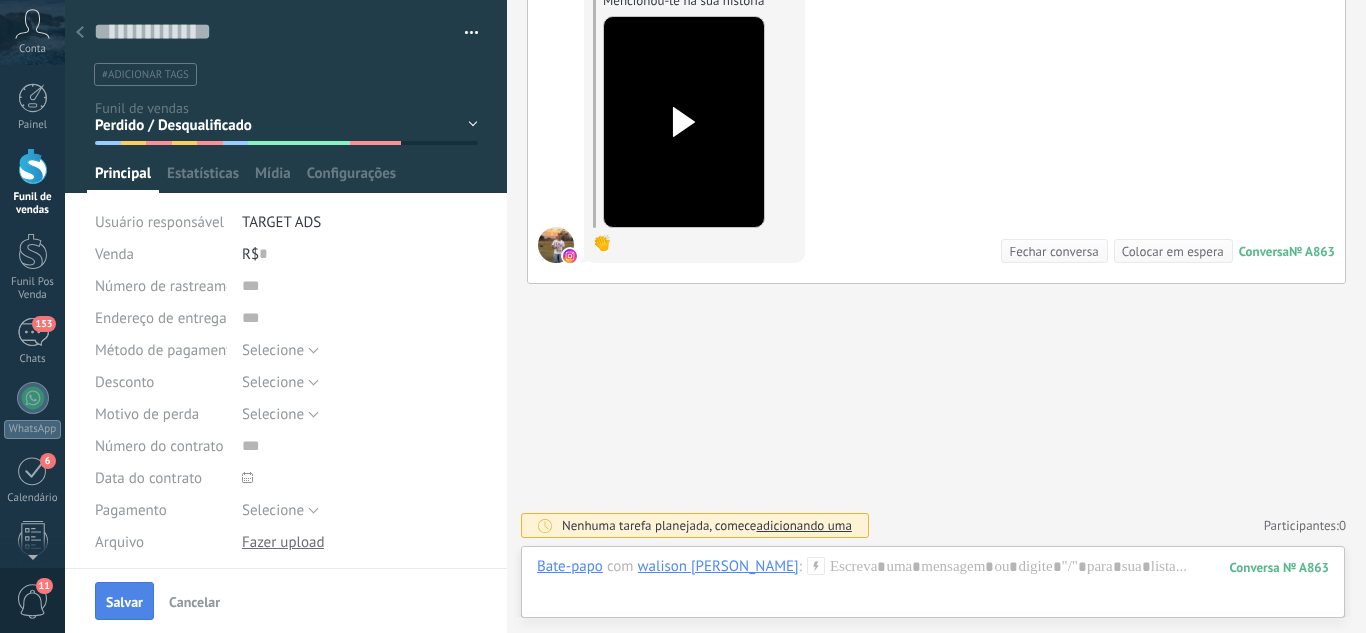 click on "Salvar" at bounding box center (124, 601) 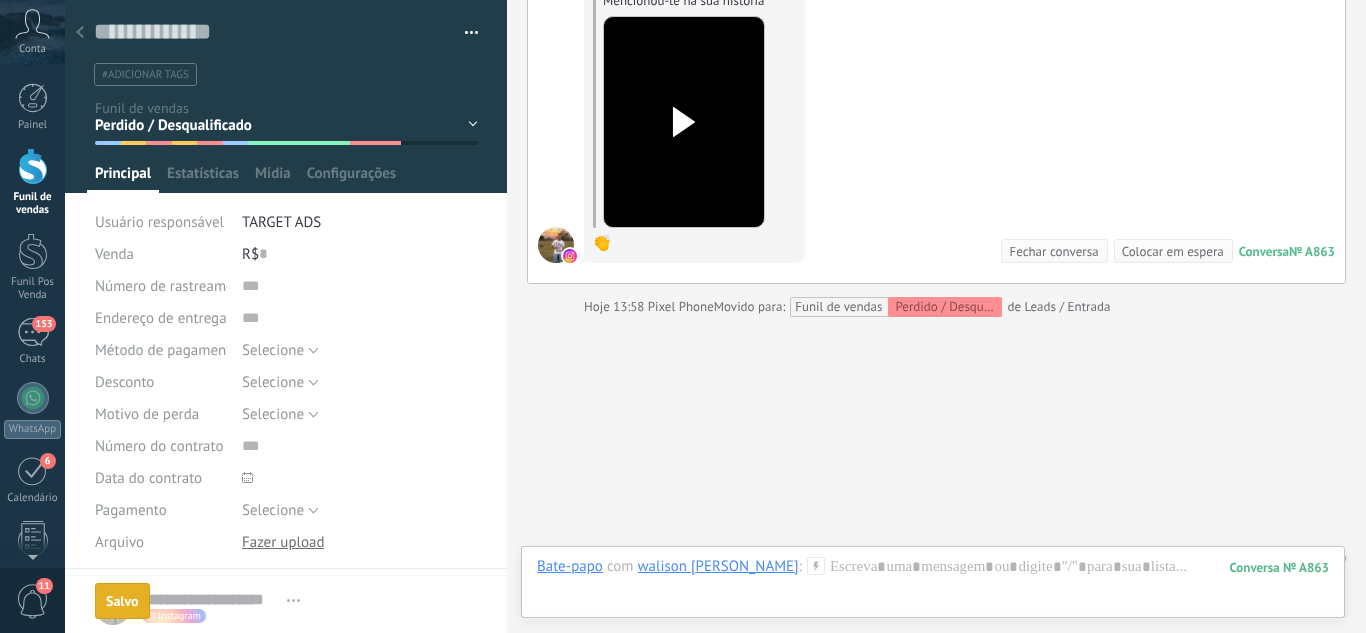 scroll, scrollTop: 247, scrollLeft: 0, axis: vertical 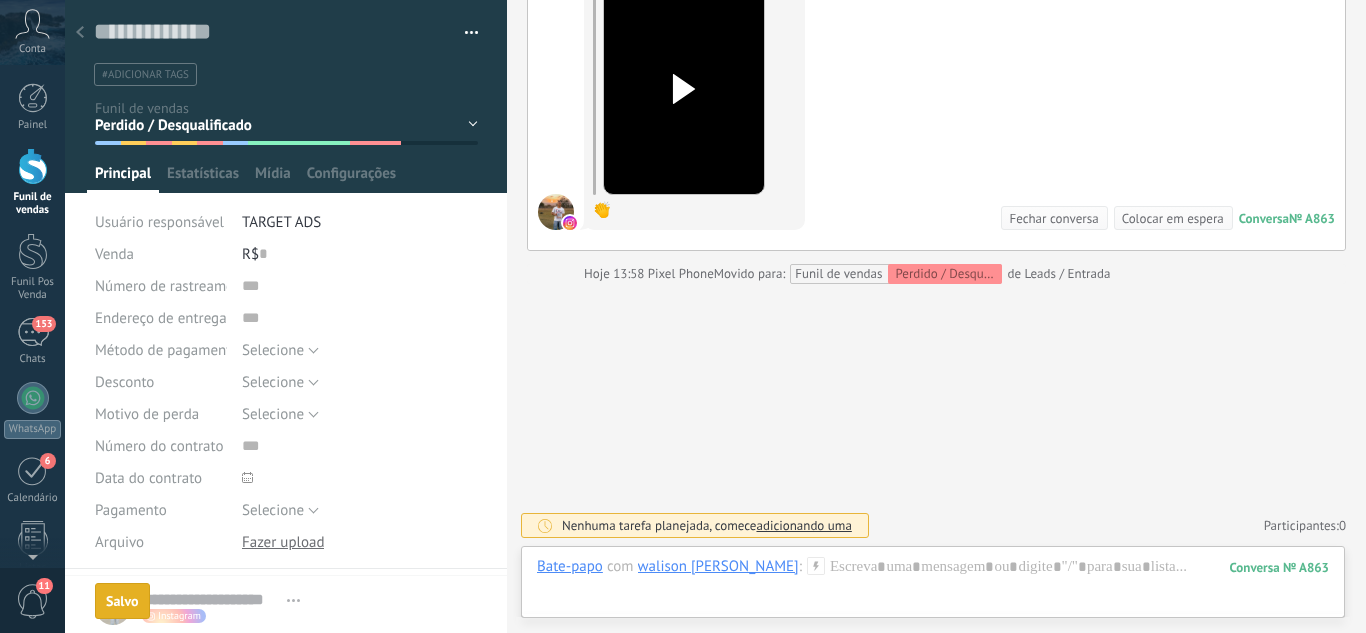 click 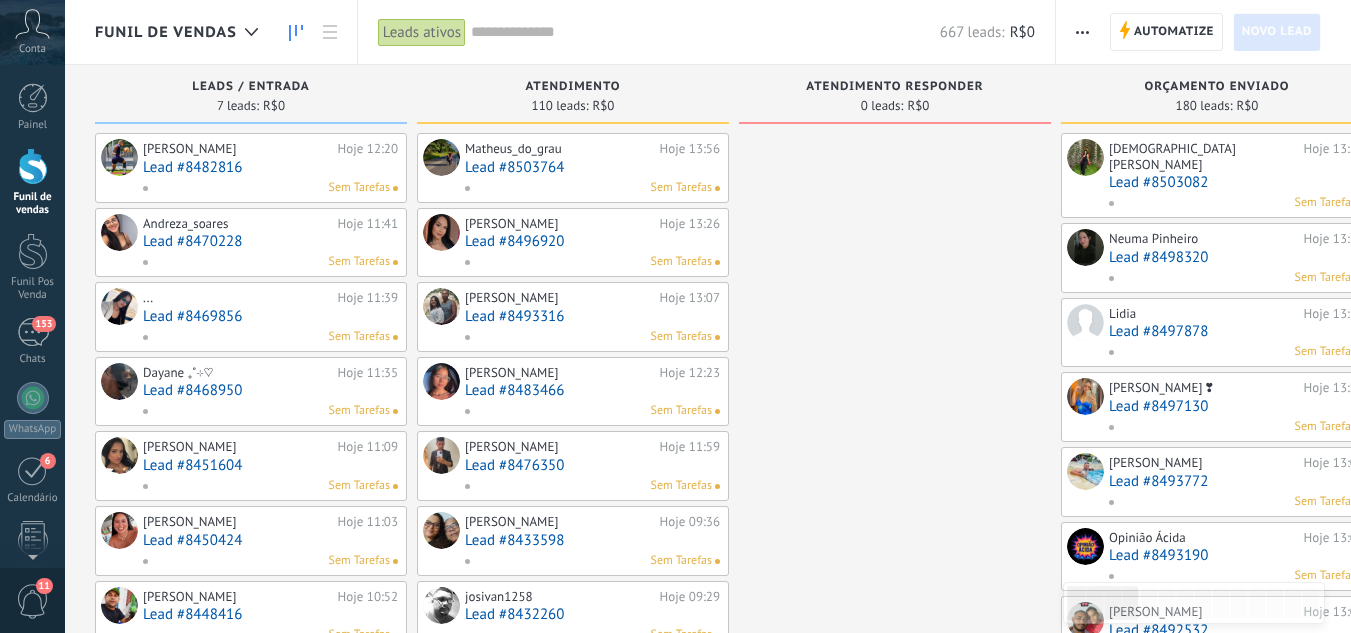 click on "Lead #8482816" at bounding box center (270, 167) 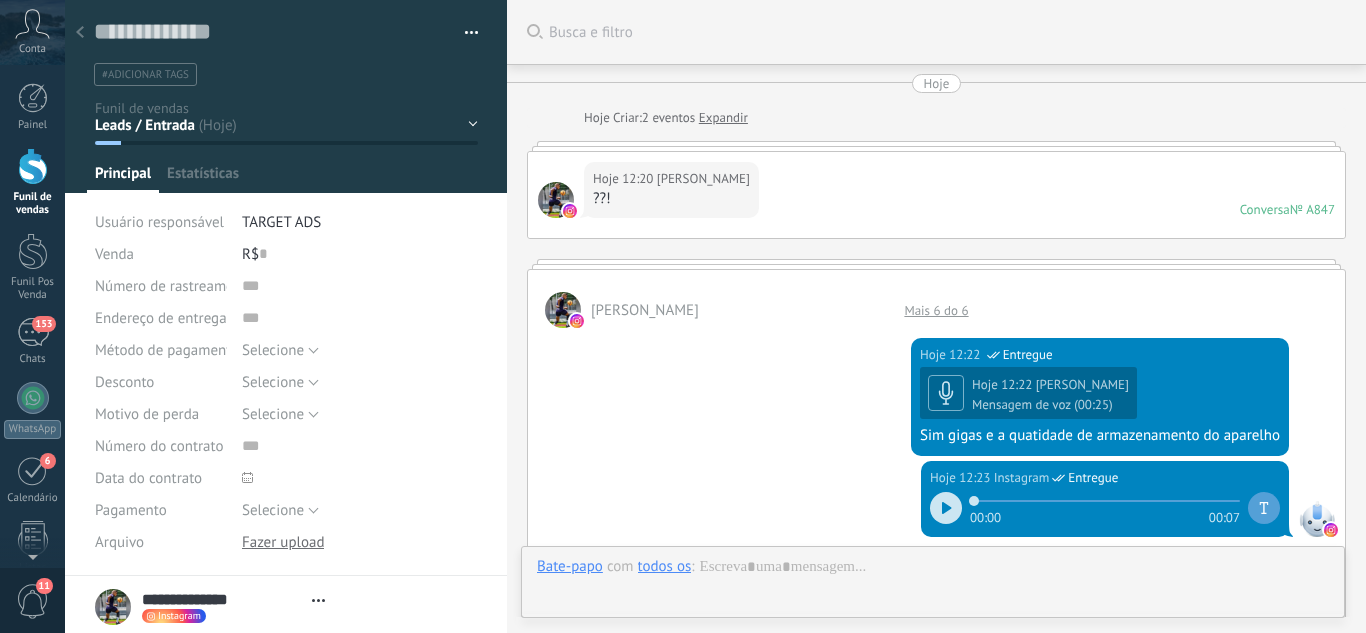 scroll, scrollTop: 30, scrollLeft: 0, axis: vertical 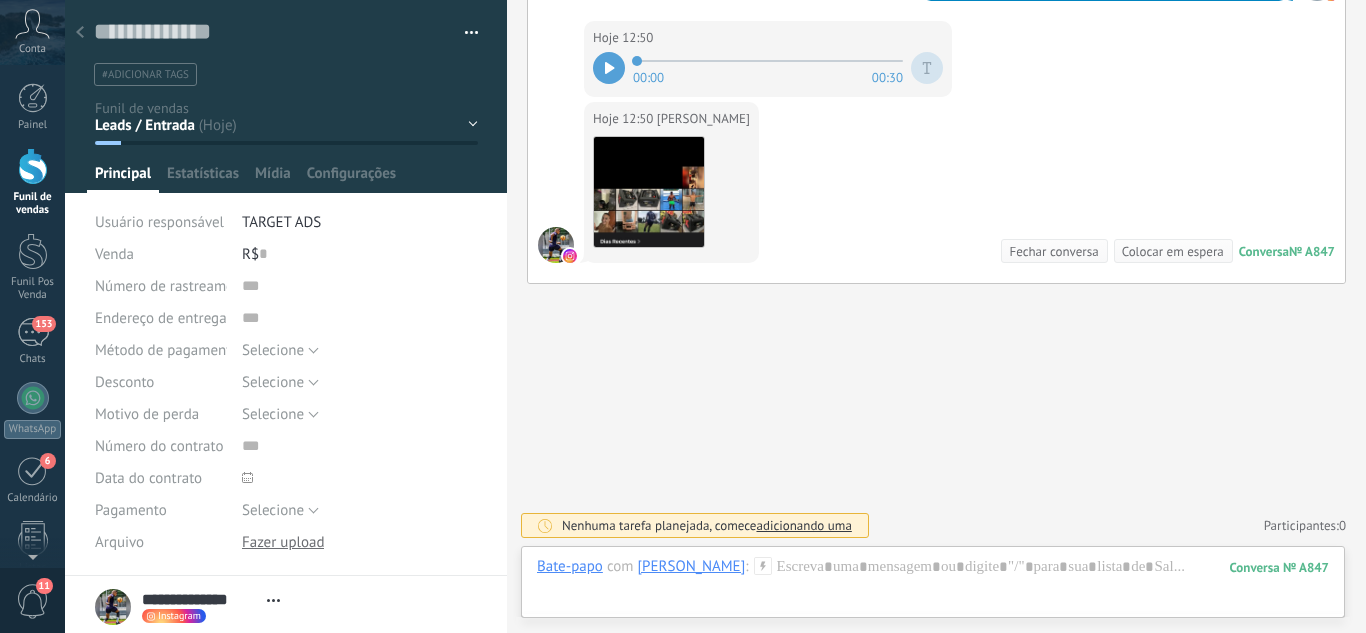 click 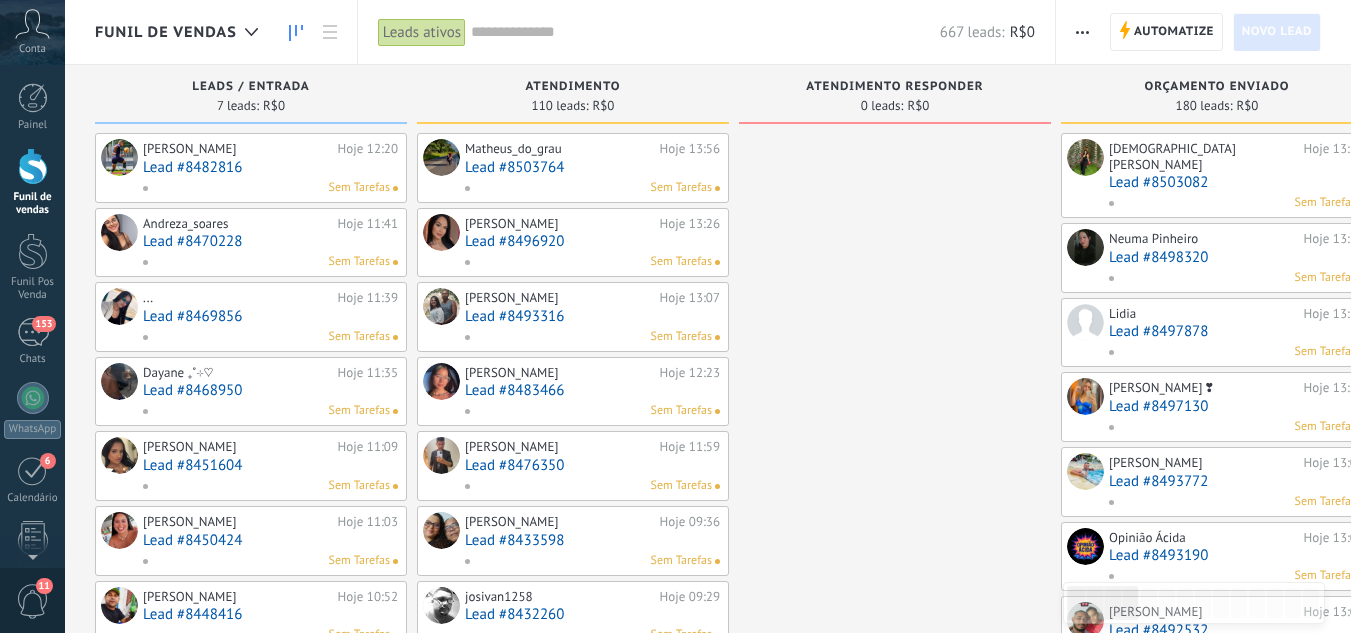 click on "Lead #8470228" at bounding box center [270, 241] 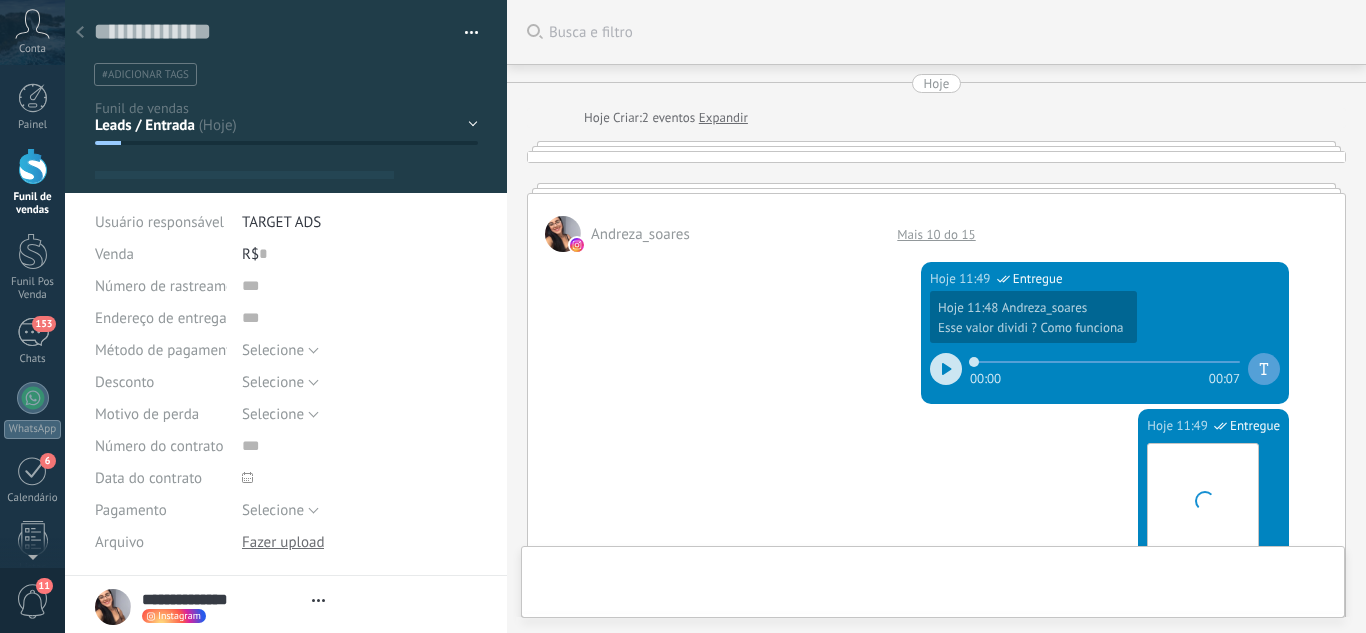 scroll, scrollTop: 1138, scrollLeft: 0, axis: vertical 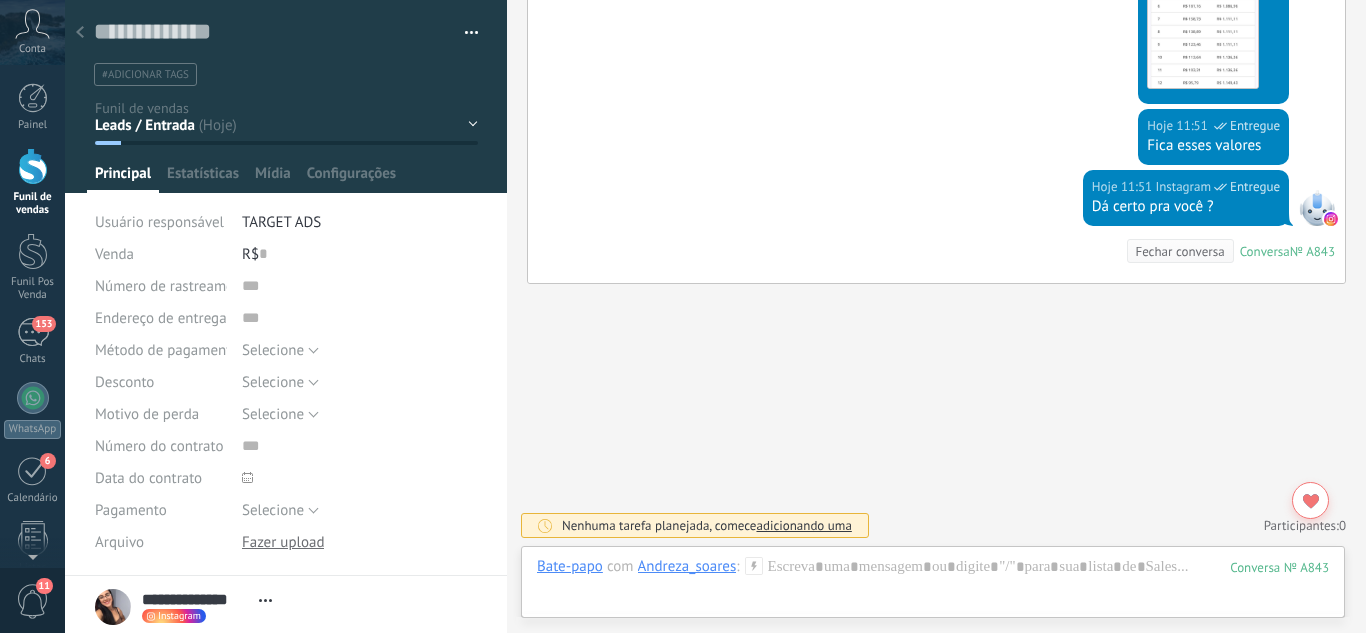 click on "Leads / Entrada
Atendimento
Atendimento Responder
Orçamento Enviado
Orçamento Responder
Negociação / Fechamento
-" at bounding box center [0, 0] 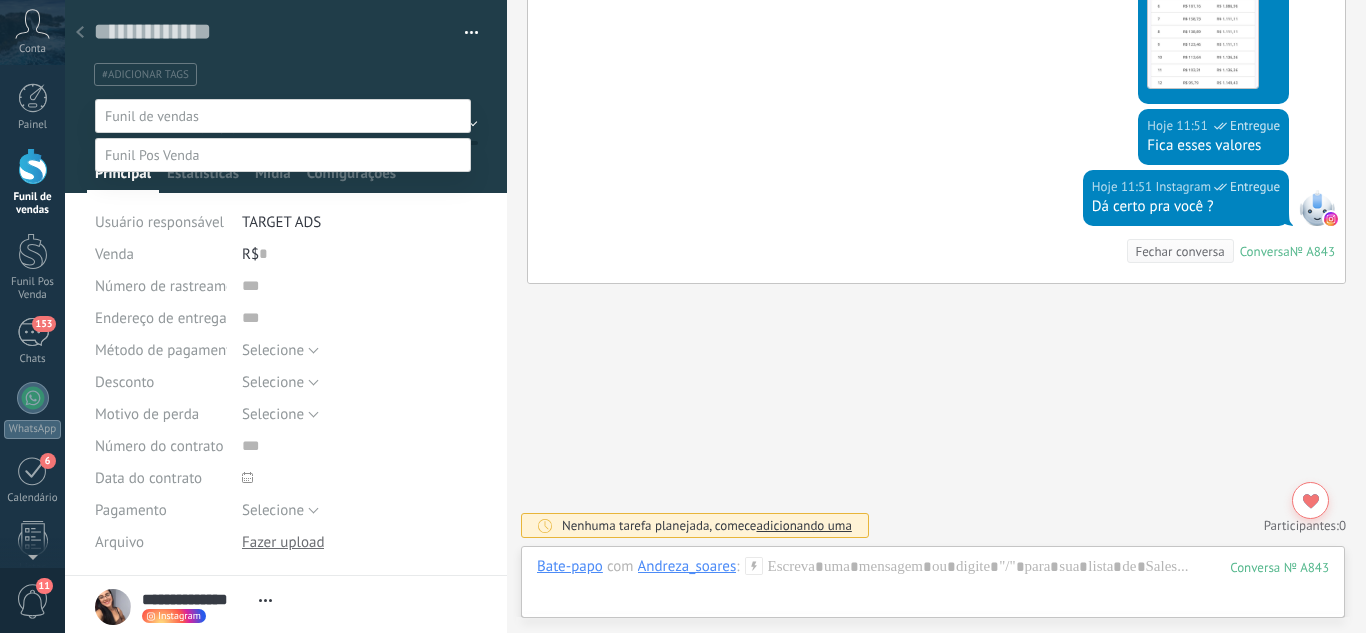 click on "Orçamento Enviado" at bounding box center (0, 0) 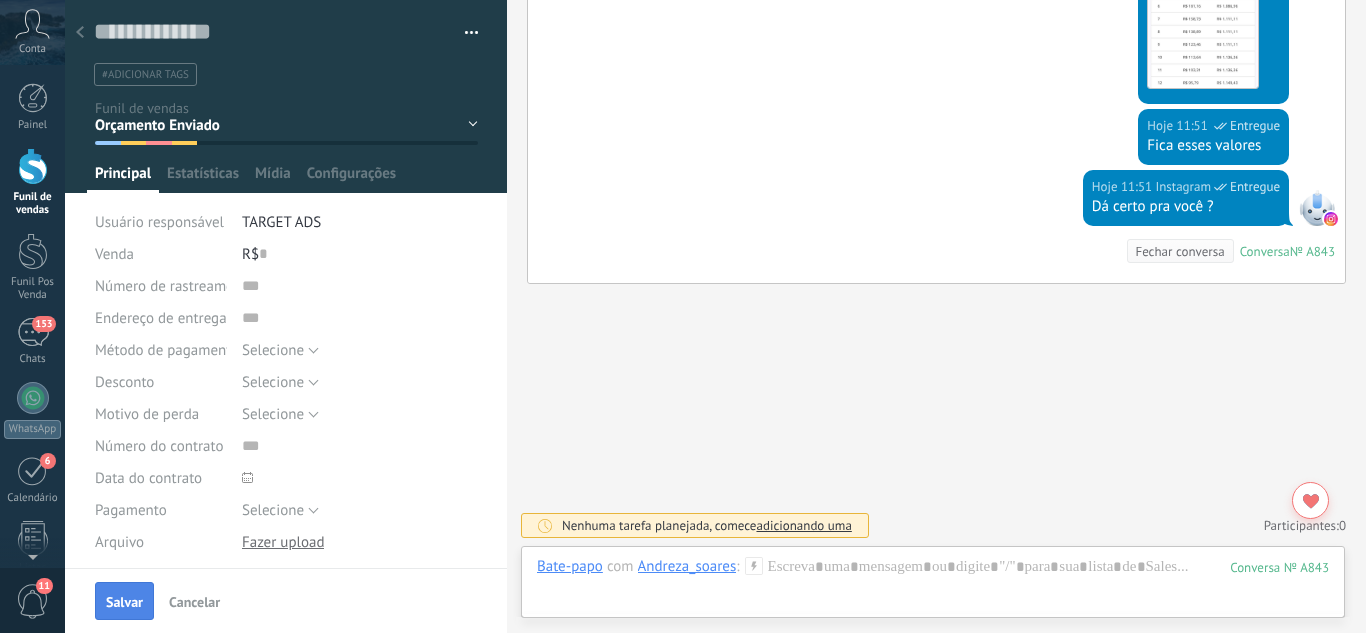 click on "Salvar" at bounding box center (124, 601) 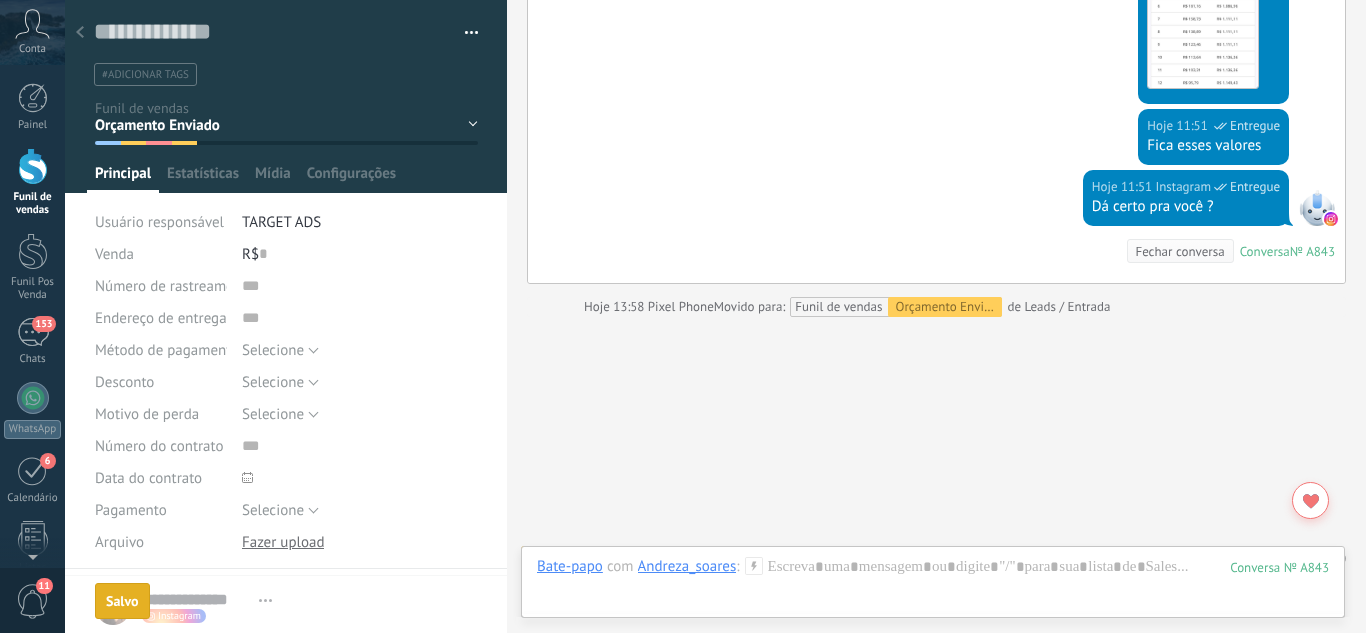 scroll, scrollTop: 1171, scrollLeft: 0, axis: vertical 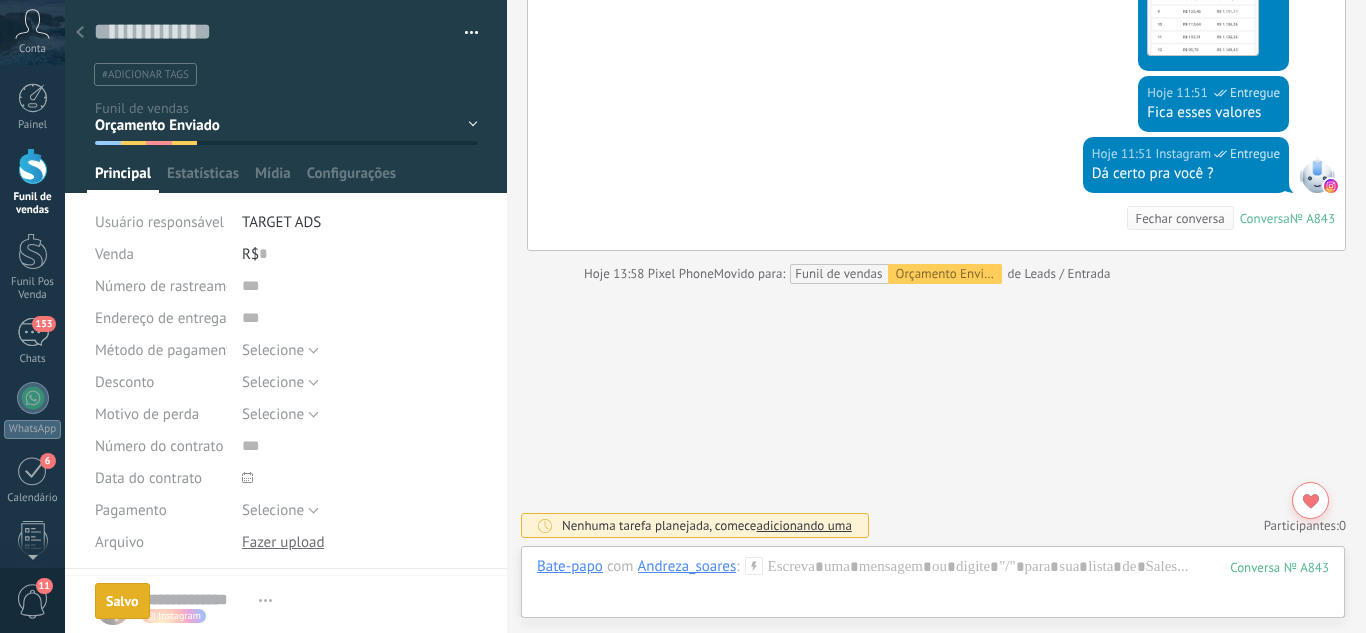 click at bounding box center (80, 33) 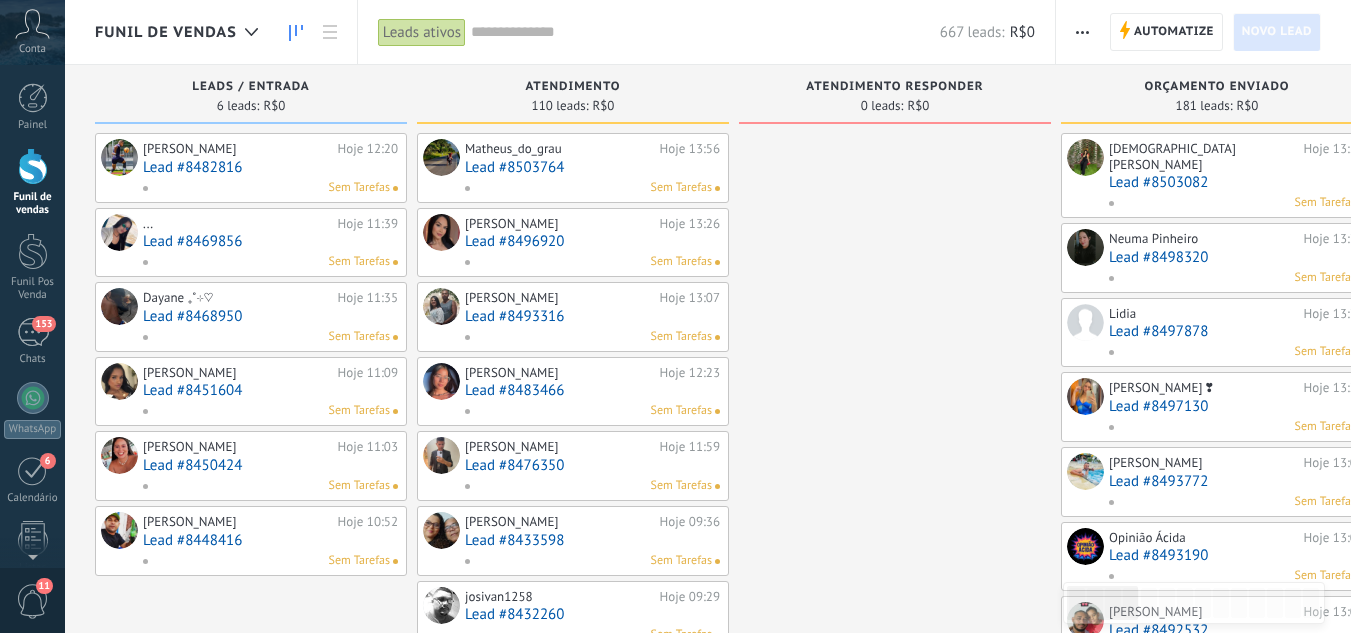 click on "Lead #8469856" at bounding box center [270, 241] 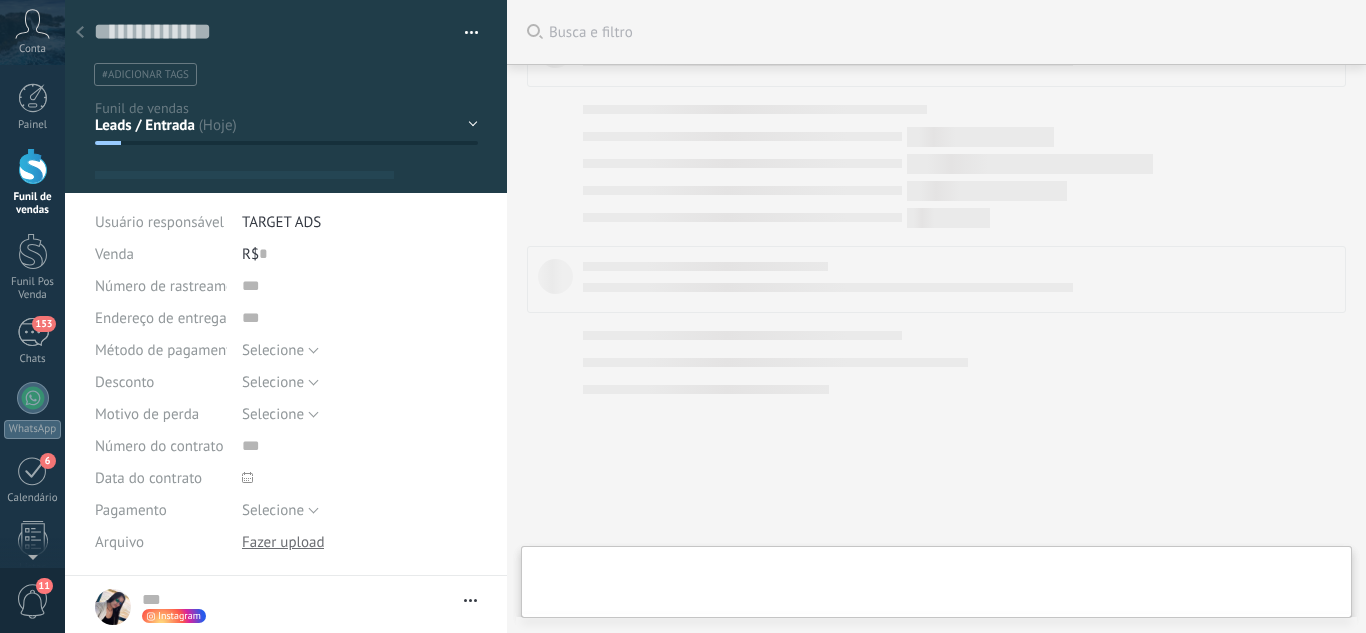 scroll, scrollTop: 1004, scrollLeft: 0, axis: vertical 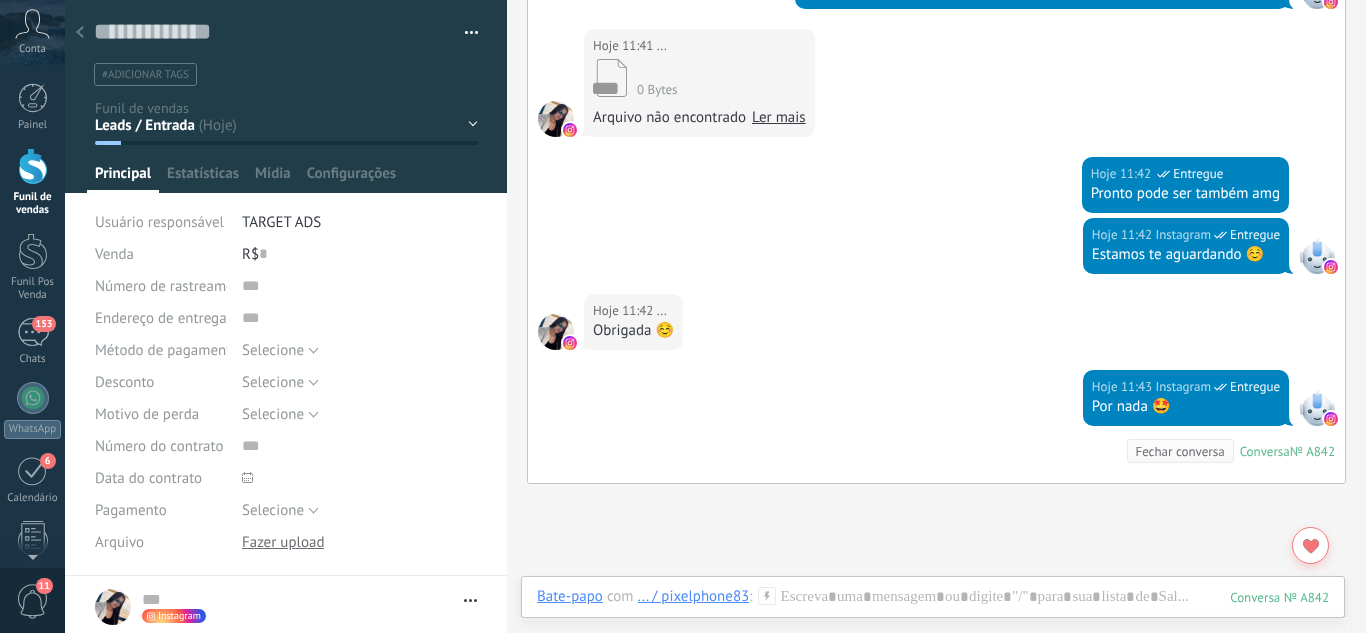 click on "Leads / Entrada
Atendimento
Atendimento Responder
Orçamento Enviado
Orçamento Responder
Negociação / Fechamento
-" at bounding box center (0, 0) 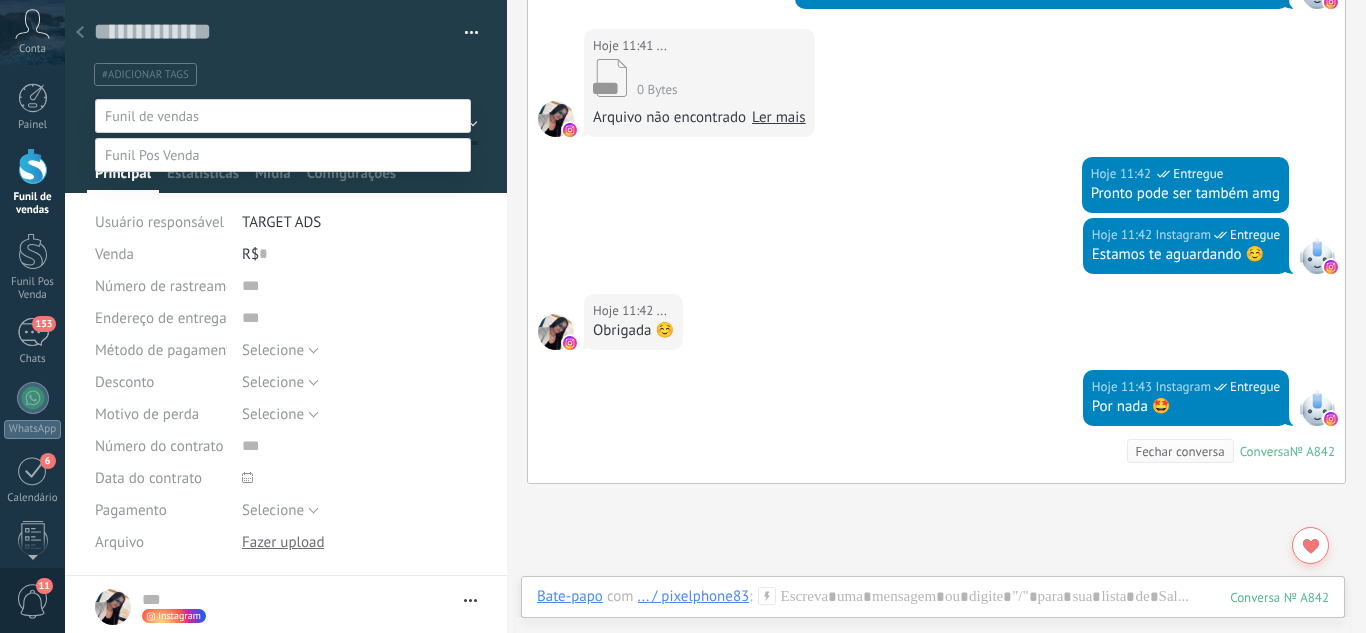 click on "Perdido / Desqualificado" at bounding box center [0, 0] 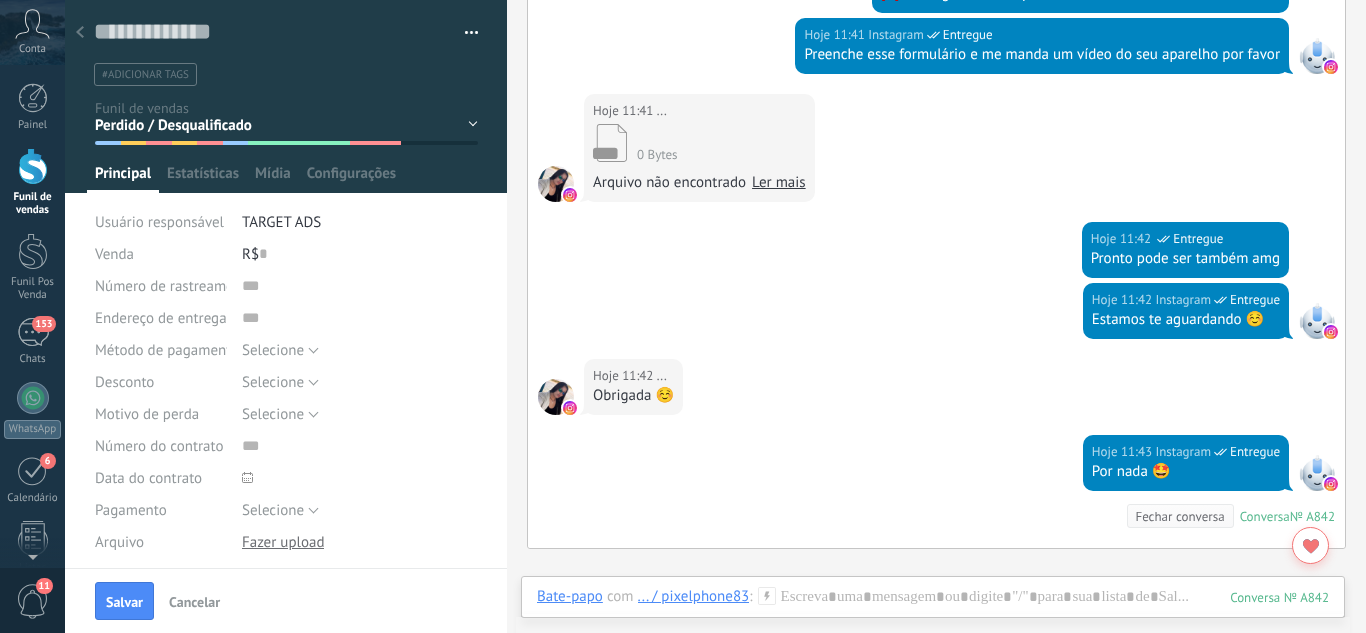 scroll, scrollTop: 704, scrollLeft: 0, axis: vertical 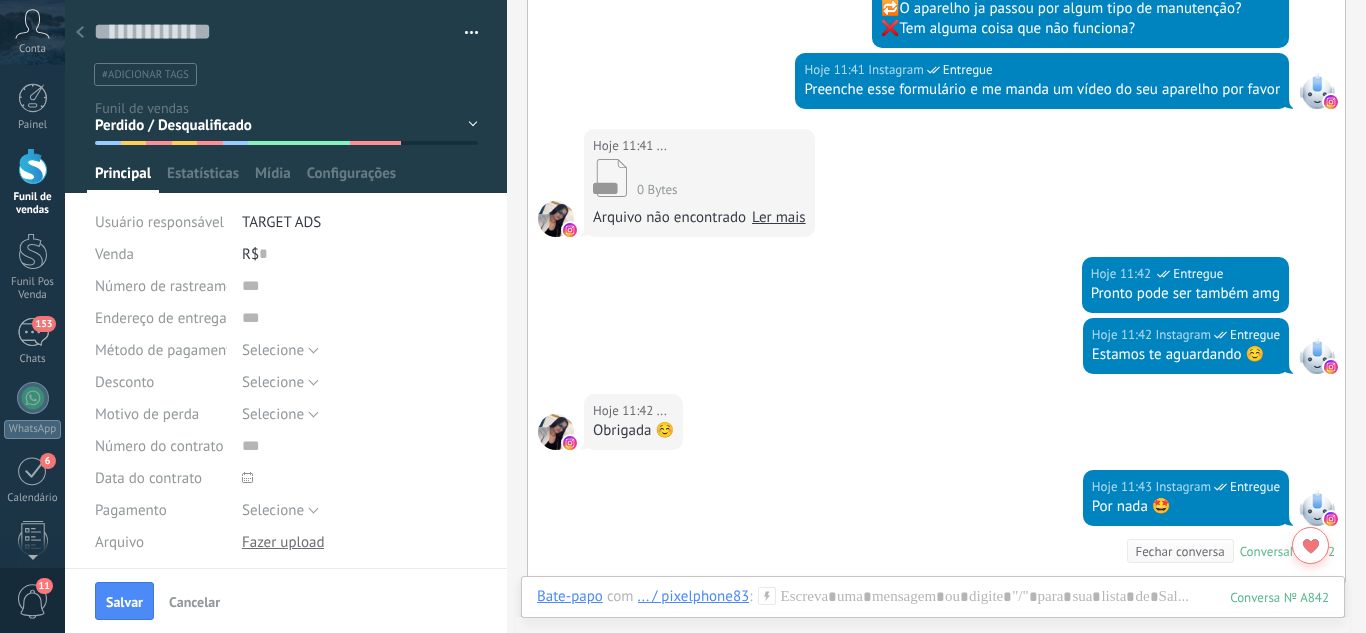 click on "Leads / Entrada
Atendimento
Atendimento Responder
Orçamento Enviado
Orçamento Responder
Negociação / Fechamento
-" at bounding box center (0, 0) 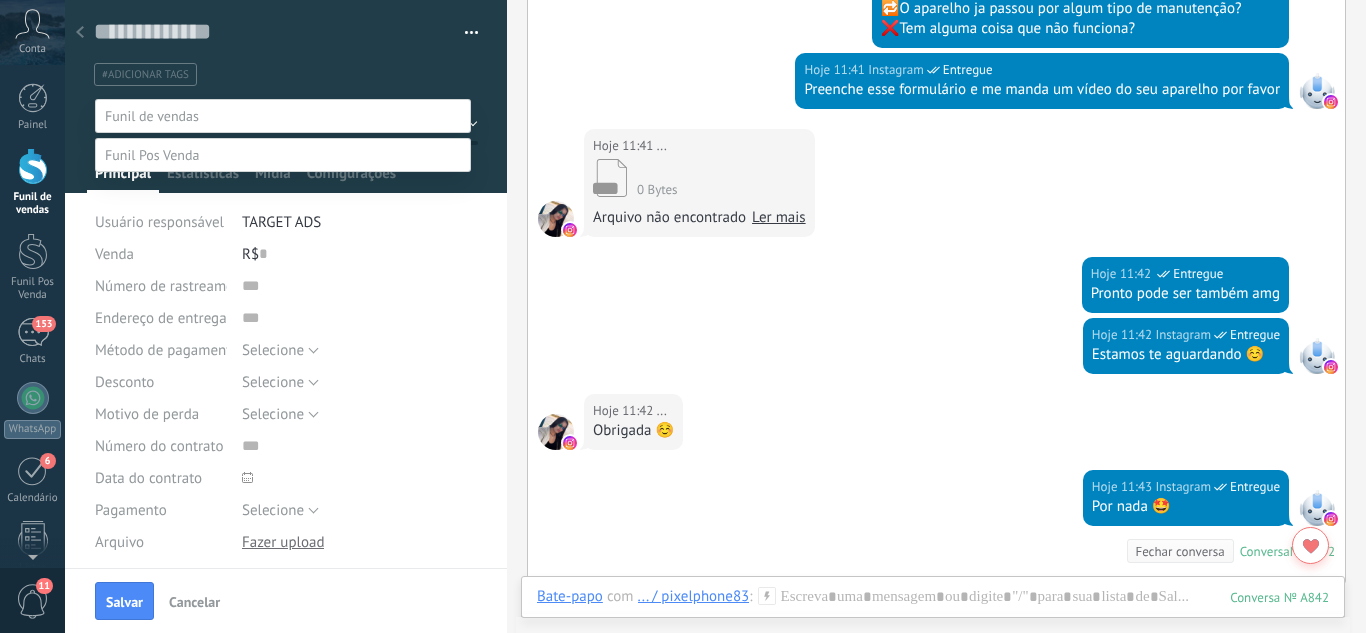 click on "Agendado Para Venda" at bounding box center [0, 0] 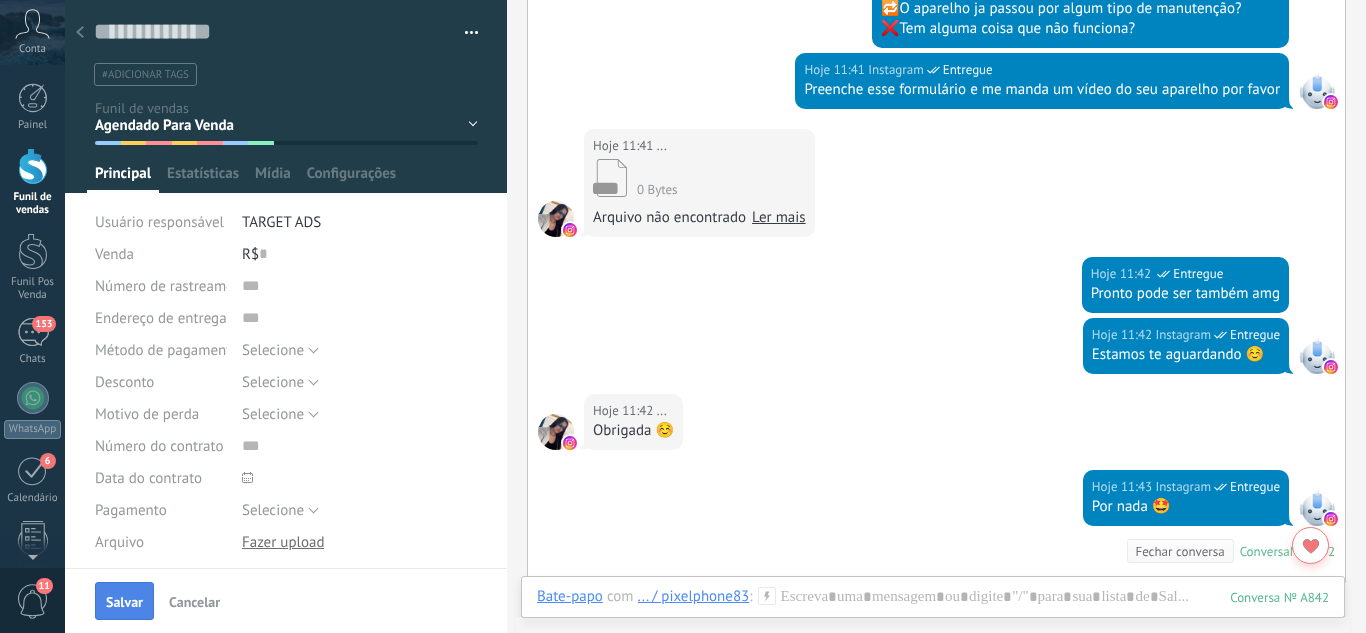 click on "Salvar" at bounding box center [124, 601] 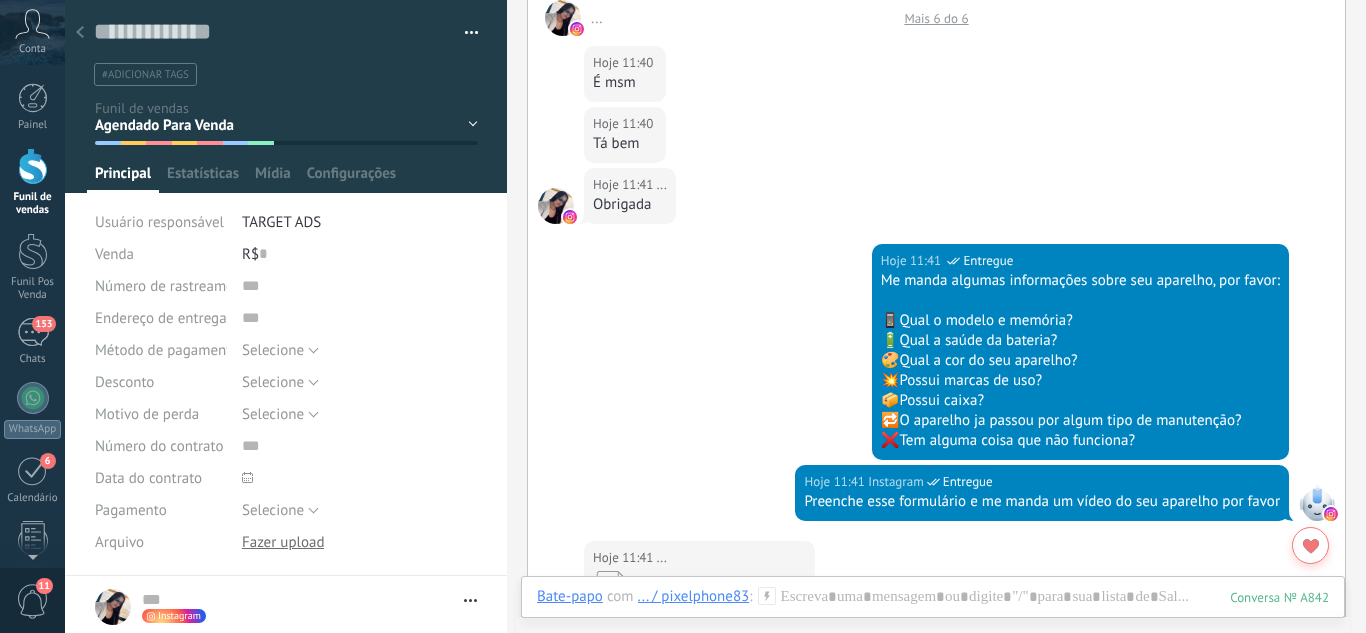 scroll, scrollTop: 500, scrollLeft: 0, axis: vertical 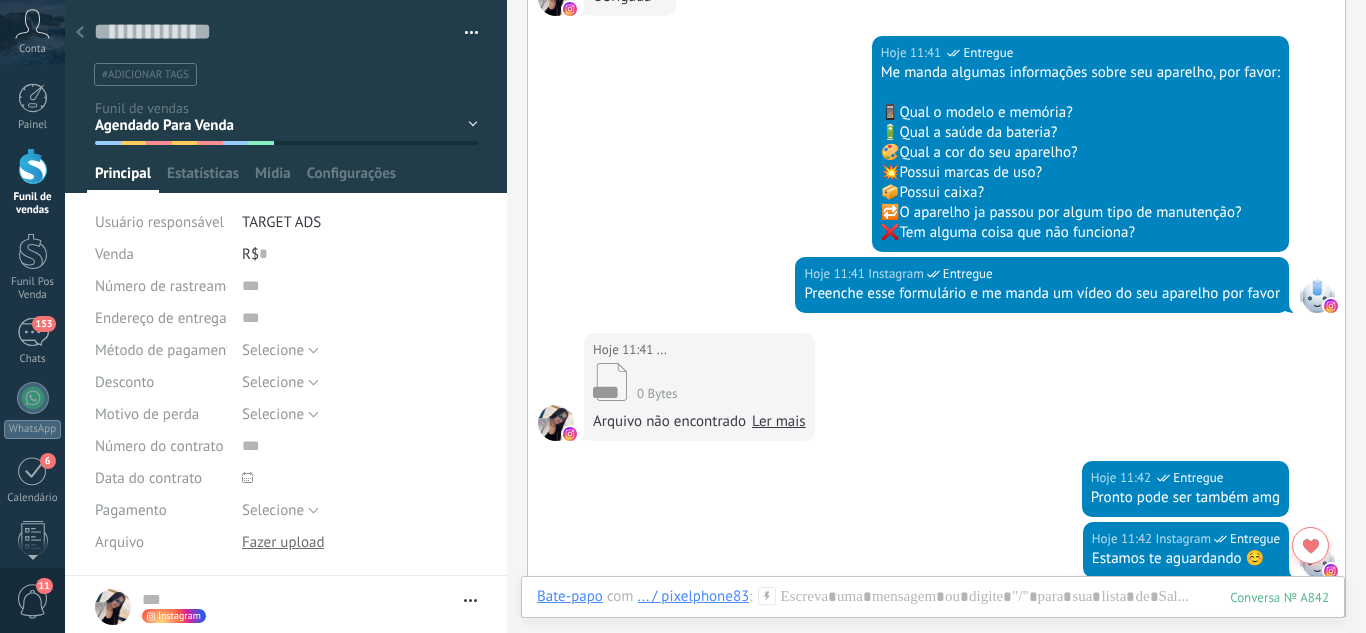 click at bounding box center (80, 33) 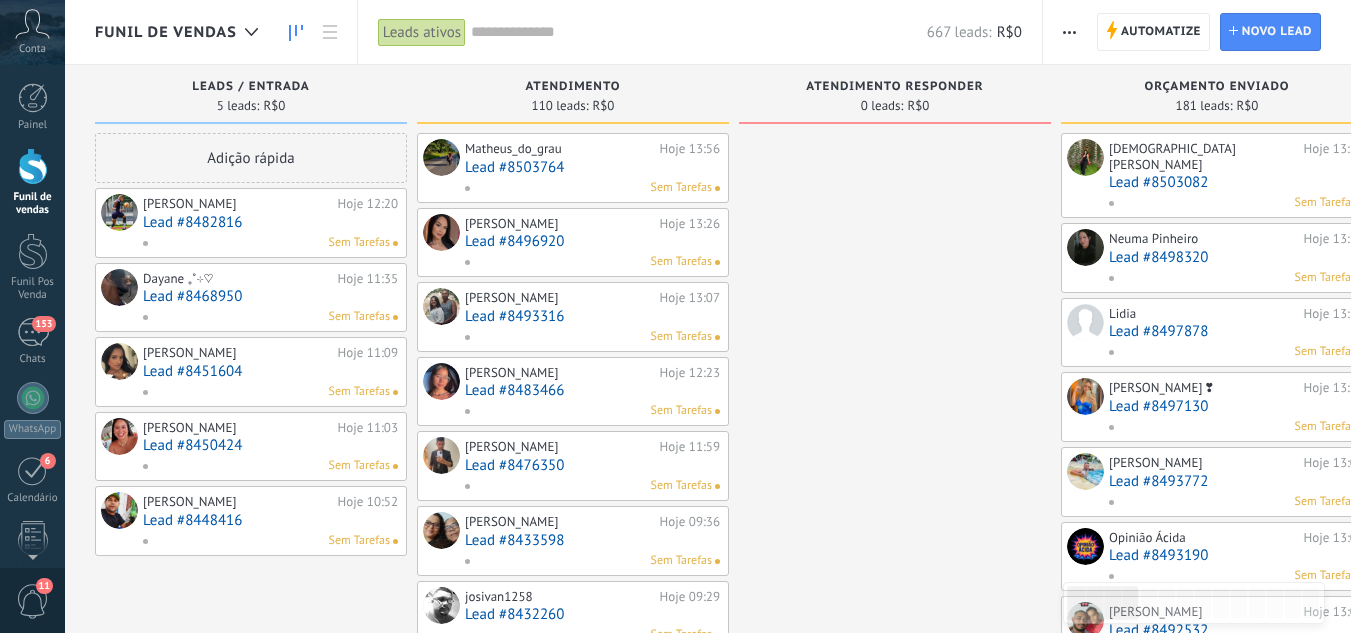 click on "Lead #8468950" at bounding box center [270, 296] 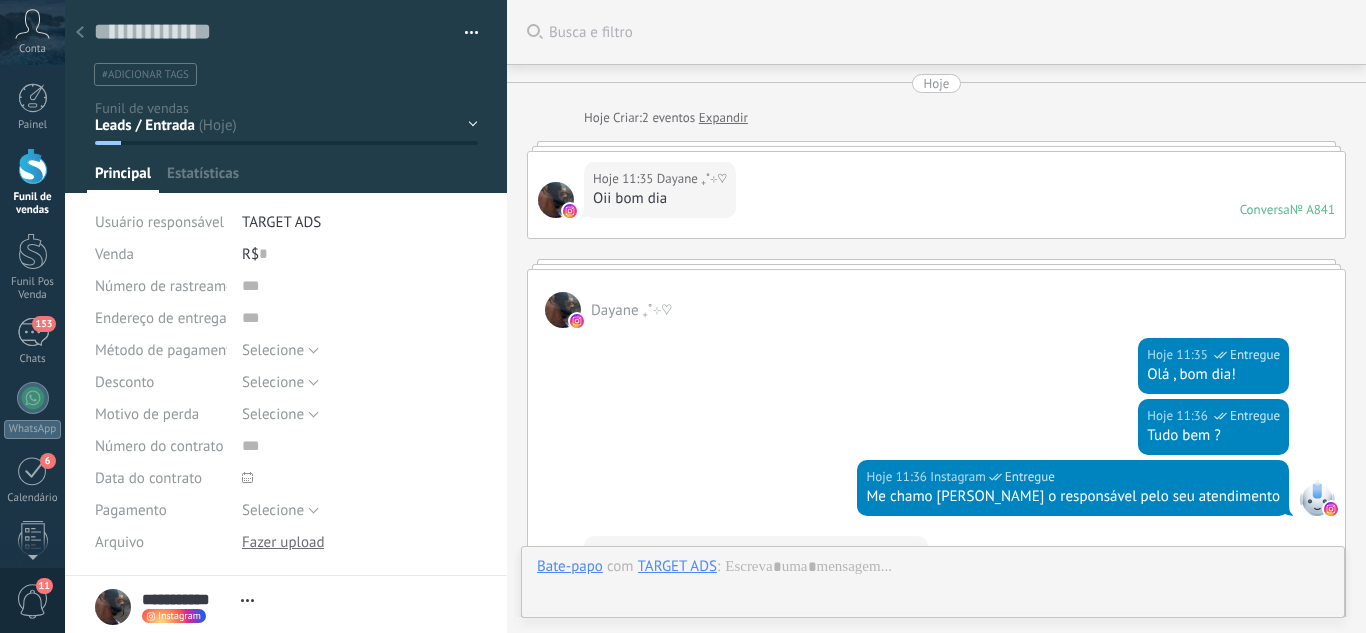 scroll, scrollTop: 30, scrollLeft: 0, axis: vertical 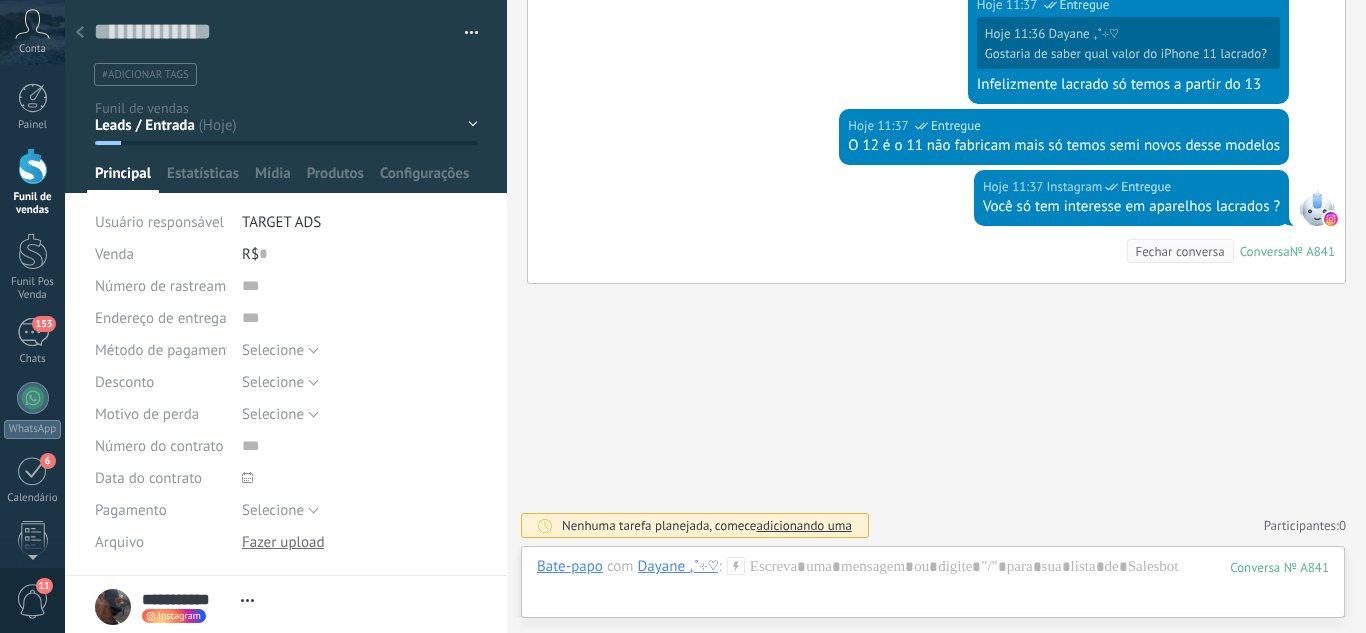 click on "Leads / Entrada
Atendimento
Atendimento Responder
Orçamento Enviado
Orçamento Responder
Negociação / Fechamento
-" at bounding box center (0, 0) 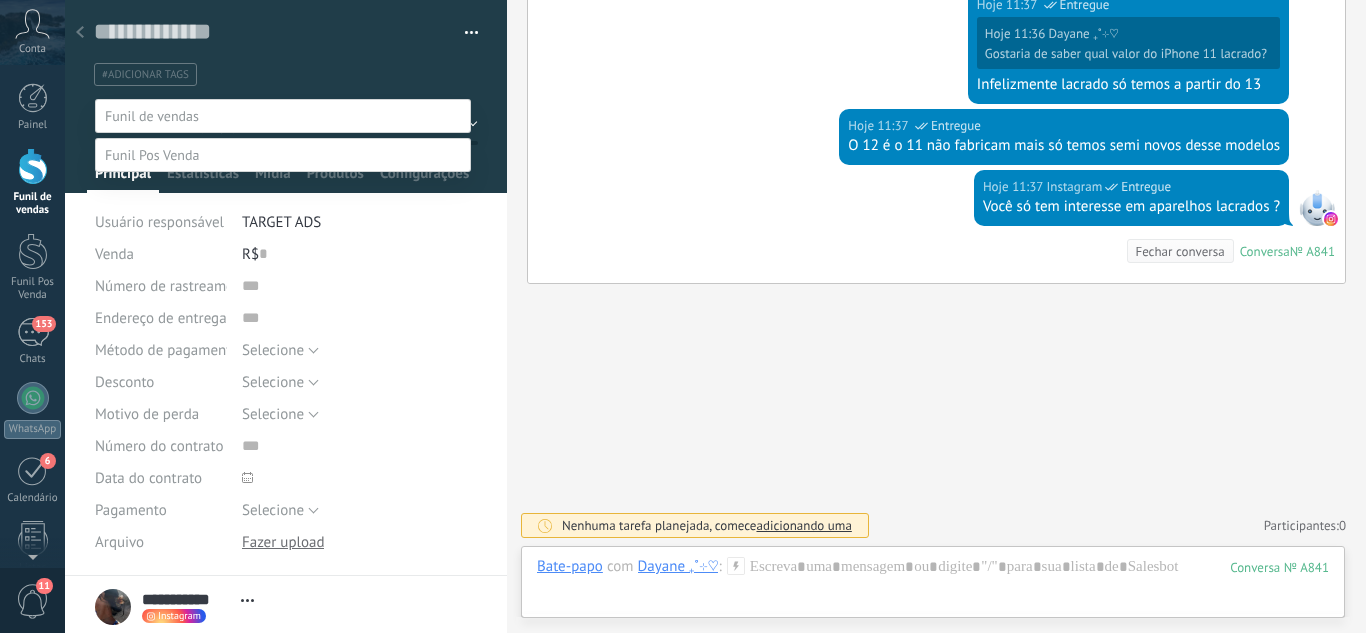 click on "Atendimento" at bounding box center [0, 0] 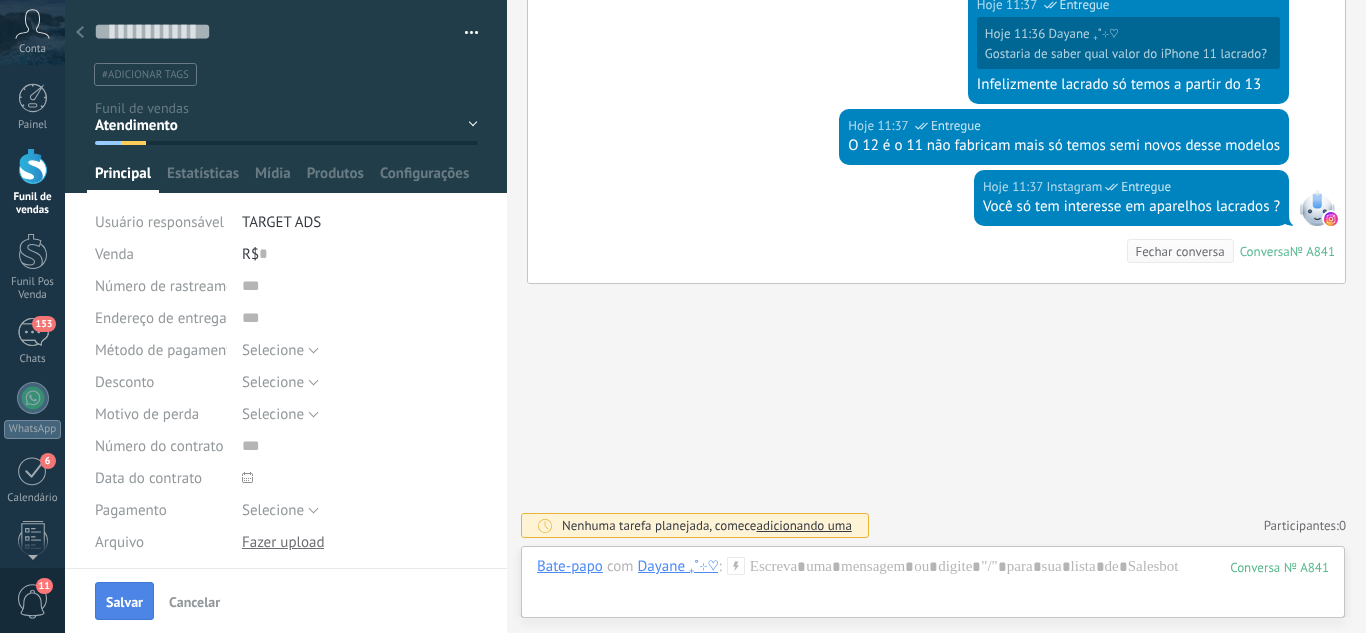 click on "Salvar" at bounding box center (124, 602) 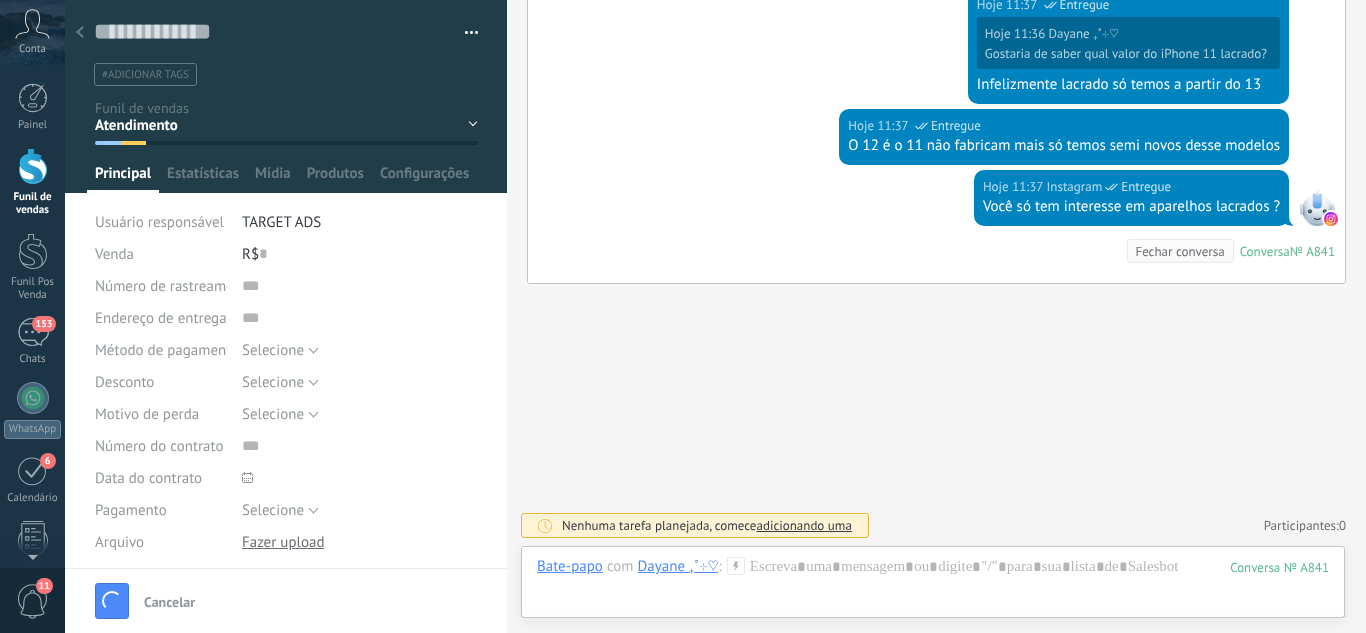 scroll, scrollTop: 657, scrollLeft: 0, axis: vertical 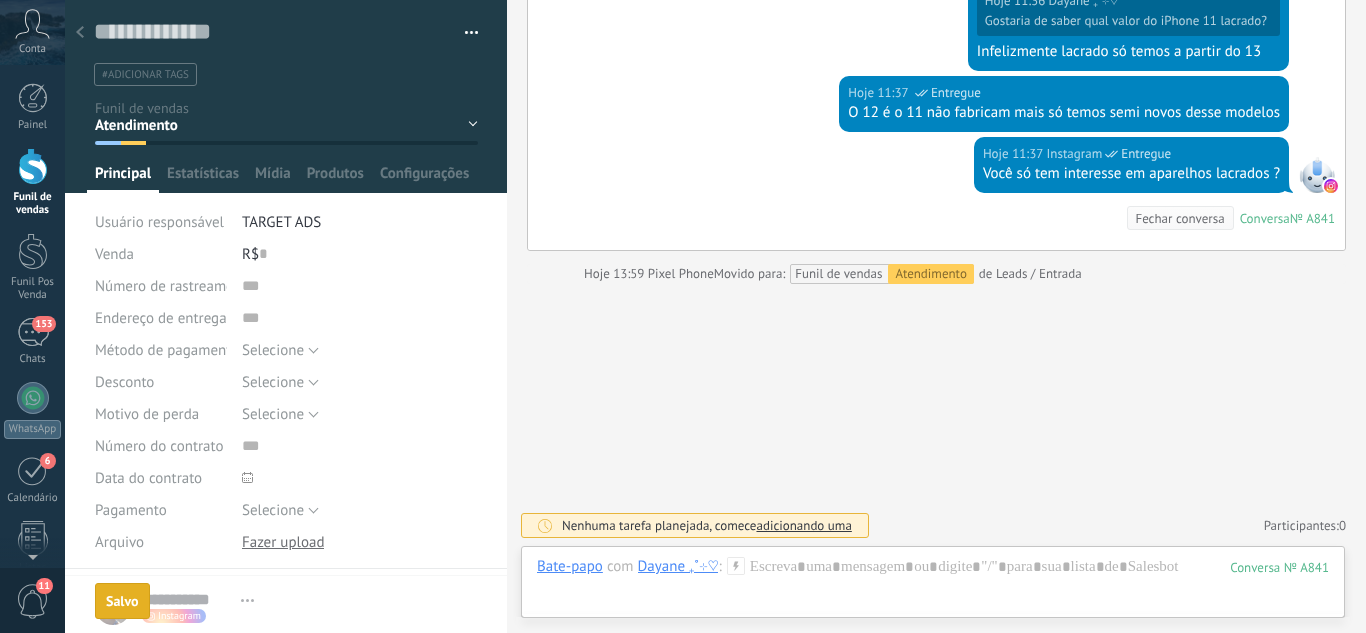 click at bounding box center (80, 33) 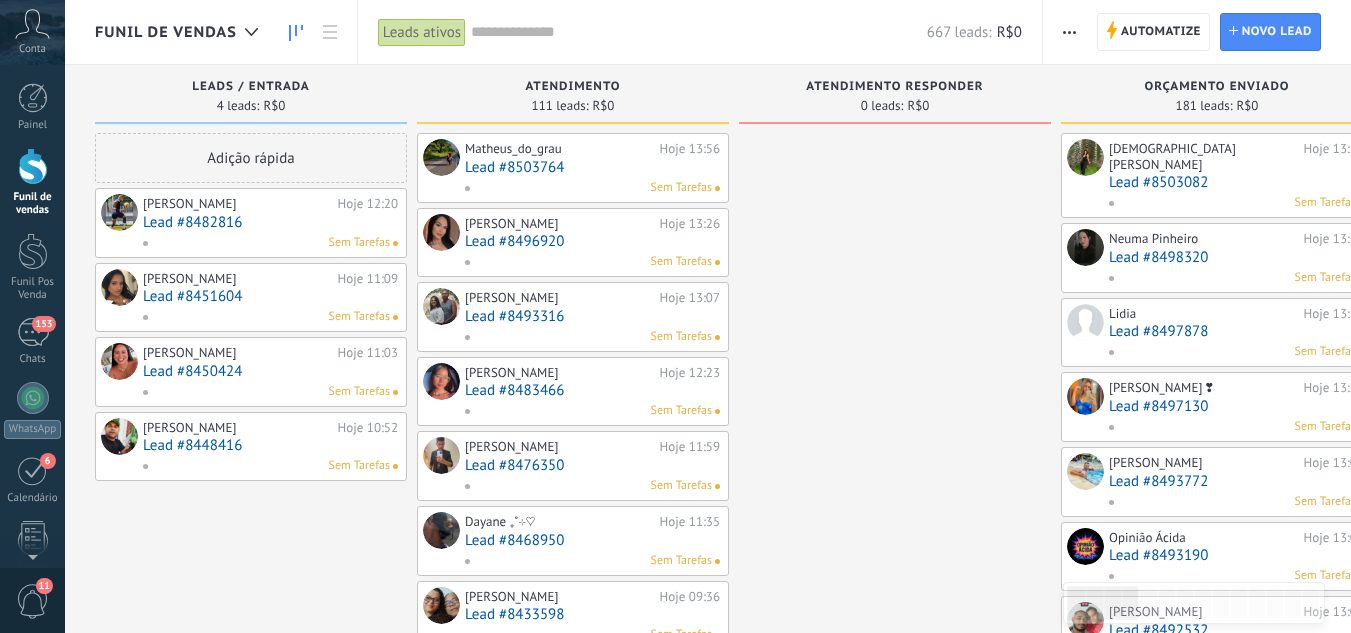 click on "Lead #8451604" at bounding box center (270, 296) 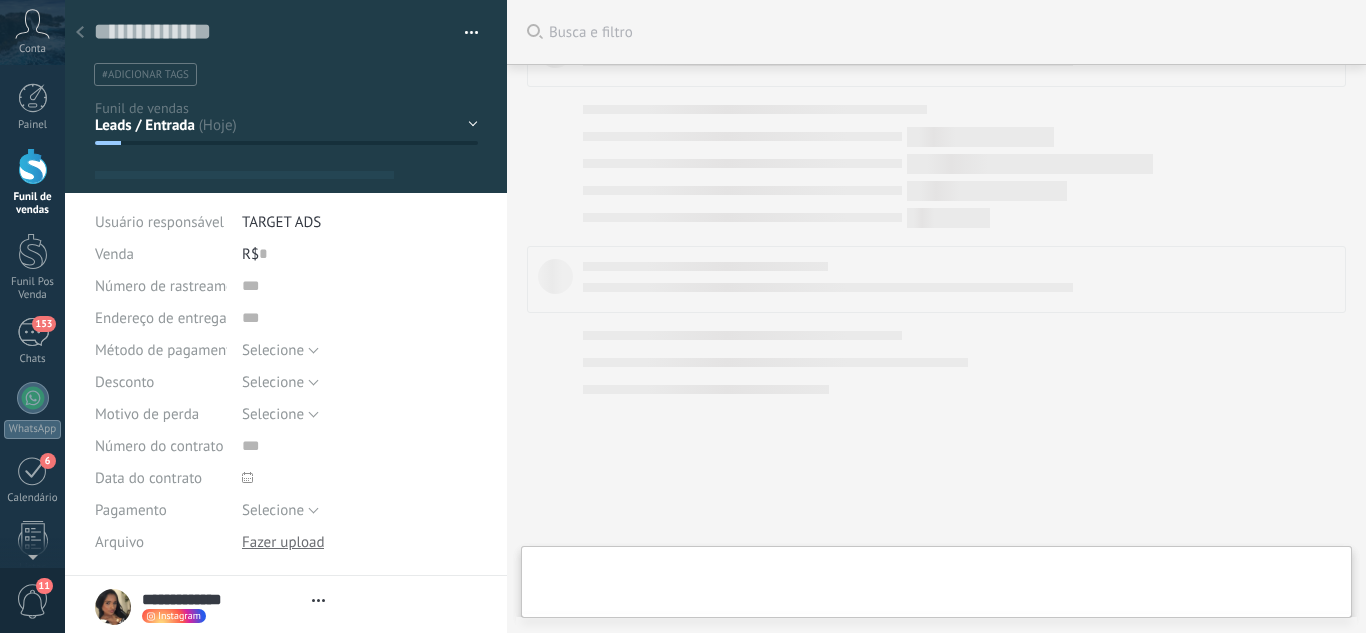 scroll, scrollTop: 351, scrollLeft: 0, axis: vertical 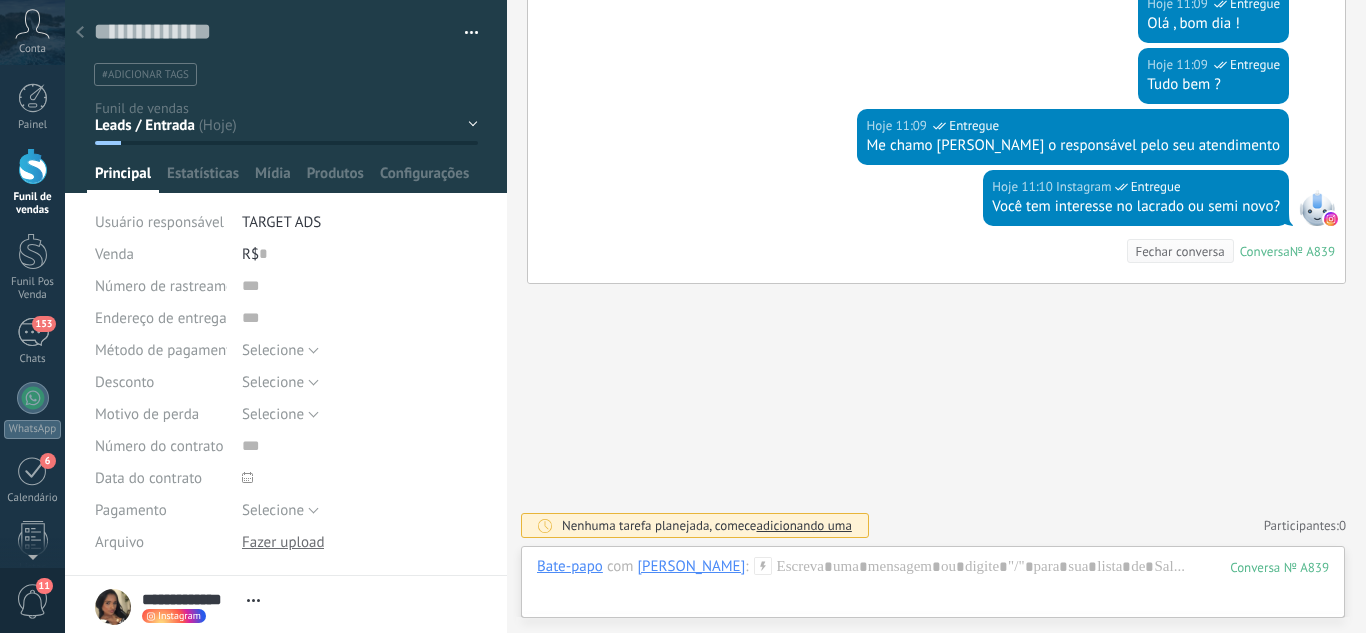 click on "Leads / Entrada
Atendimento
Atendimento Responder
Orçamento Enviado
Orçamento Responder
Negociação / Fechamento
-" at bounding box center (0, 0) 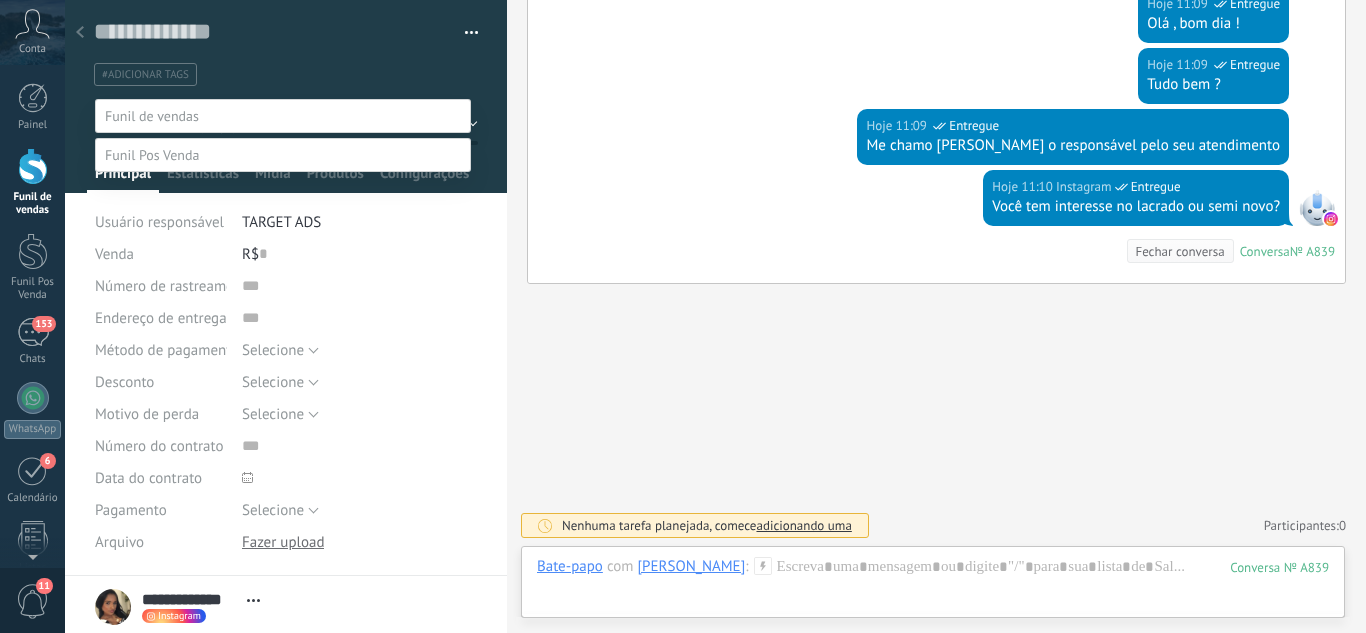 click on "Atendimento" at bounding box center (0, 0) 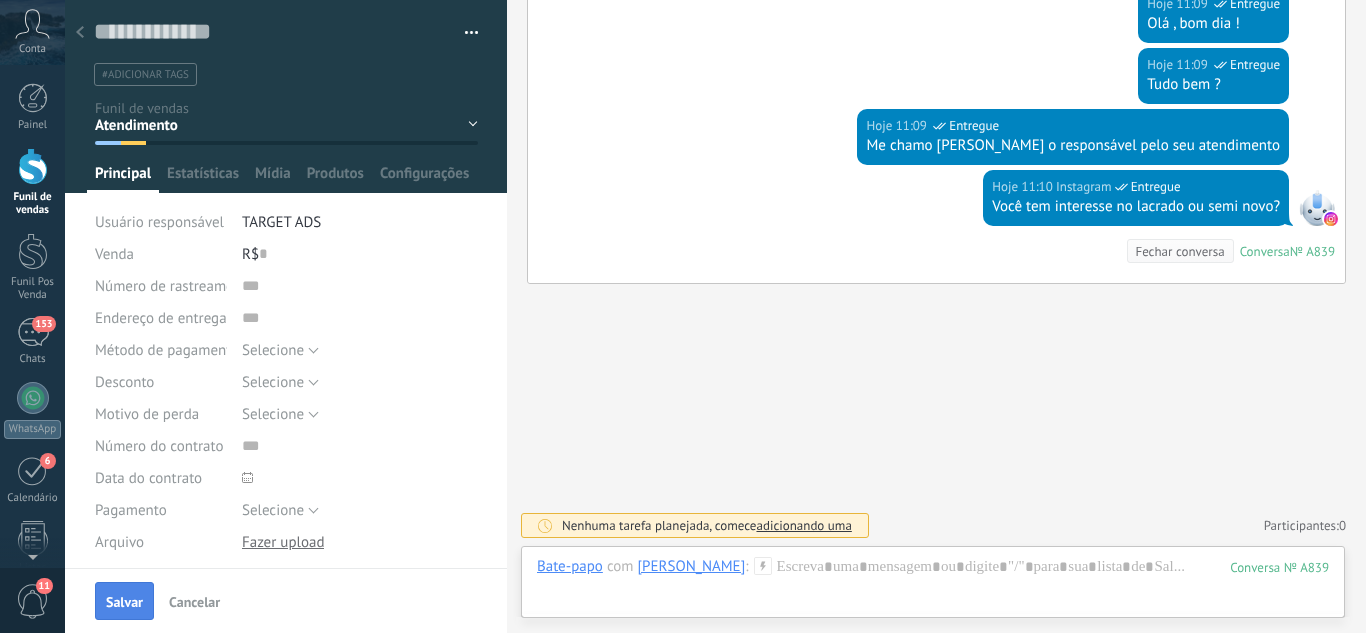 click on "Salvar" at bounding box center (124, 602) 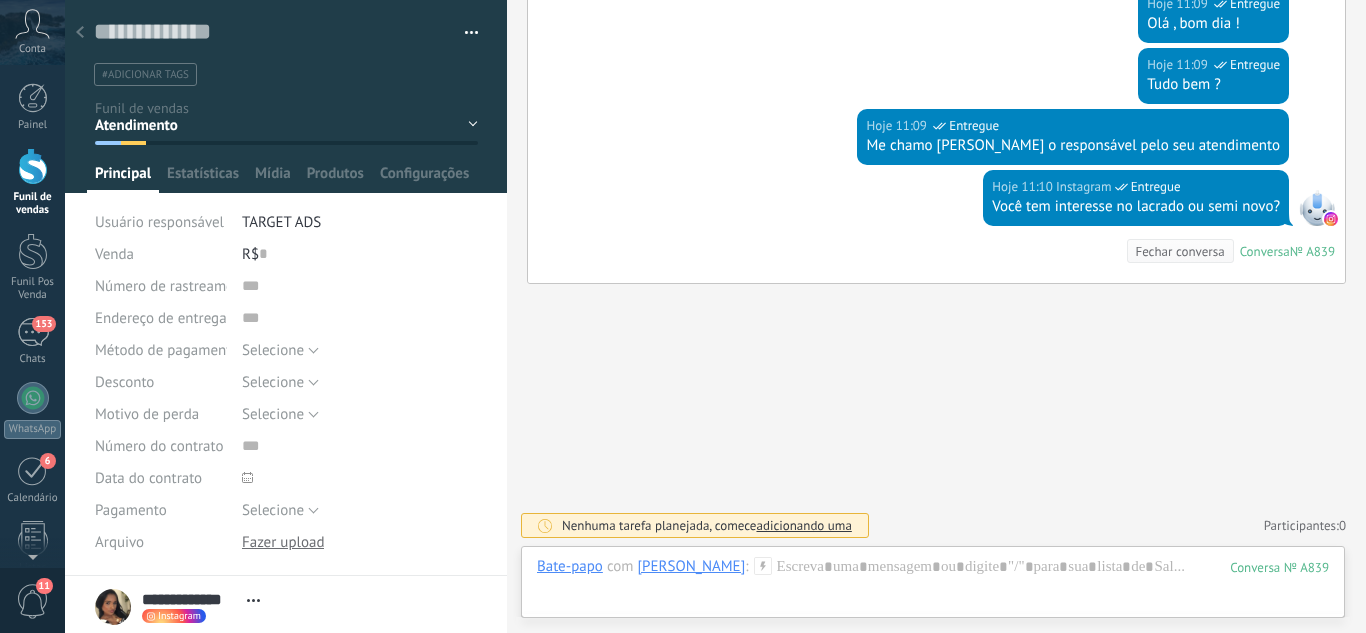click at bounding box center [80, 33] 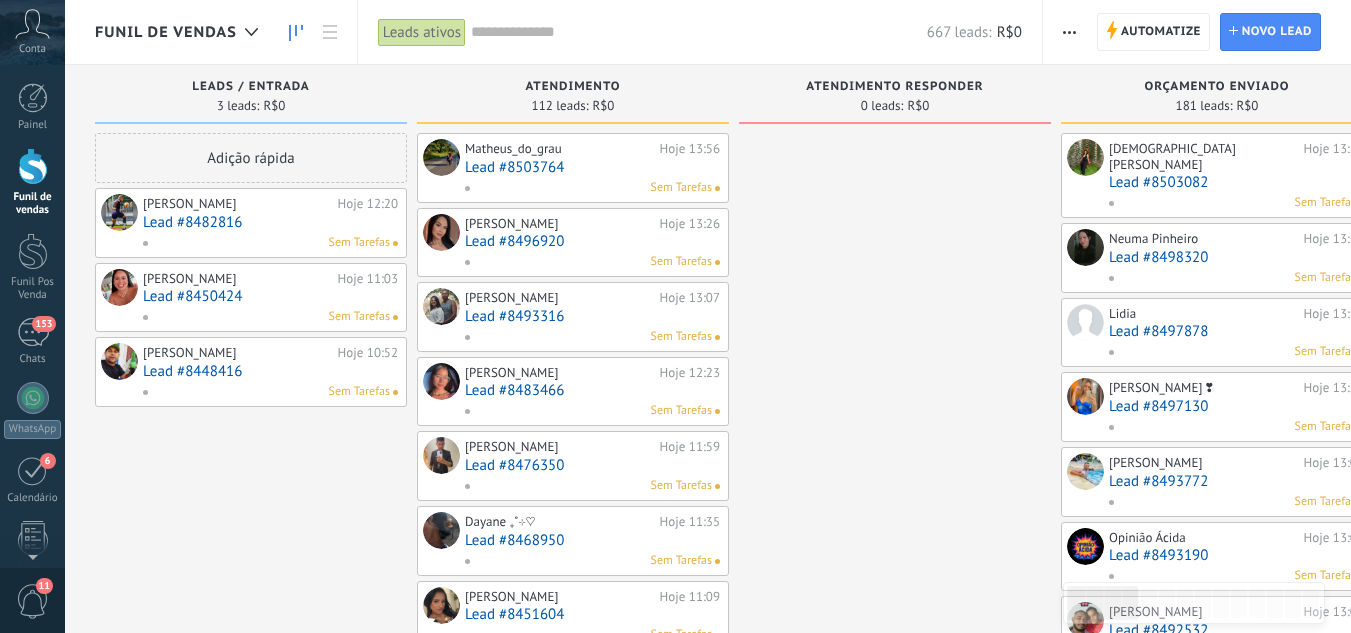 click on "Lead #8450424" at bounding box center (270, 296) 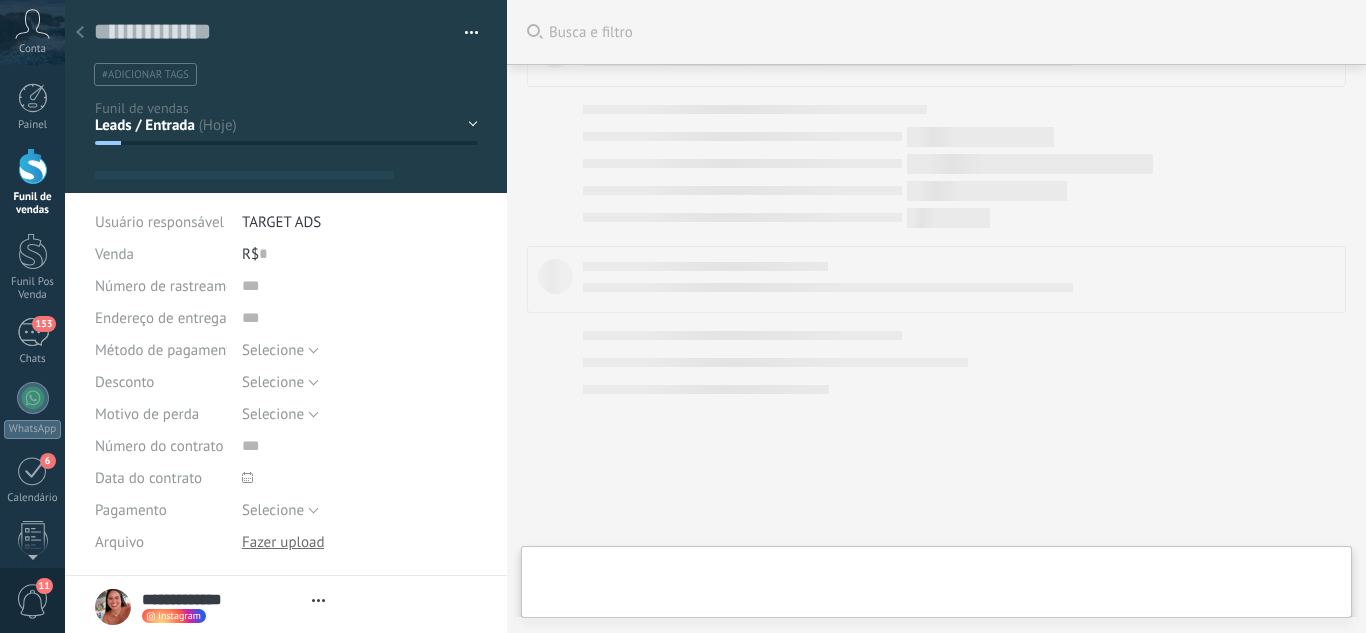 scroll, scrollTop: 427, scrollLeft: 0, axis: vertical 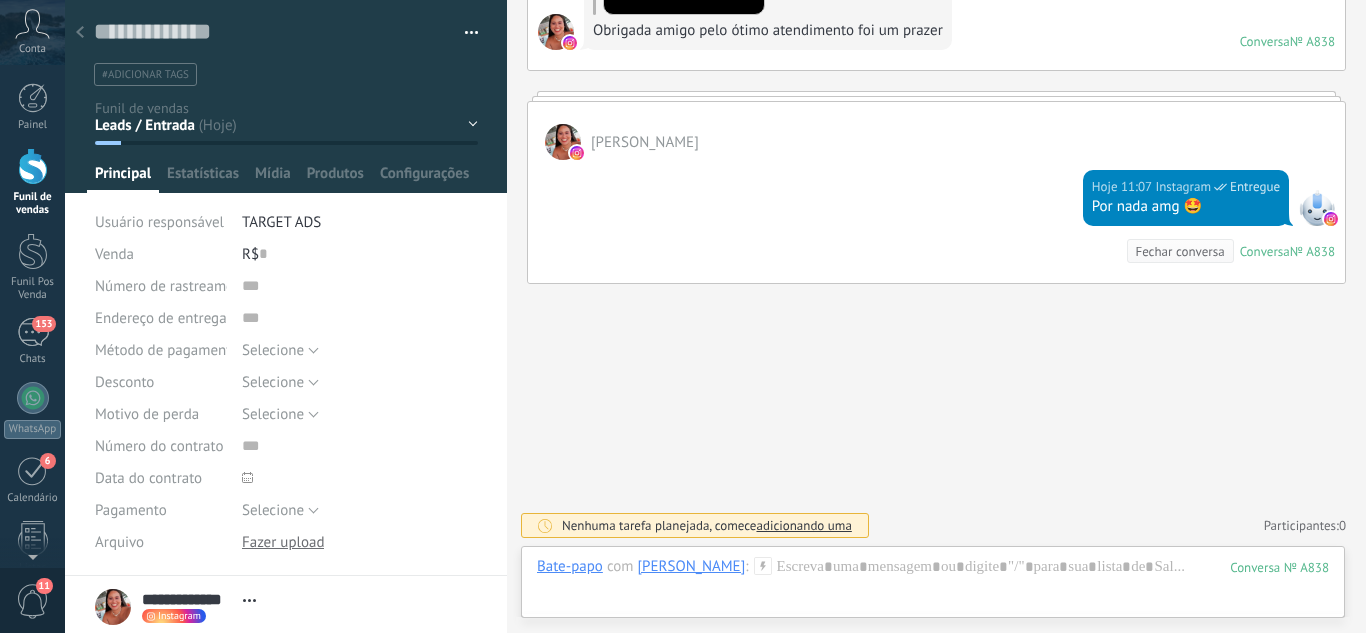 click on "Leads / Entrada
Atendimento
Atendimento Responder
Orçamento Enviado
Orçamento Responder
Negociação / Fechamento
-" at bounding box center [0, 0] 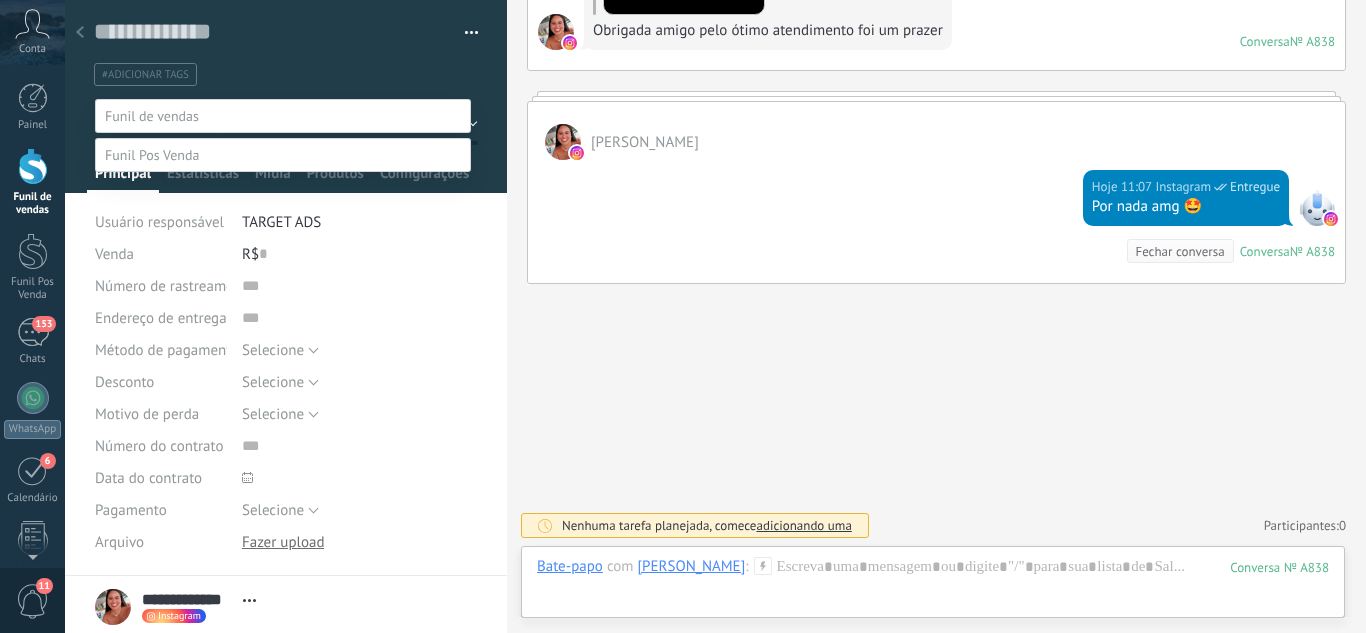 click on "Perdido / Desqualificado" at bounding box center [0, 0] 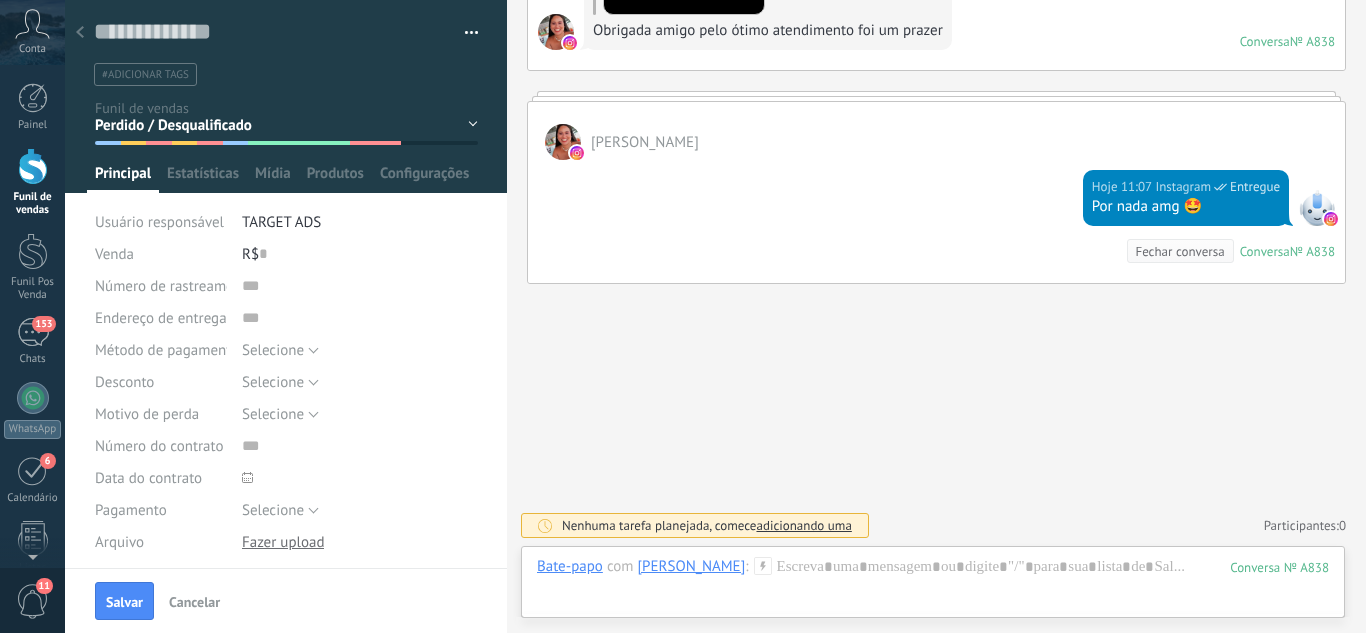 drag, startPoint x: 135, startPoint y: 589, endPoint x: 130, endPoint y: 502, distance: 87.14356 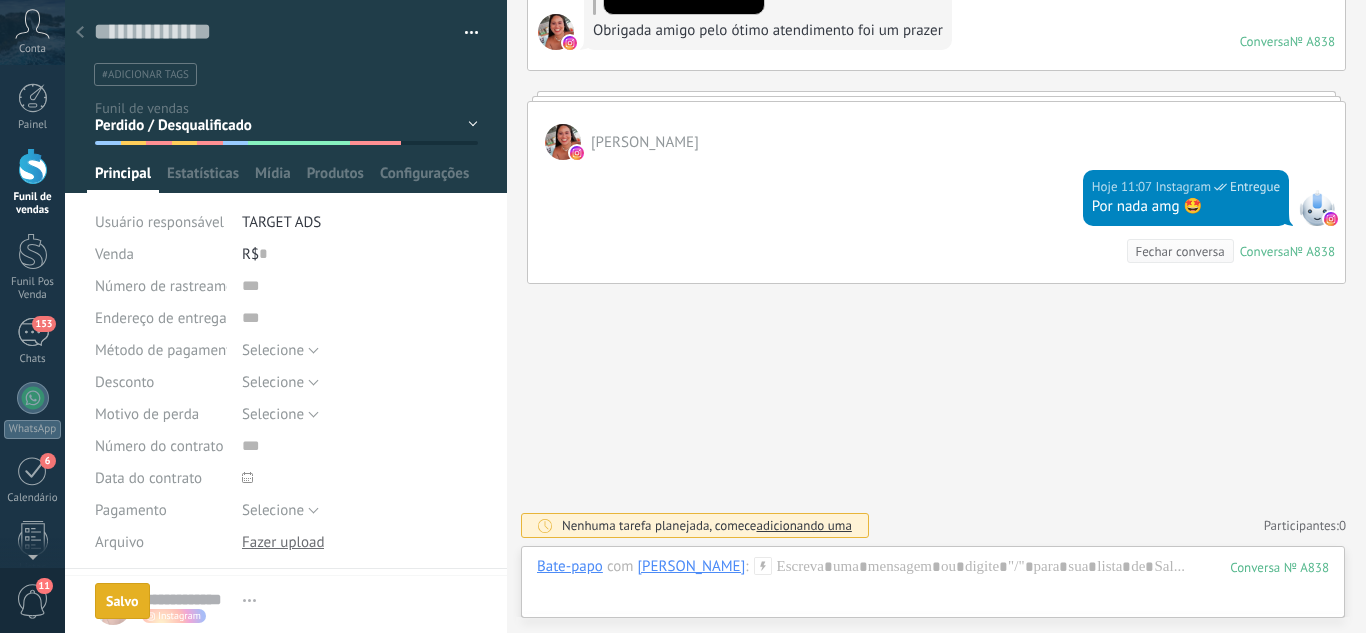scroll, scrollTop: 460, scrollLeft: 0, axis: vertical 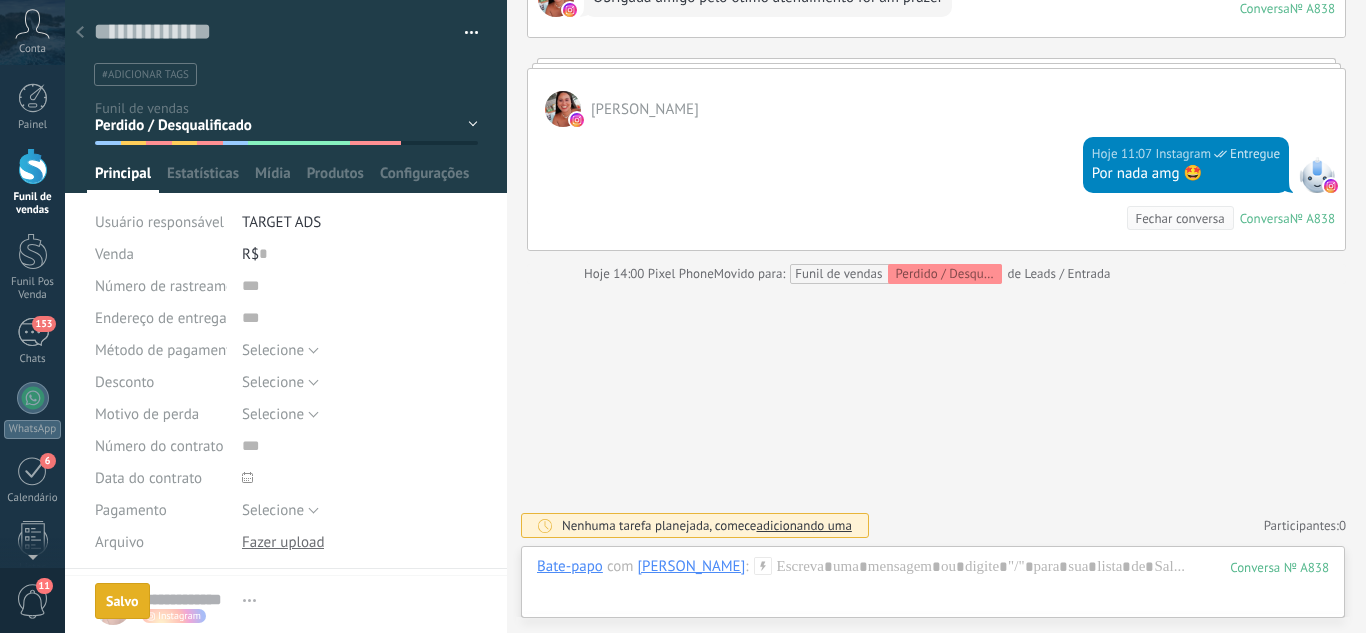 click 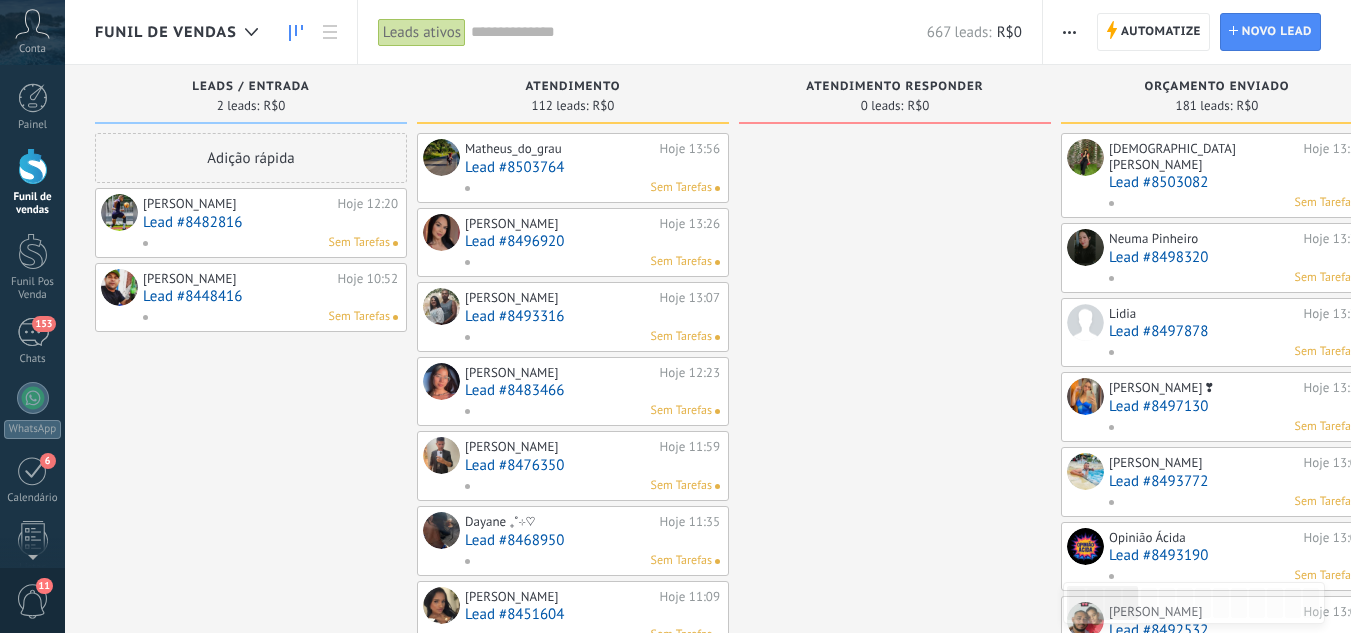 click on "Lead #8448416" at bounding box center [270, 296] 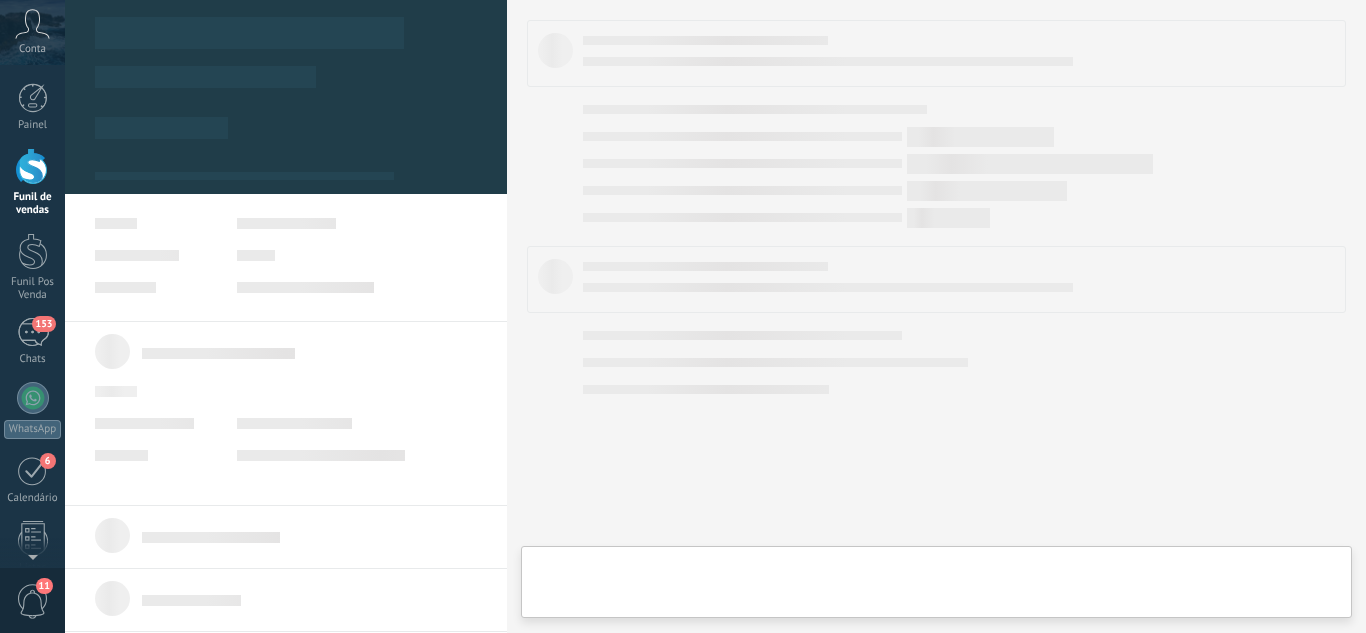 type on "**********" 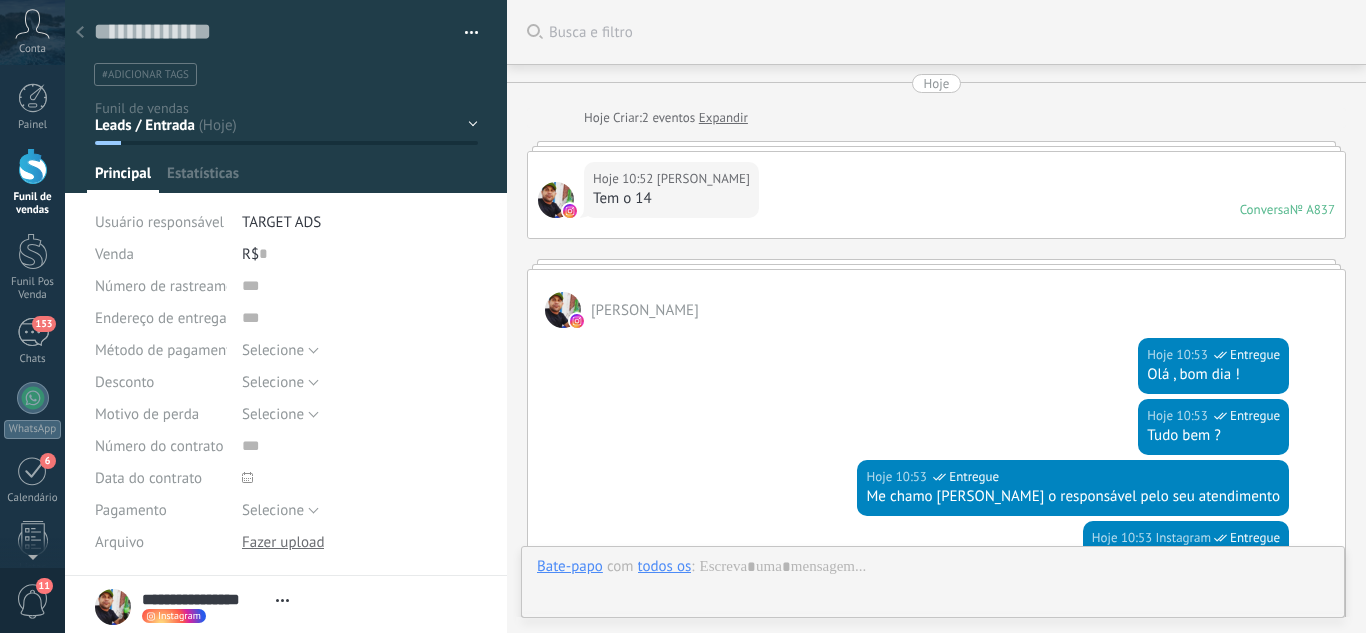 scroll, scrollTop: 30, scrollLeft: 0, axis: vertical 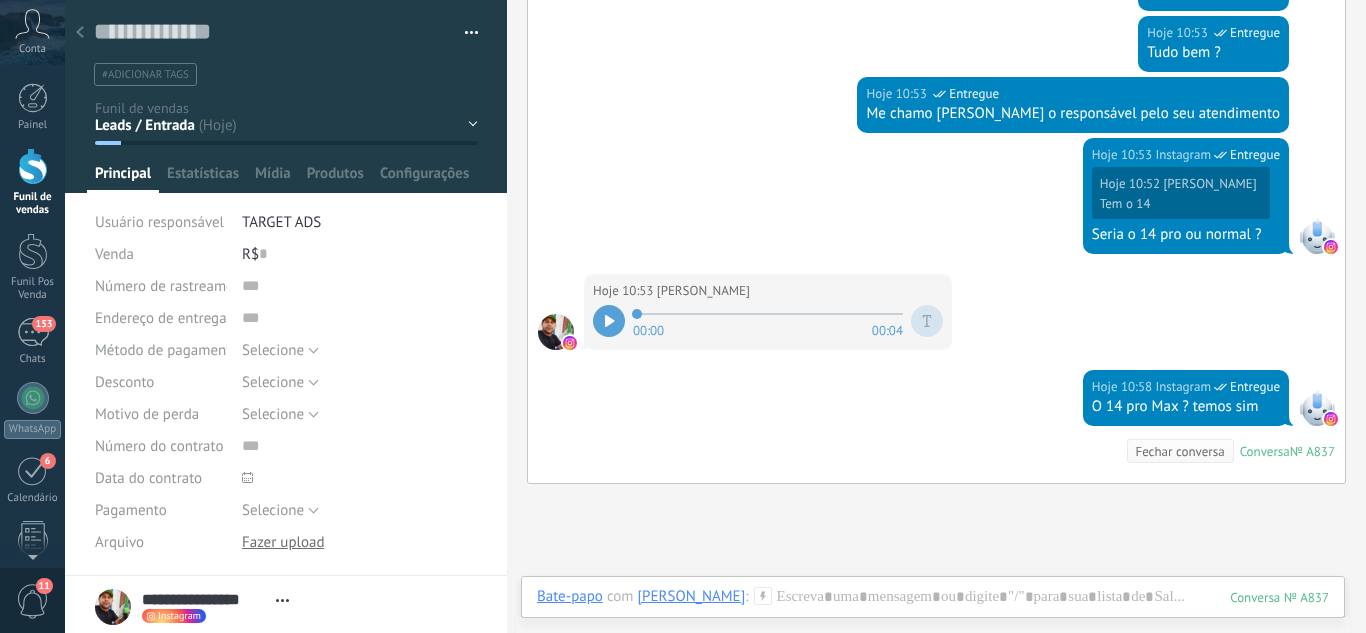 click on "Leads / Entrada
Atendimento
Atendimento Responder
Orçamento Enviado
Orçamento Responder
Negociação / Fechamento
-" at bounding box center (0, 0) 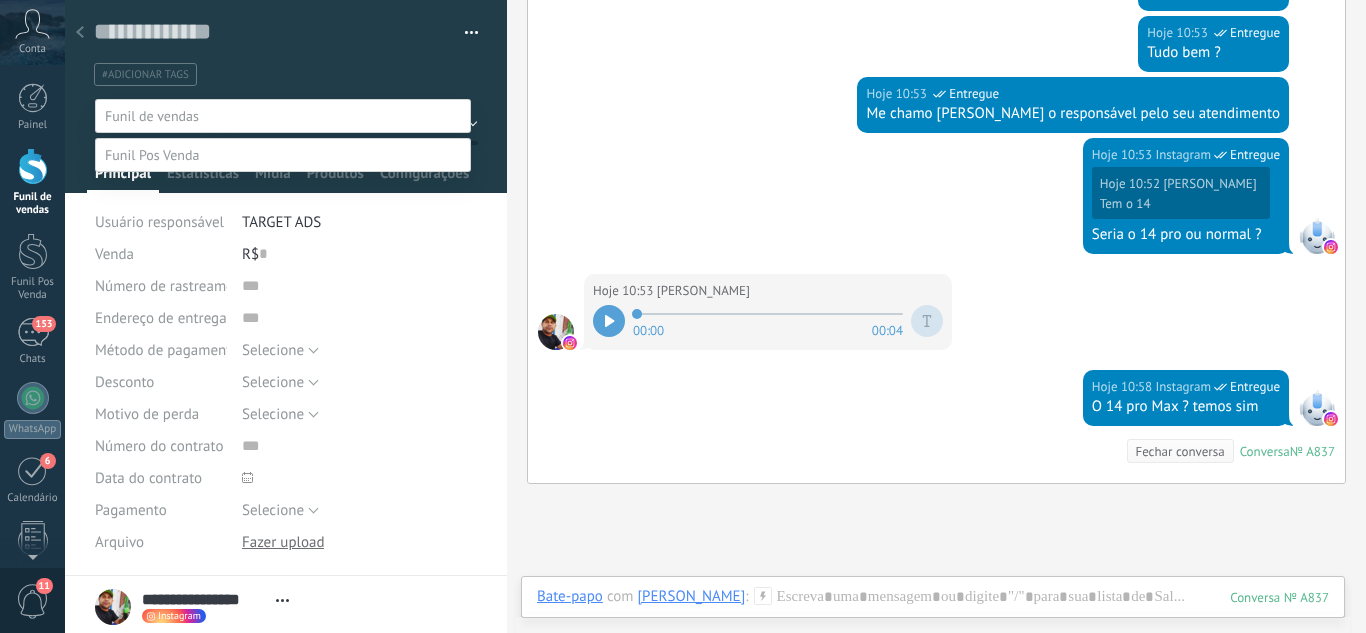 click on "Atendimento" at bounding box center (0, 0) 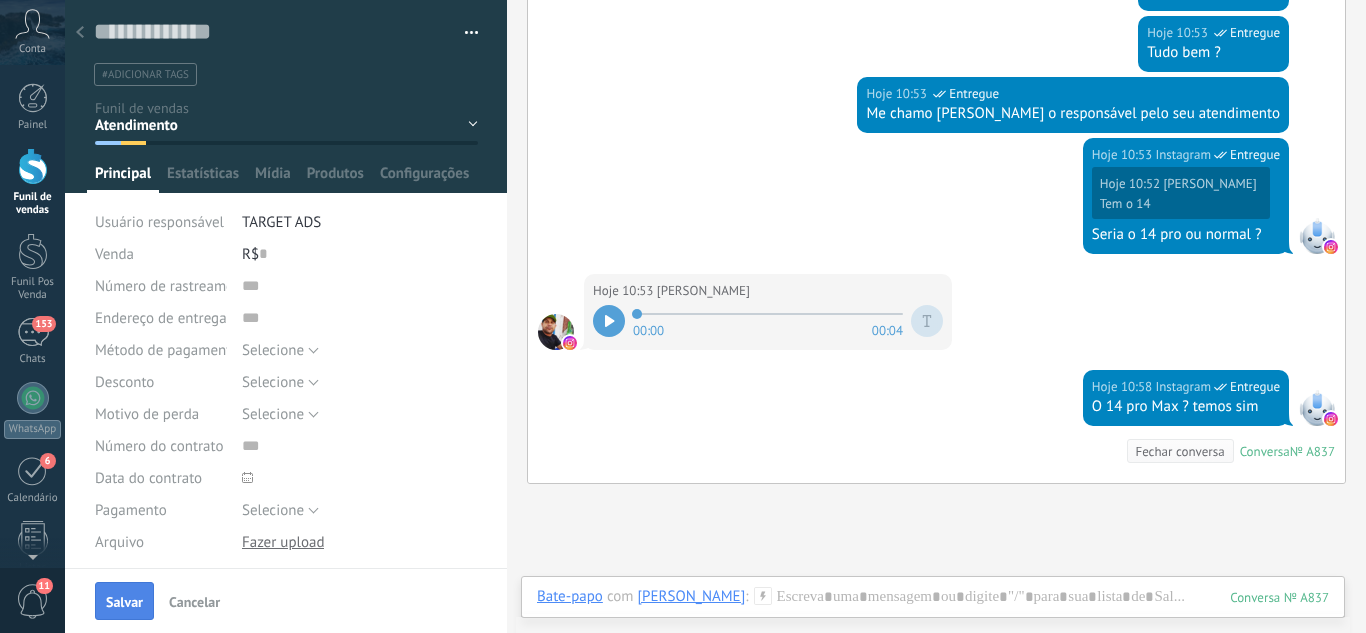 click on "Salvar" at bounding box center [124, 602] 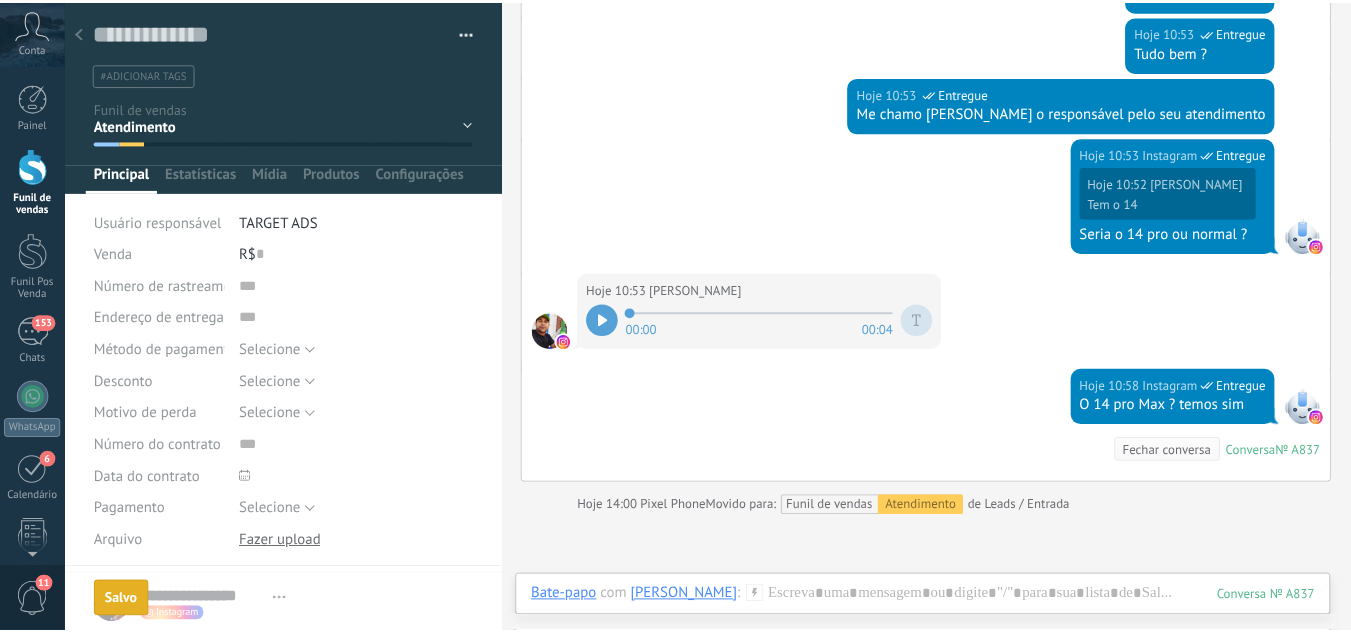 scroll, scrollTop: 416, scrollLeft: 0, axis: vertical 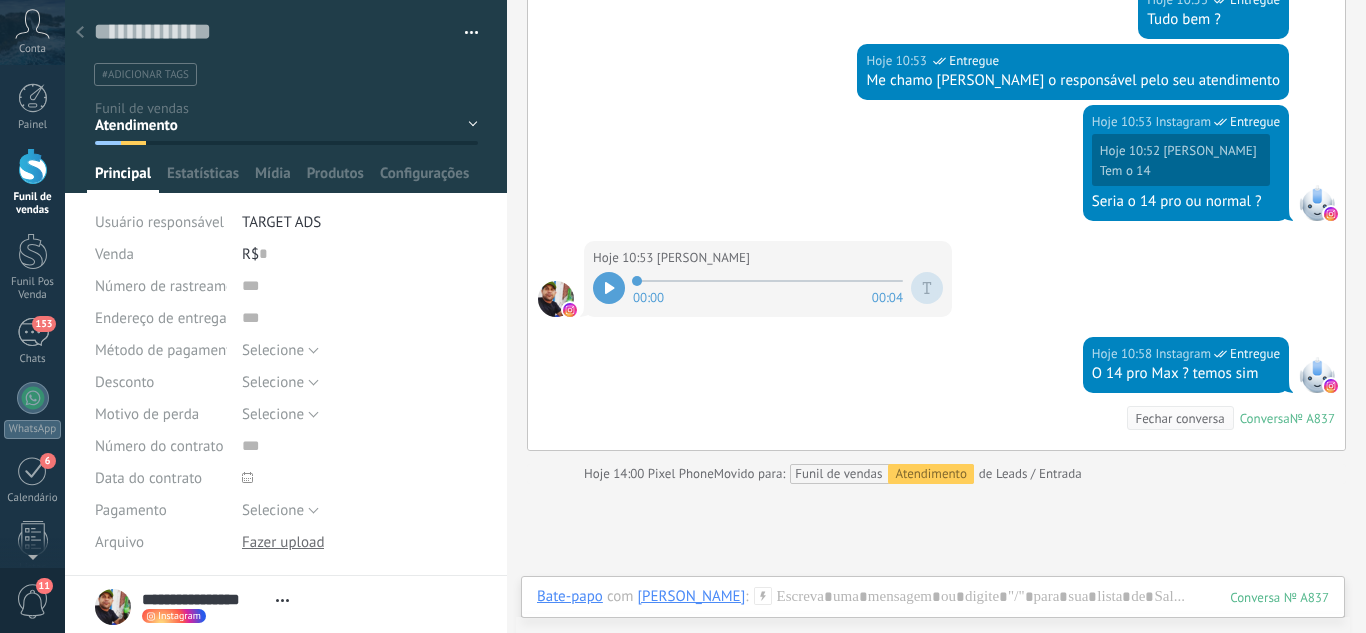 click 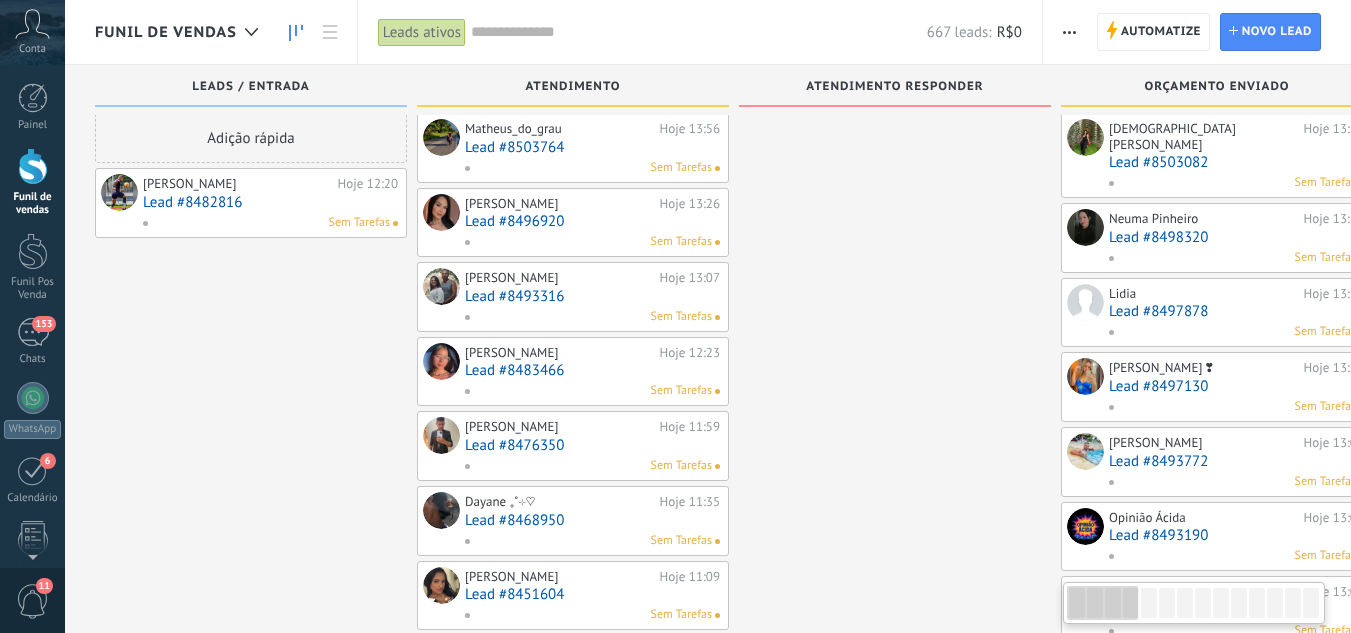 scroll, scrollTop: 20, scrollLeft: 0, axis: vertical 